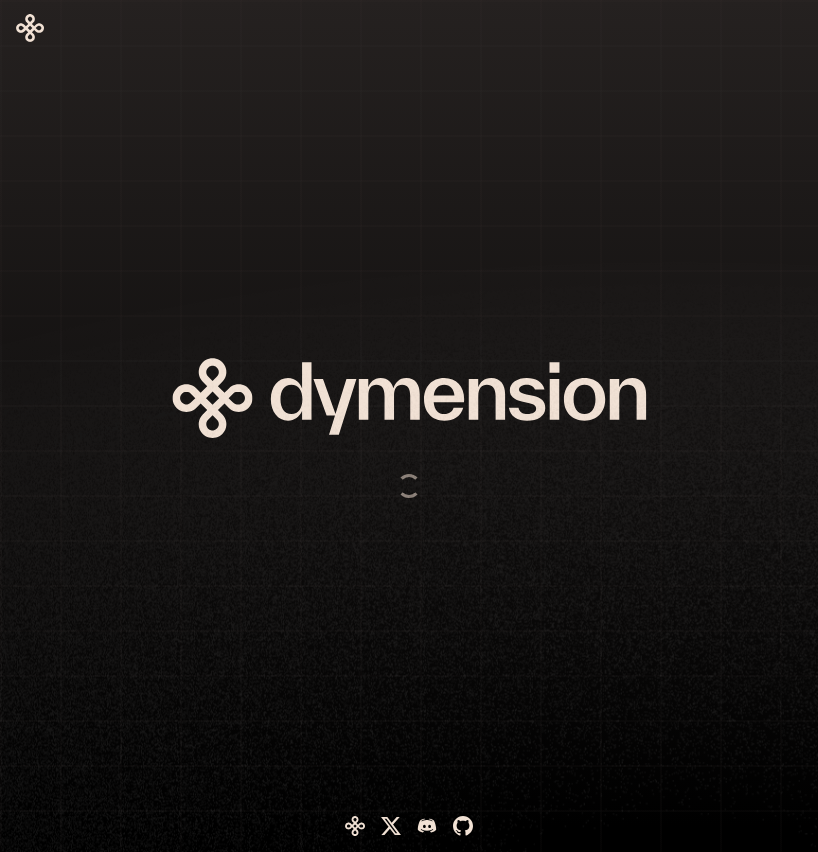 scroll, scrollTop: 0, scrollLeft: 0, axis: both 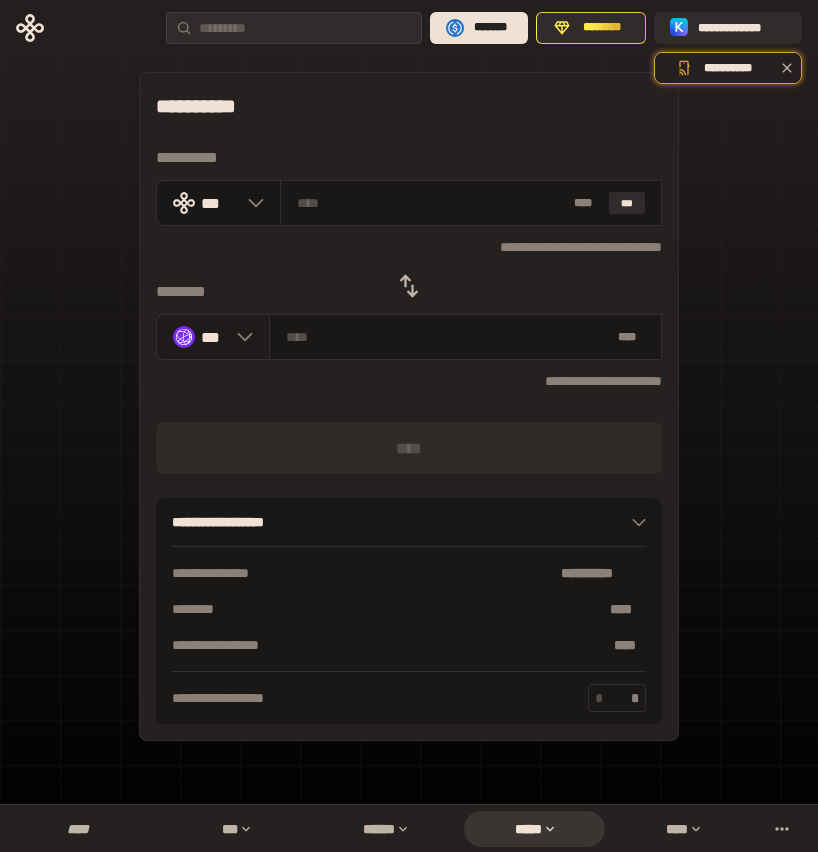 click 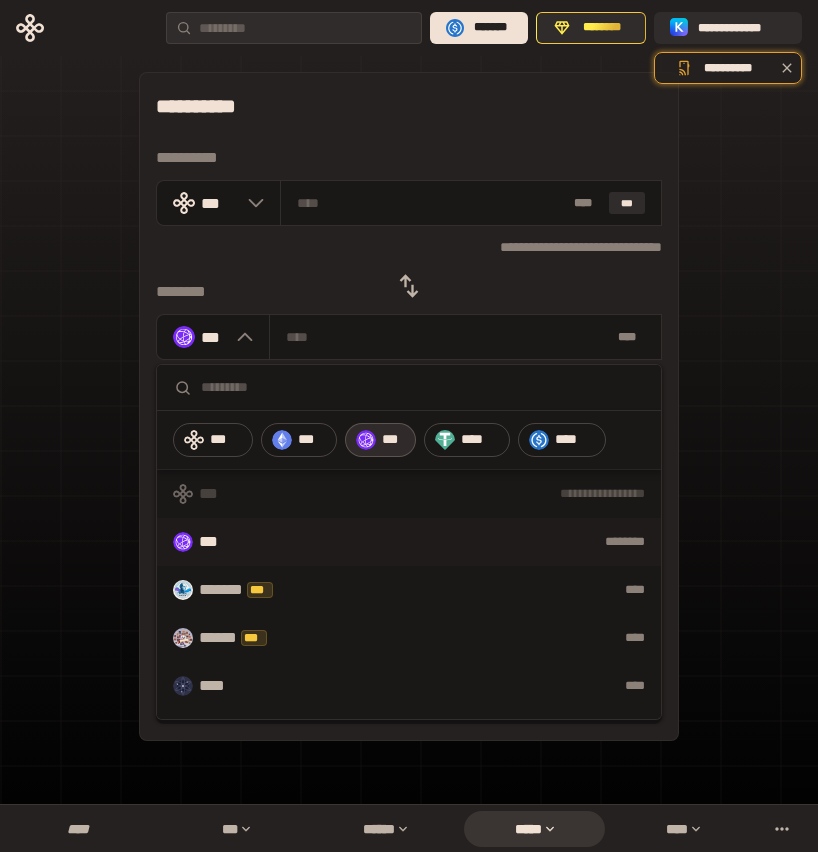 click at bounding box center (423, 387) 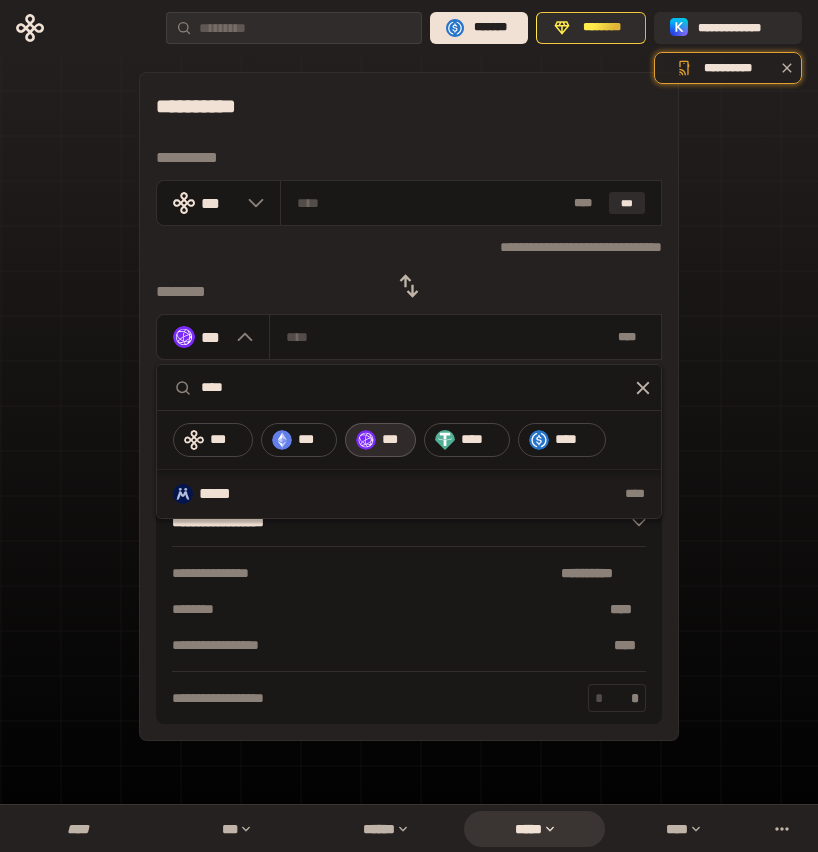 type on "****" 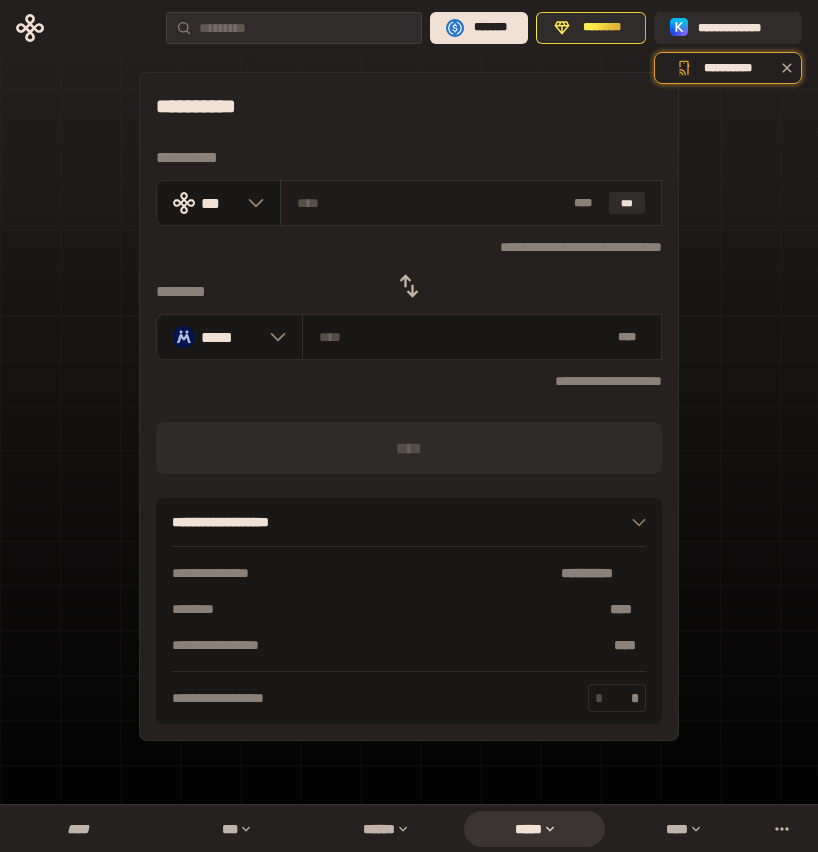 click at bounding box center [432, 203] 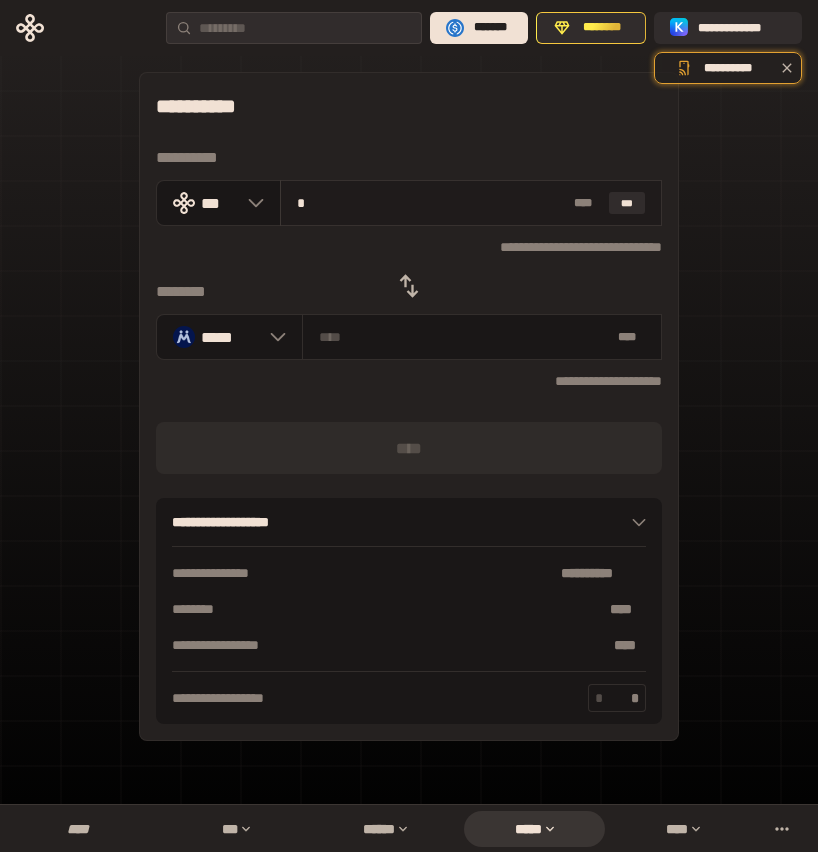 type on "**********" 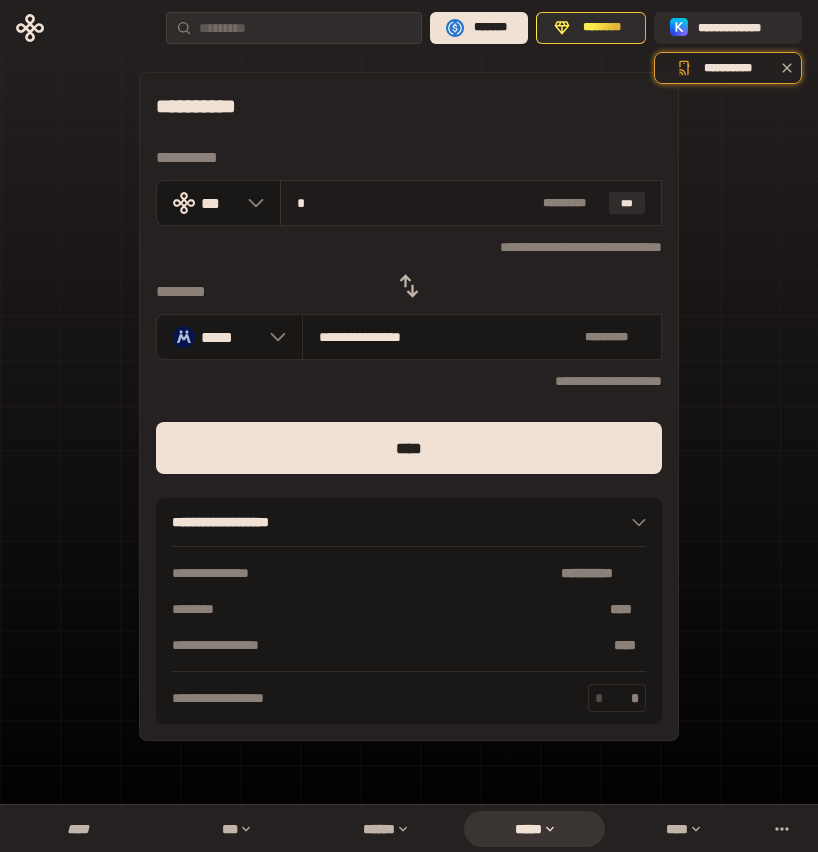type on "**" 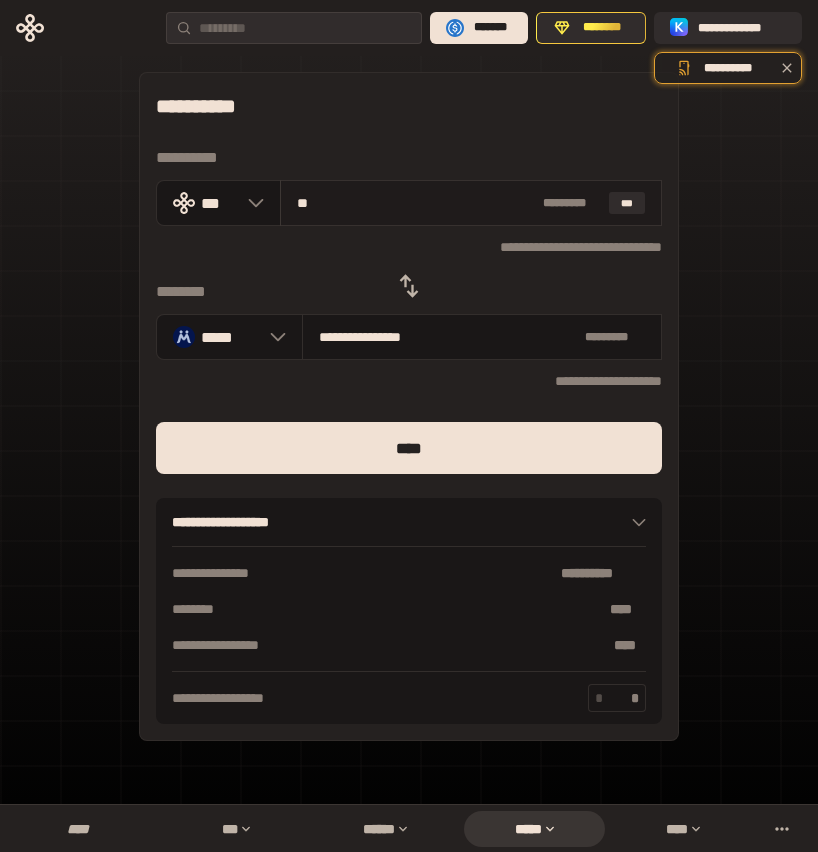 type on "**********" 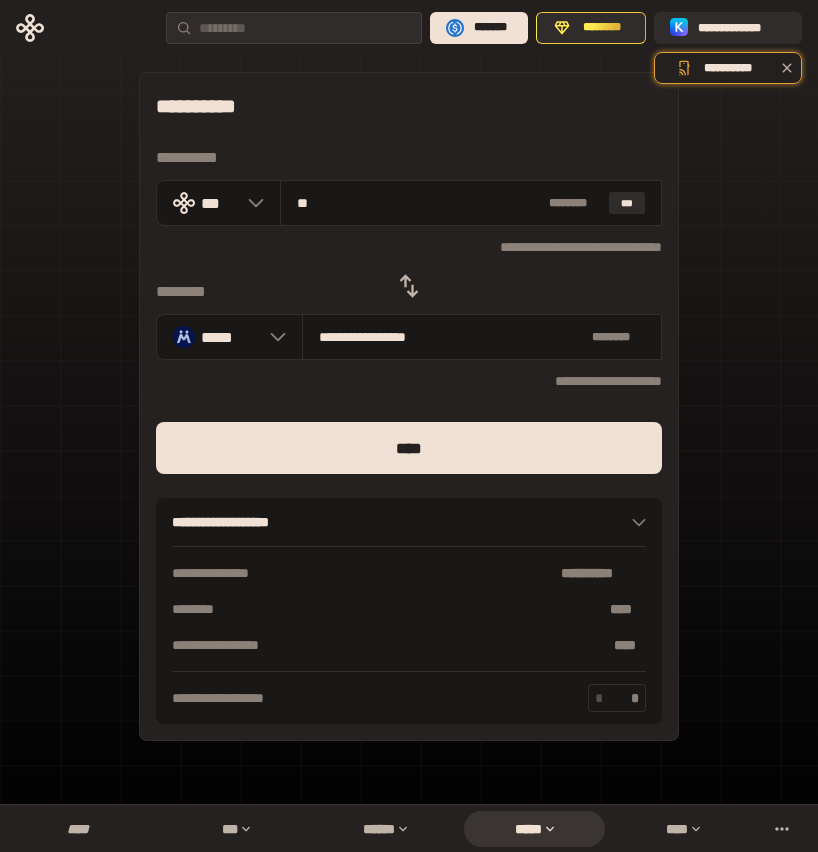 type on "**" 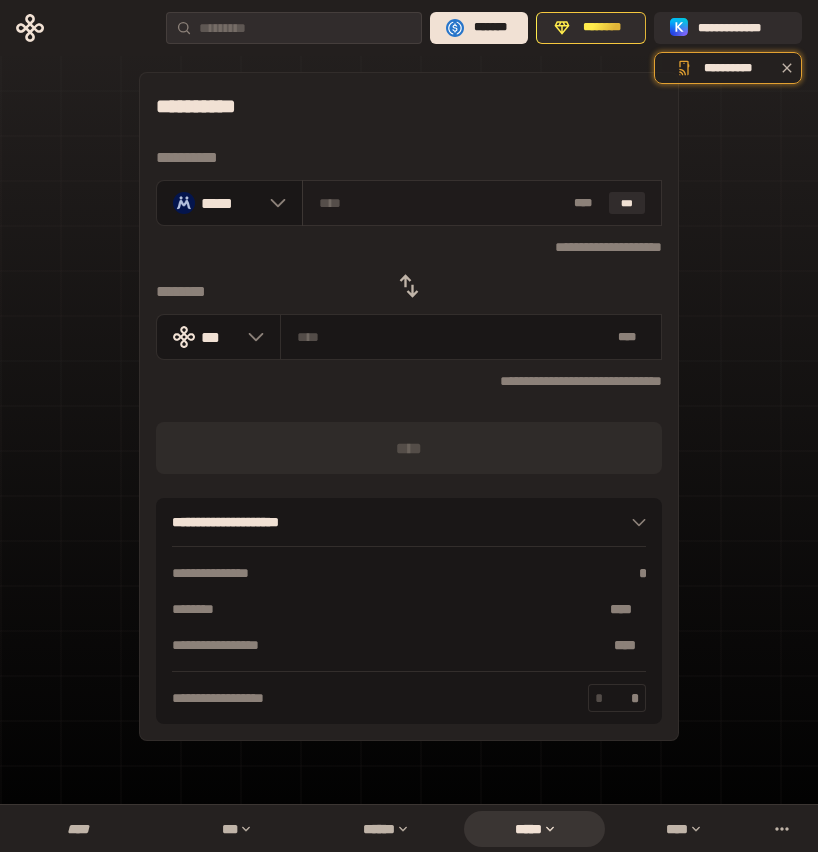 click at bounding box center [442, 203] 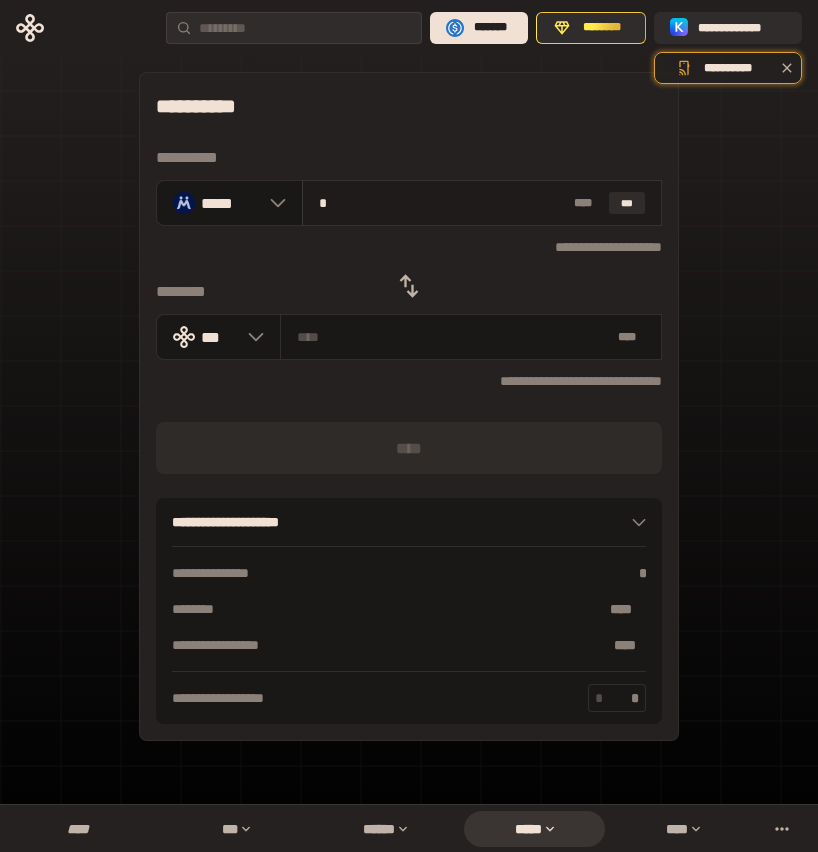 type on "**********" 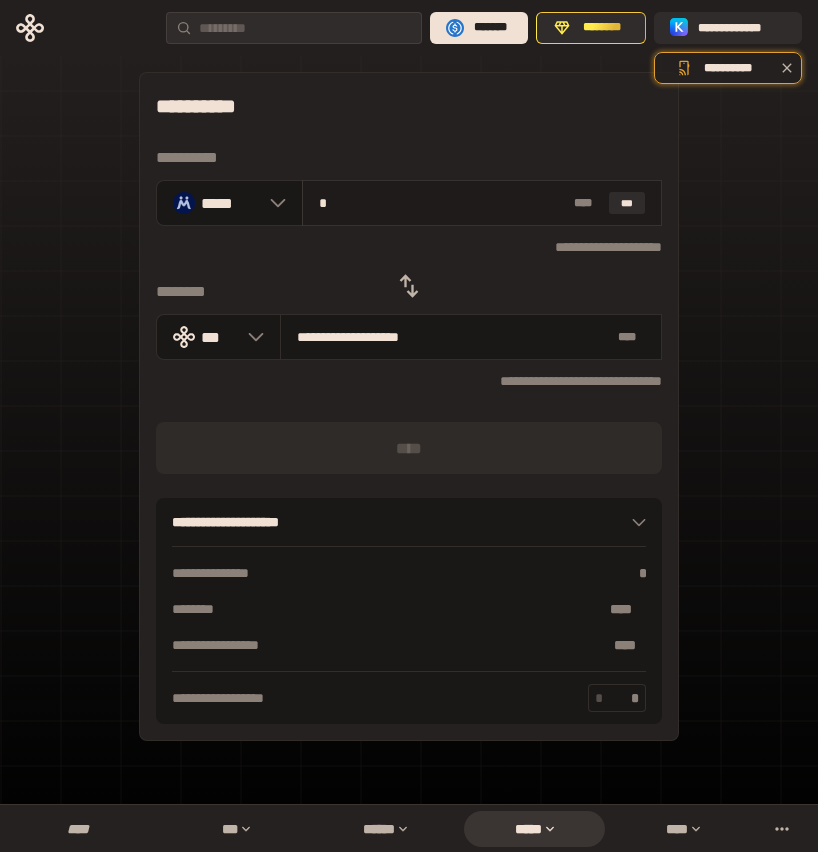 type on "**" 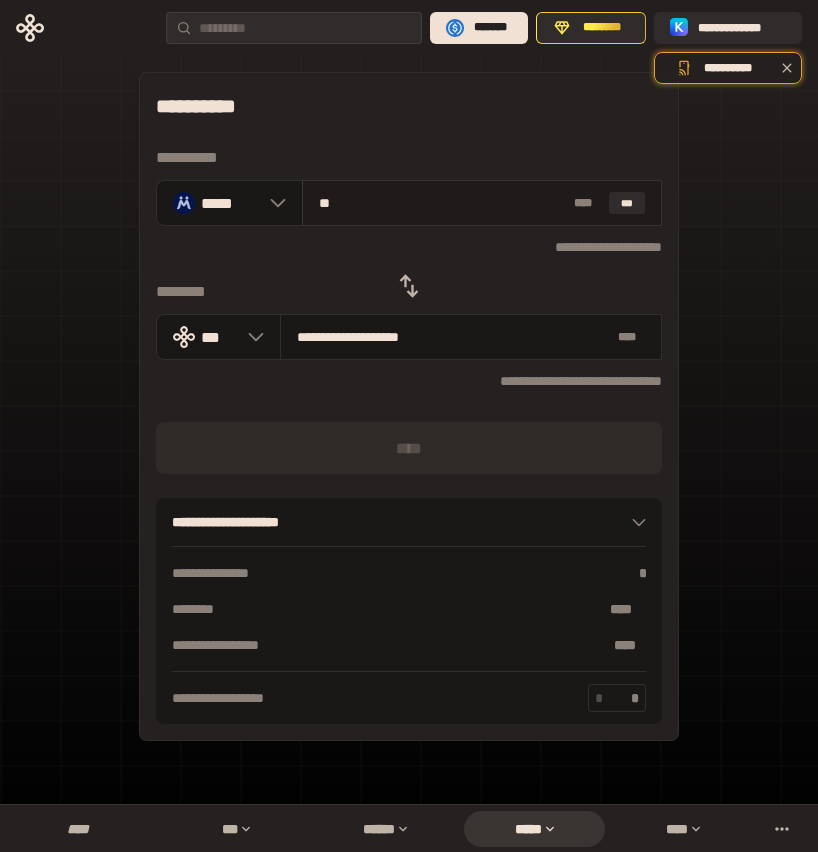 type on "**********" 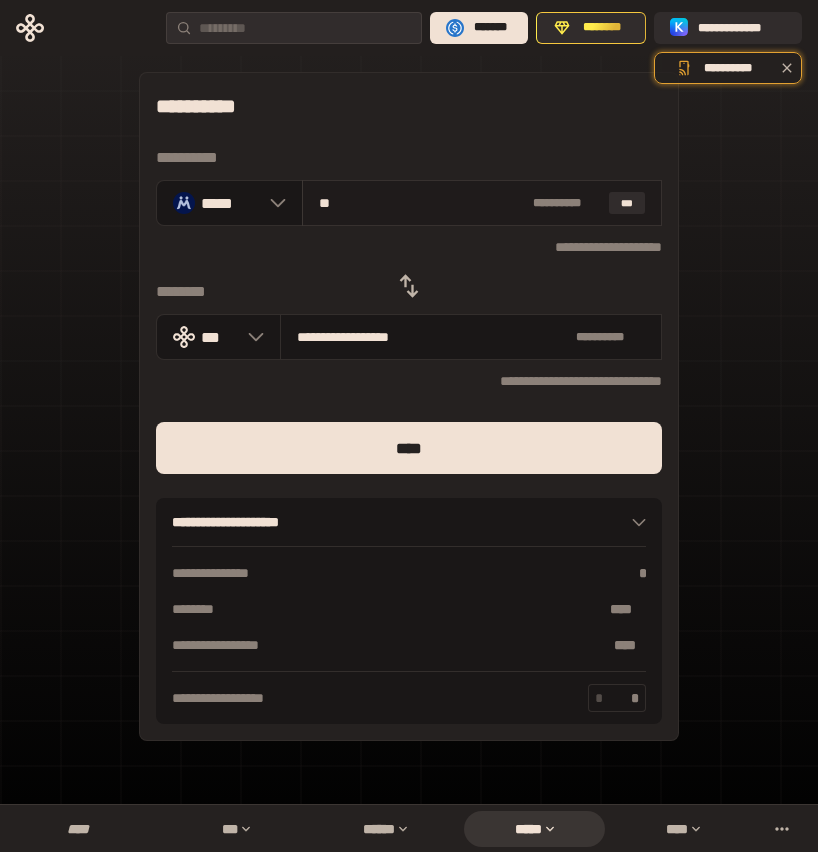 type on "***" 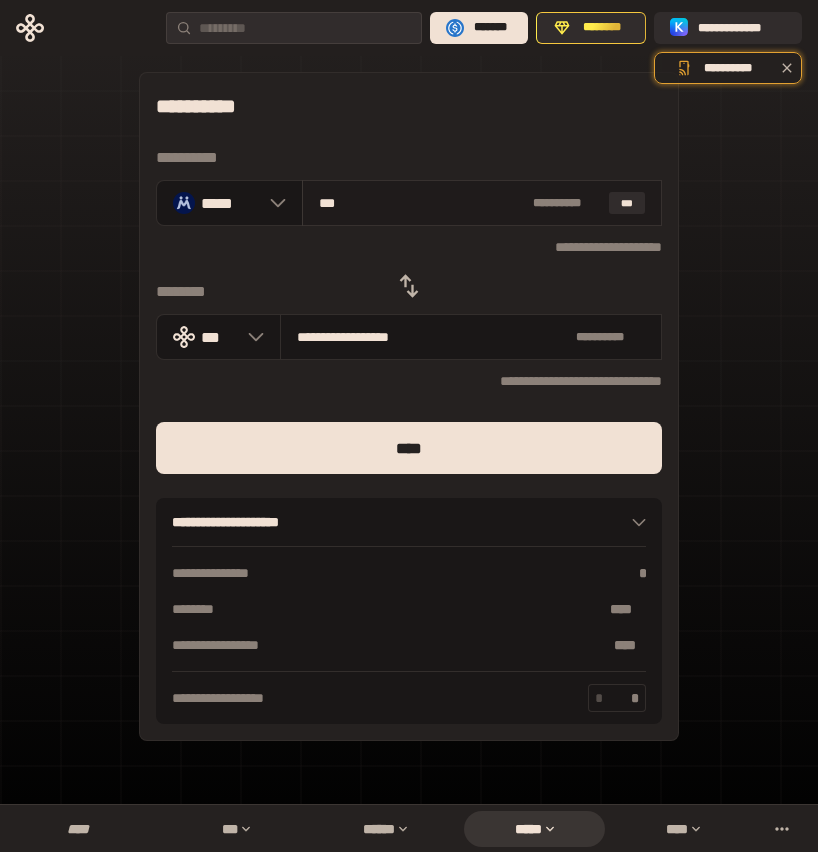 type on "**********" 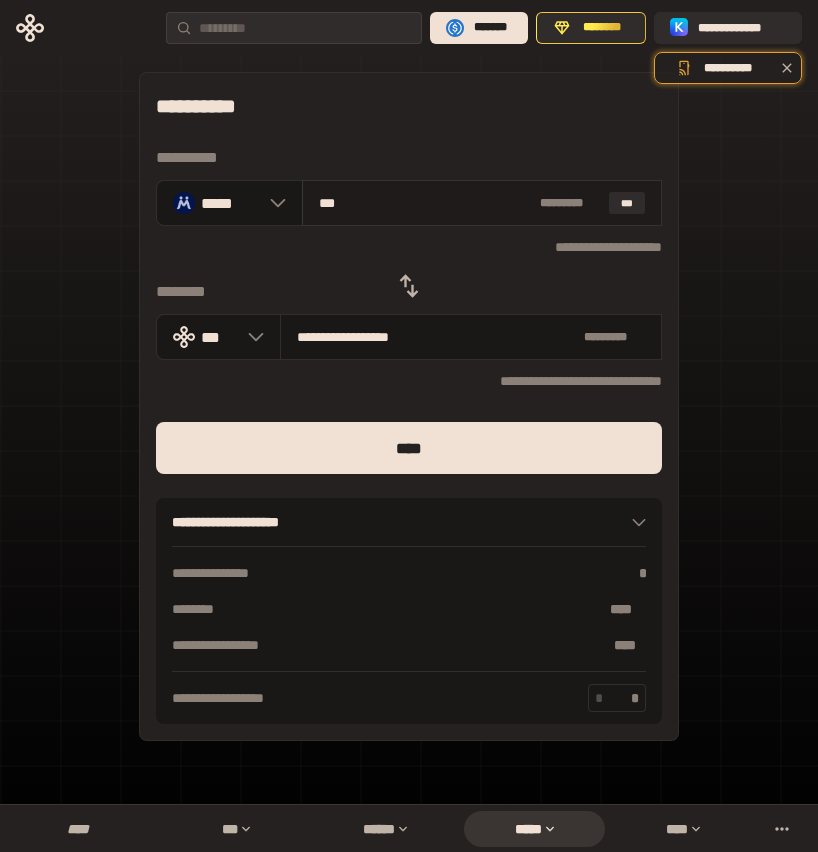 type on "****" 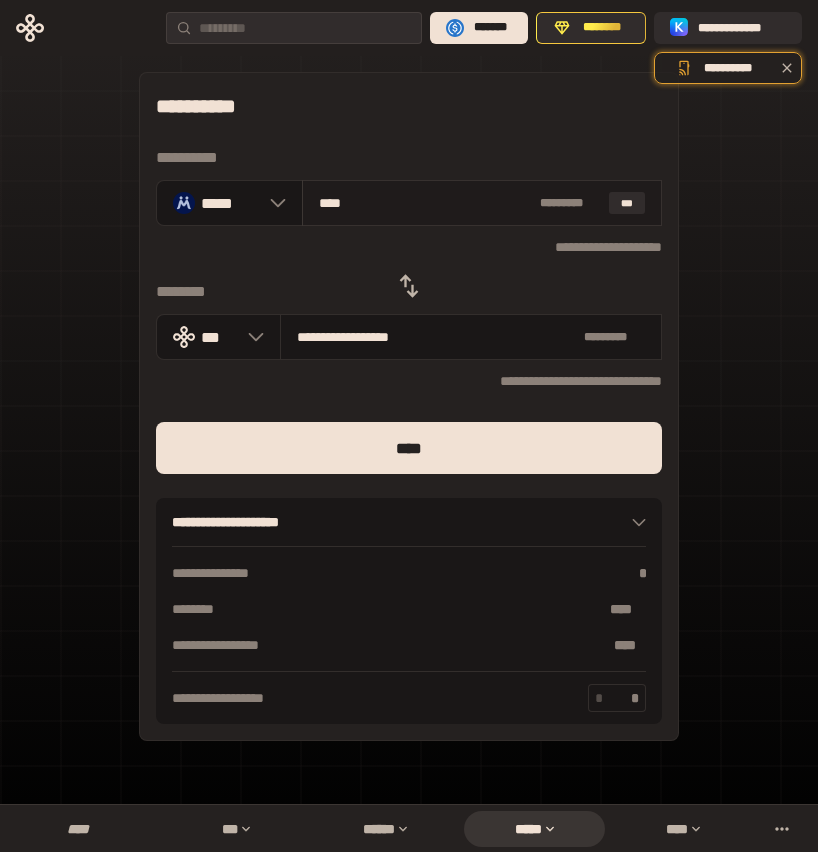 type on "**********" 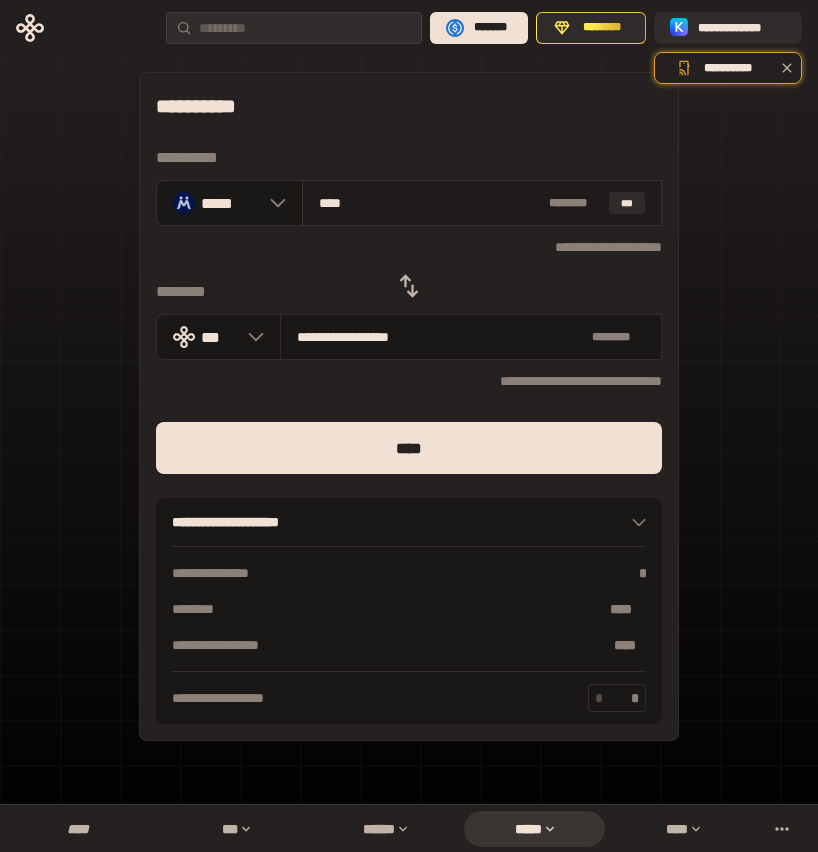 click on "****" at bounding box center [429, 203] 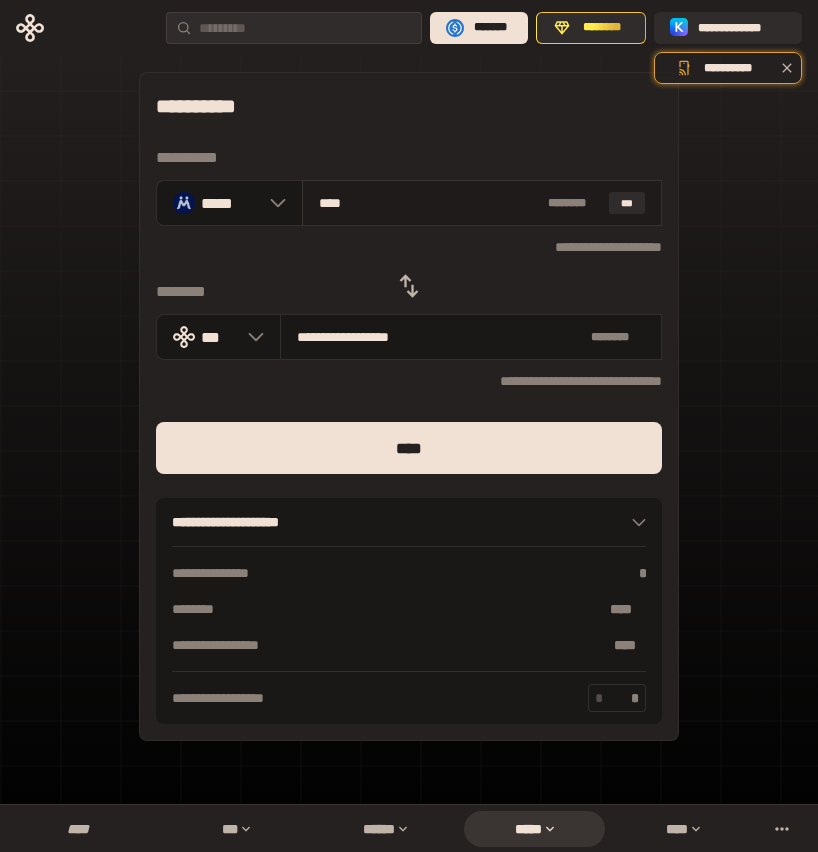 type on "***" 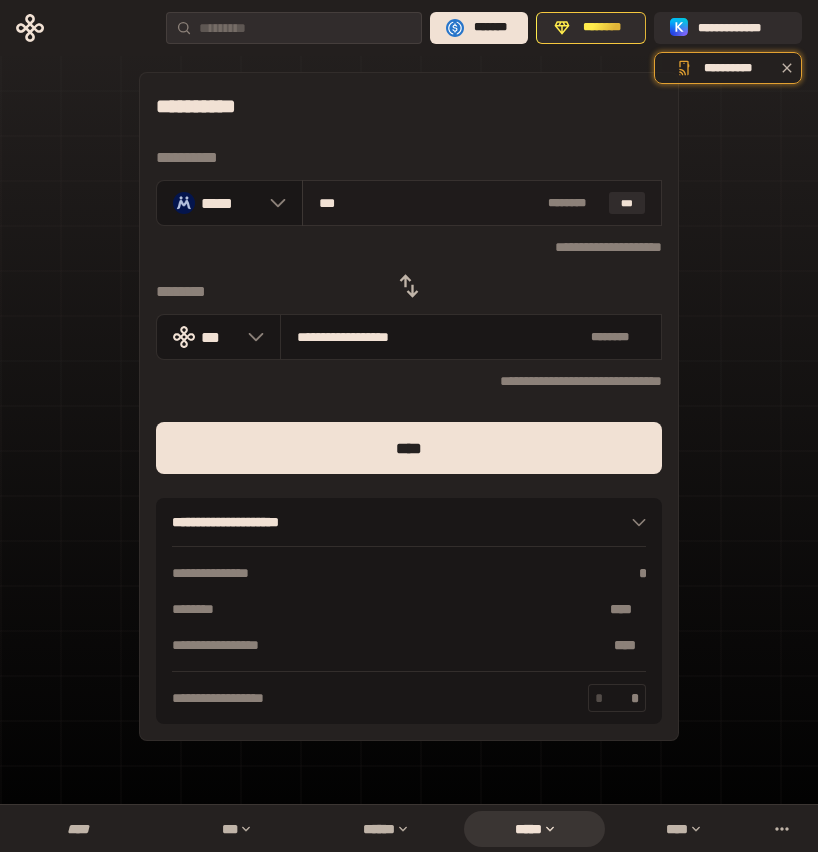 type on "**********" 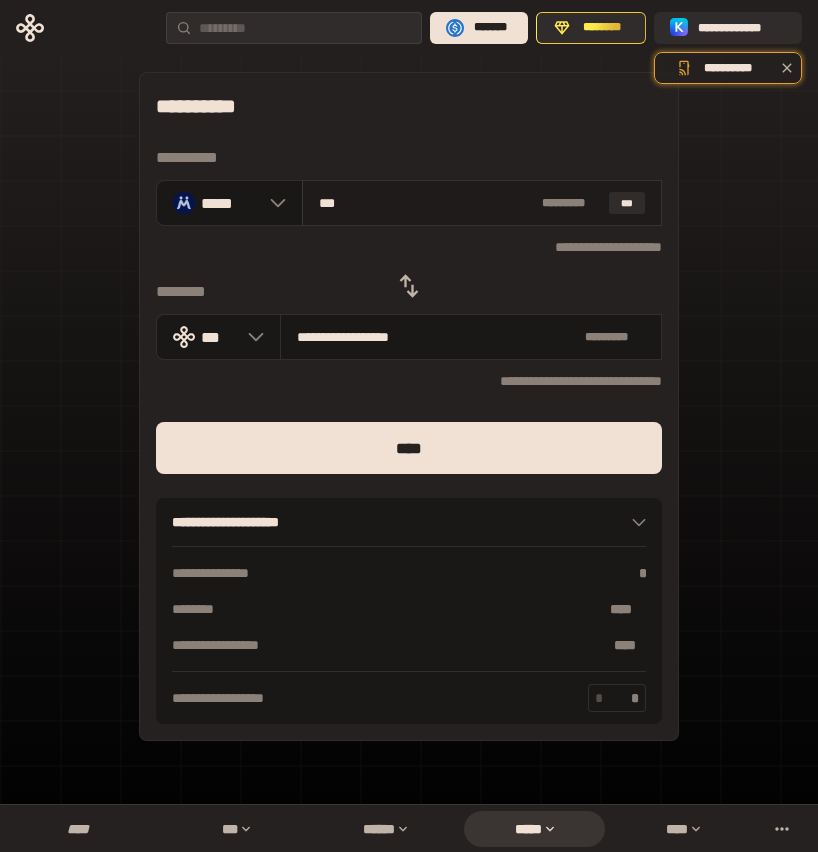 type on "****" 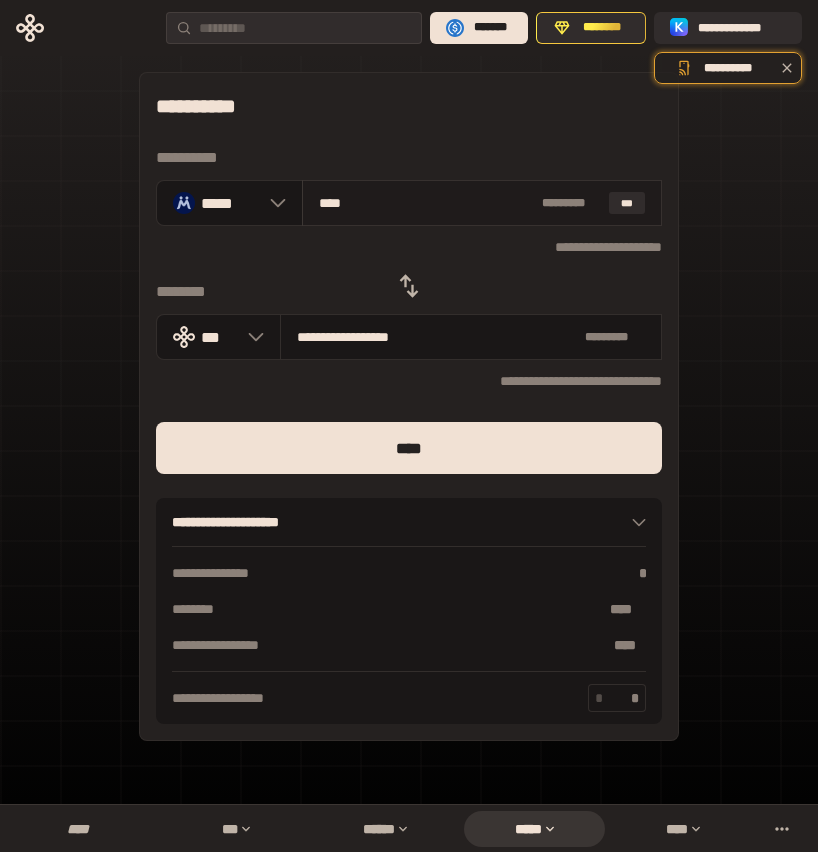 type on "**********" 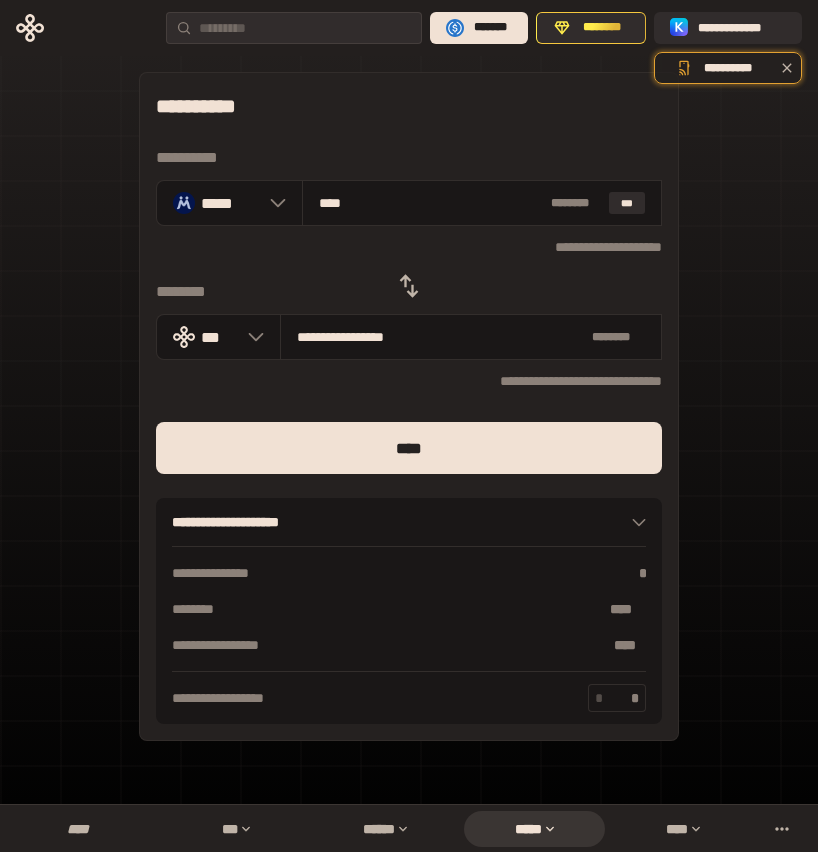 type on "****" 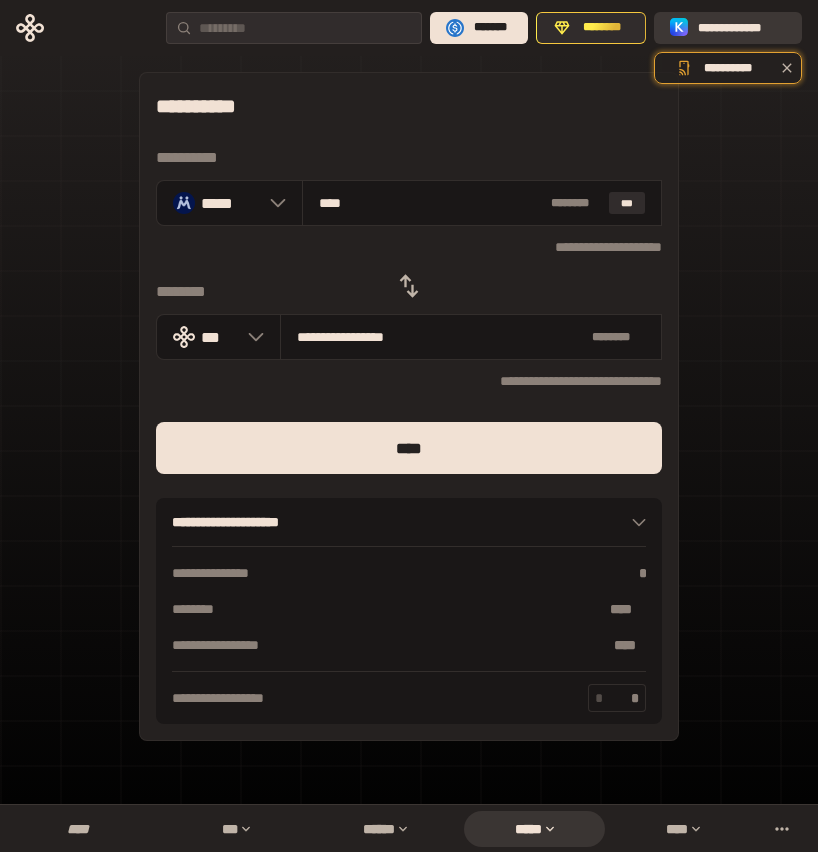 click on "**********" at bounding box center (742, 28) 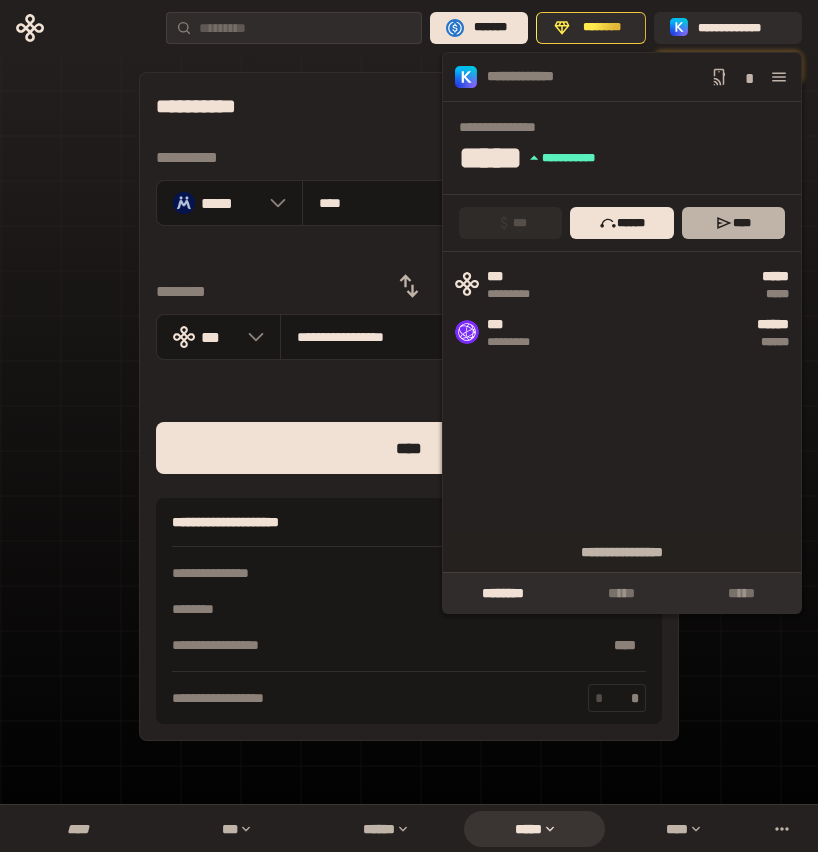 click 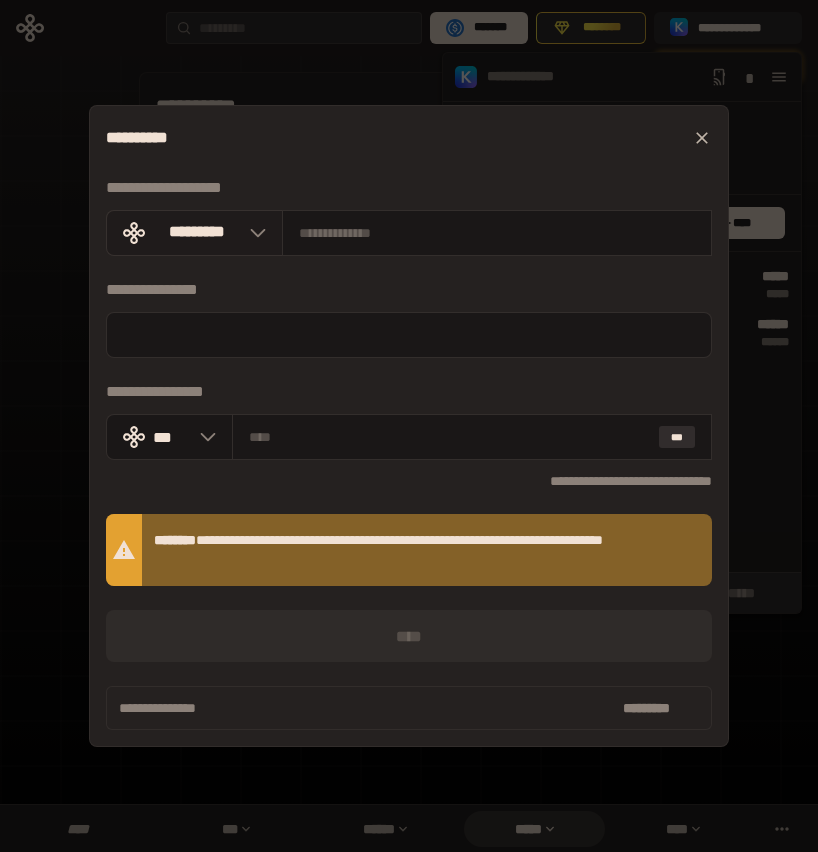 click 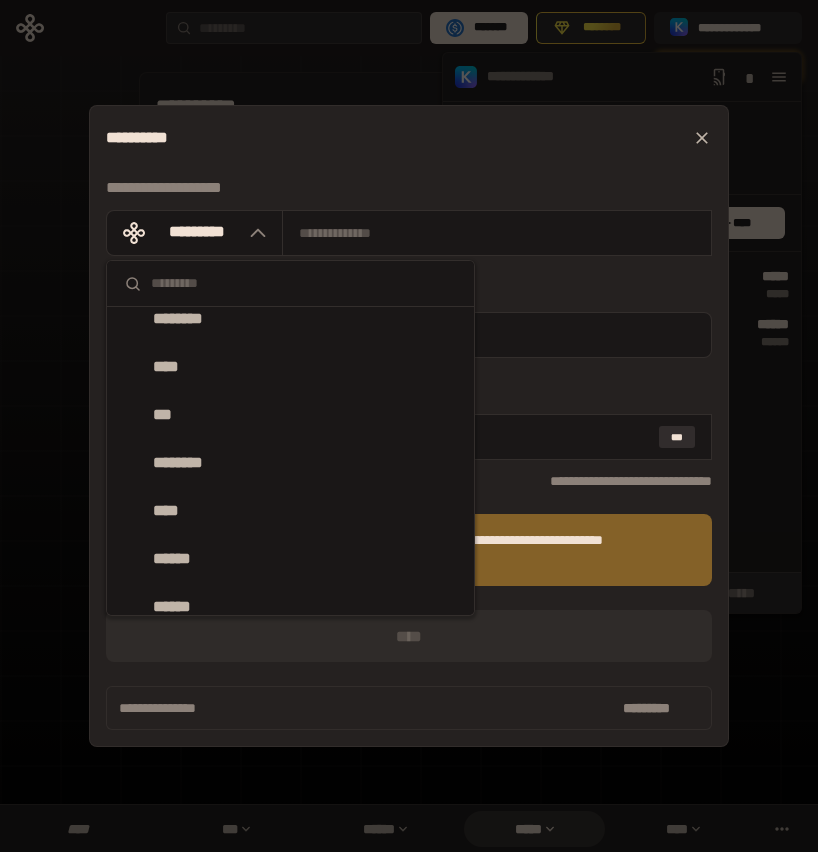 scroll, scrollTop: 4767, scrollLeft: 0, axis: vertical 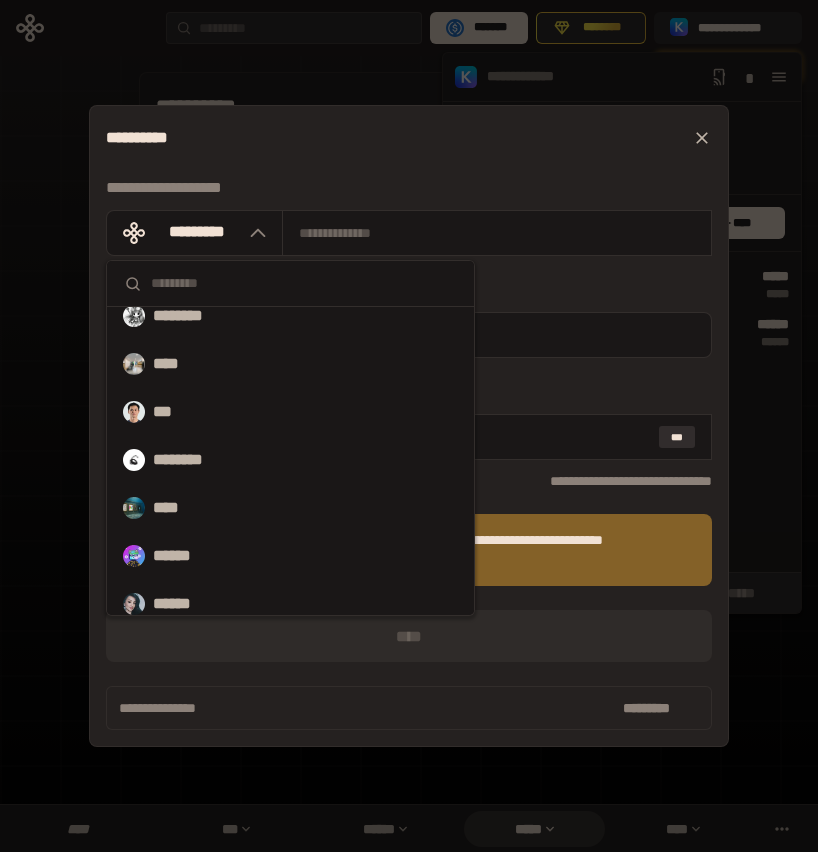 type 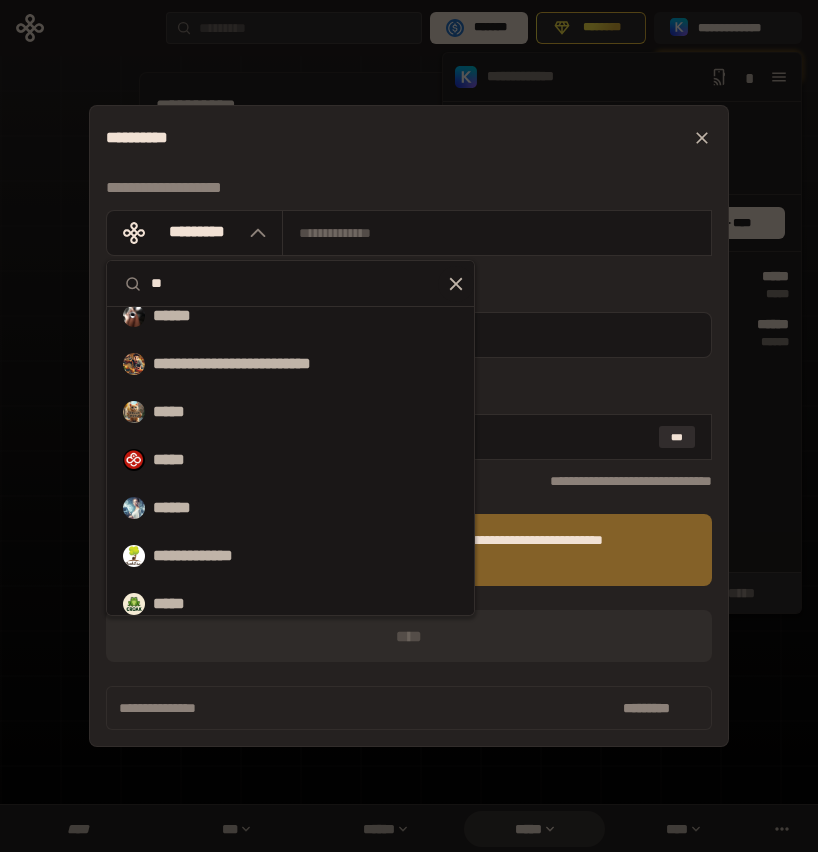 scroll, scrollTop: 700, scrollLeft: 0, axis: vertical 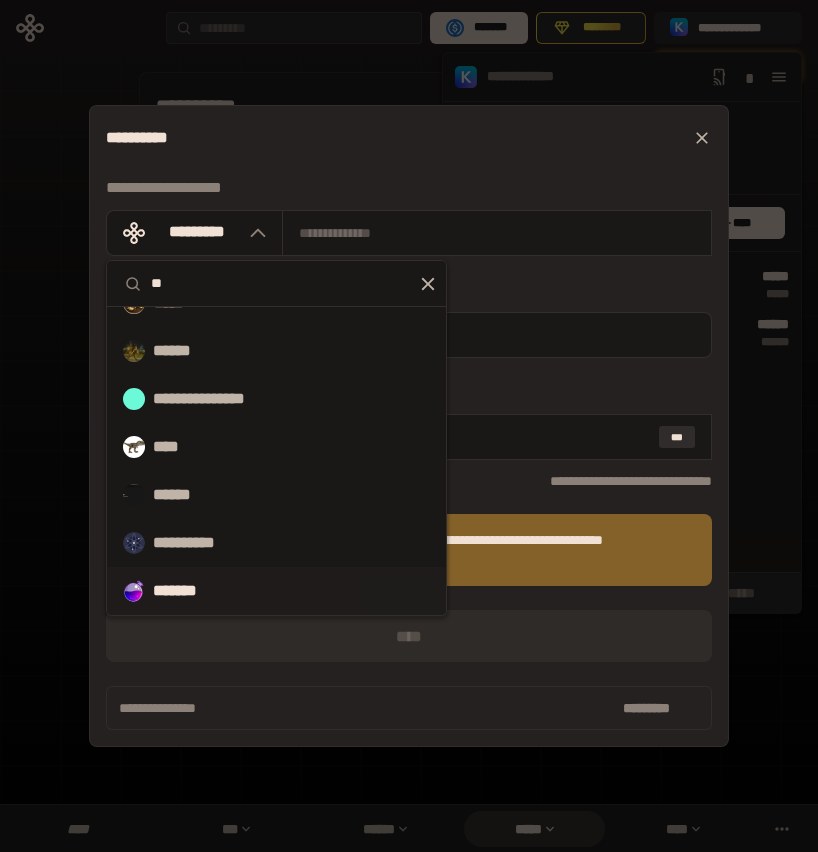 type on "**" 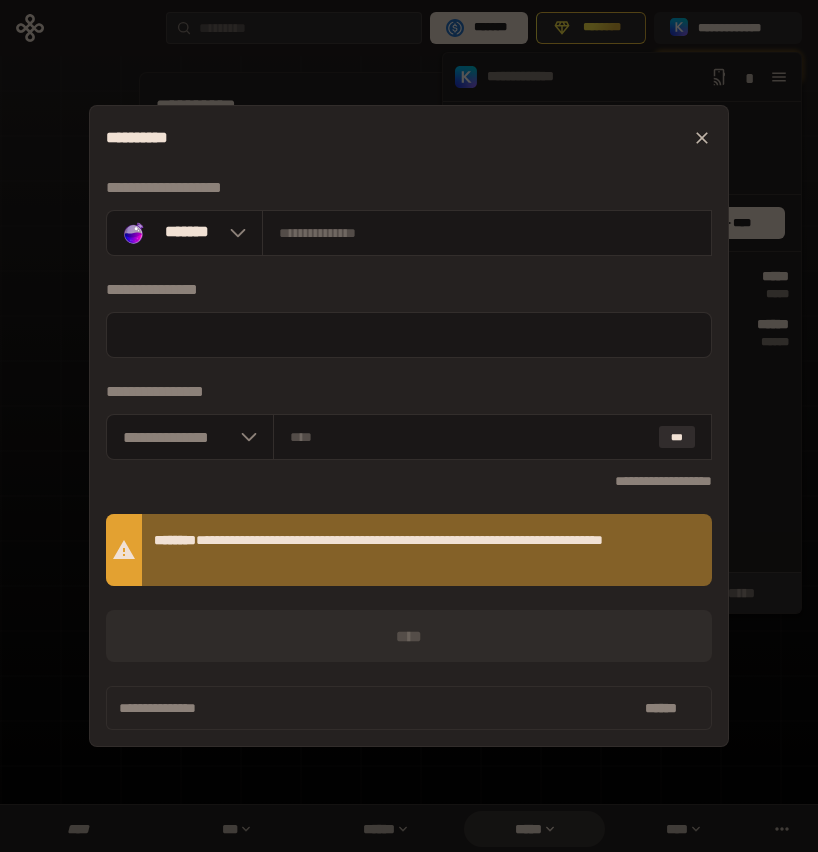 click on "[FIRST] [LAST] [STREET_NAME] [STREET_TYPE] [CITY] [STATE] [ZIP] [COUNTRY] [PHONE] [EMAIL] [DOB] [AGE] [GENDER] [NATIONALITY] [OCCUPATION] [EMPLOYER] [JOB_TITLE] [SSN] [PASSPORT] [DLN] [CC_NUMBER]" at bounding box center [409, 426] 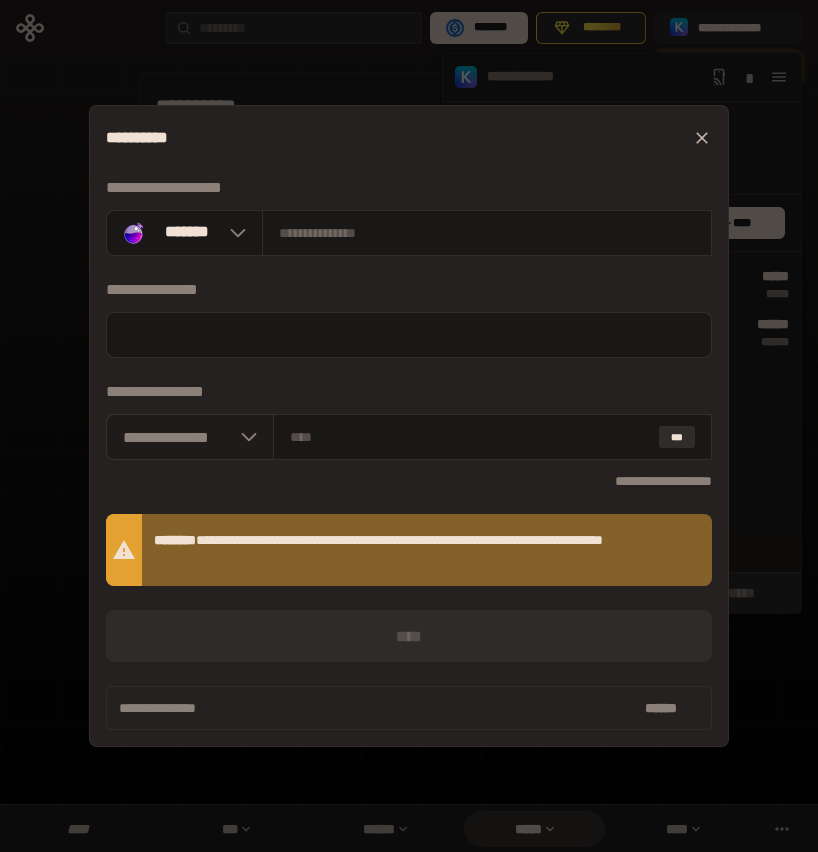 click on "**********" at bounding box center [190, 437] 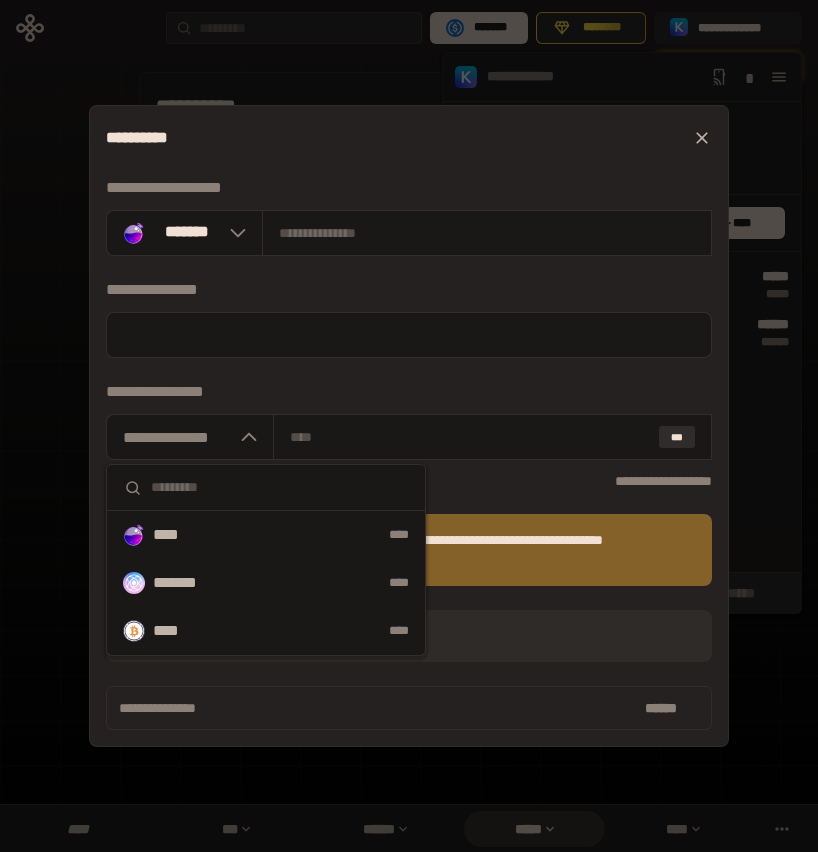 click 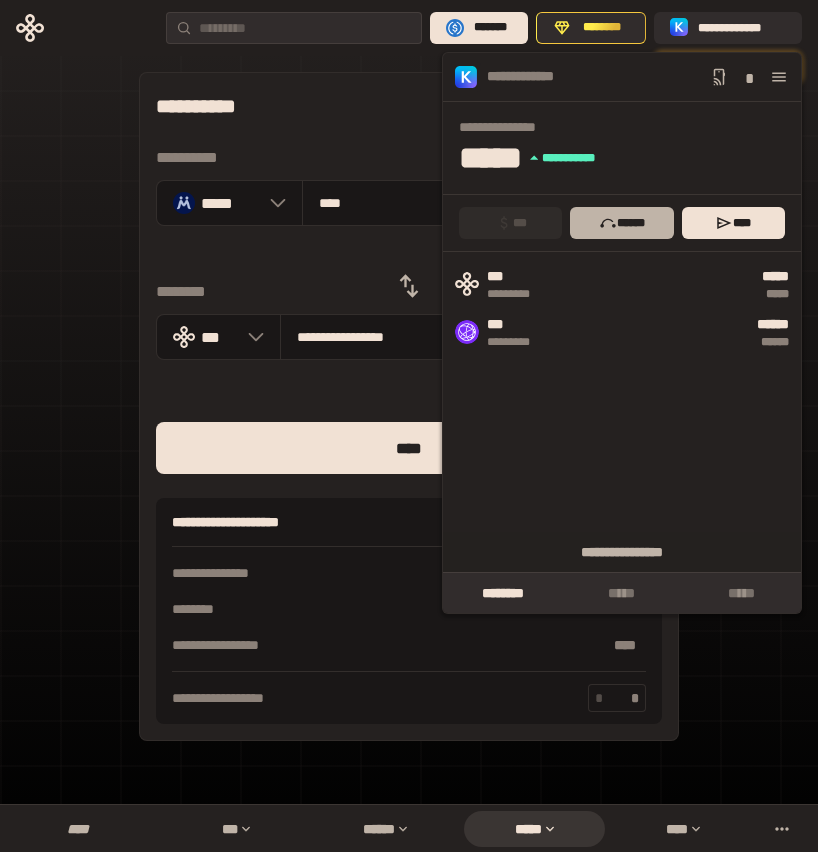click on "******" at bounding box center (621, 223) 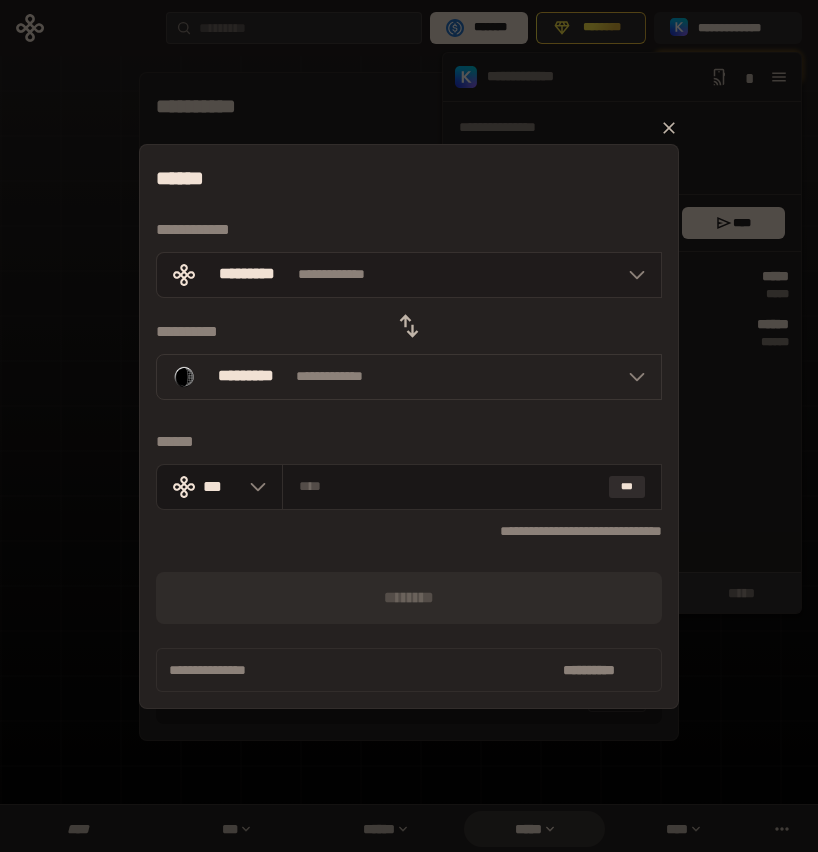 click on "**********" at bounding box center [409, 275] 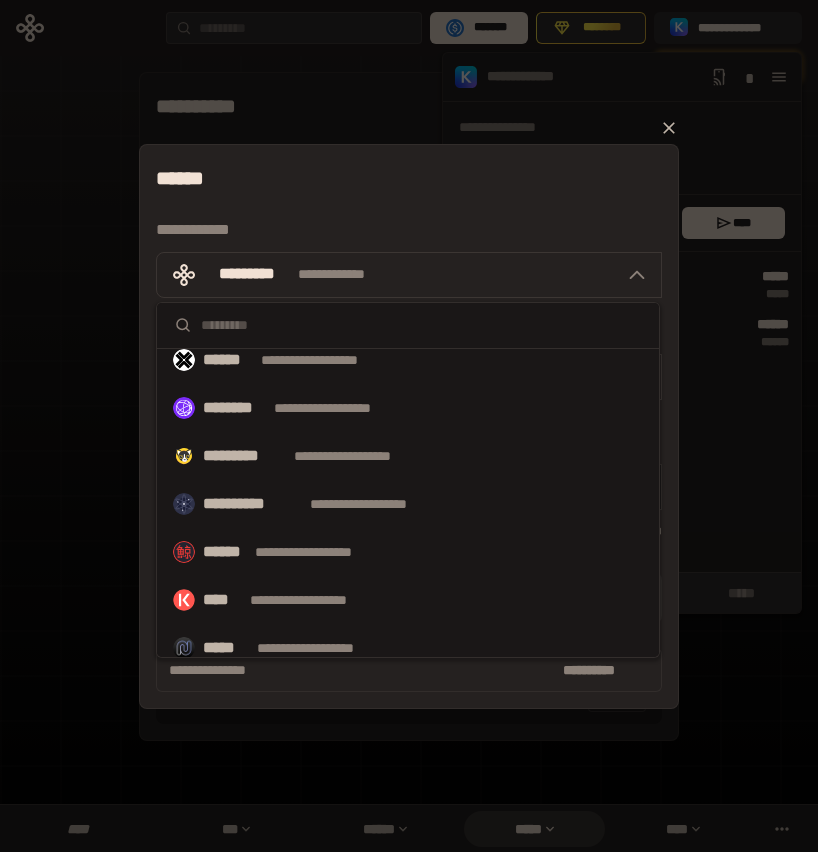 scroll, scrollTop: 652, scrollLeft: 0, axis: vertical 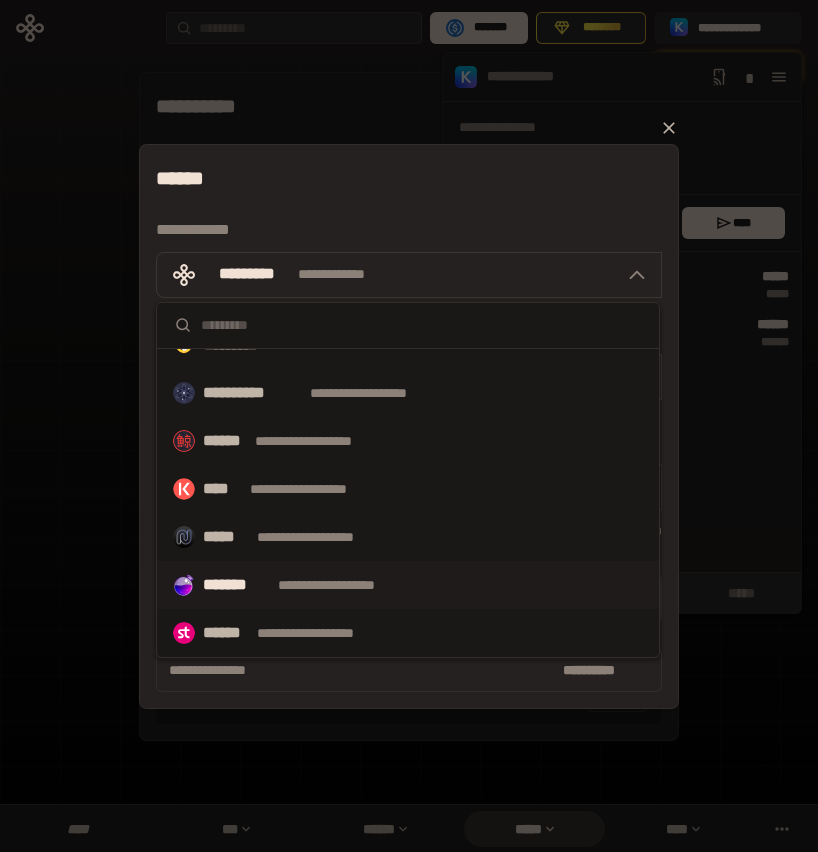 click on "**********" at bounding box center (408, 585) 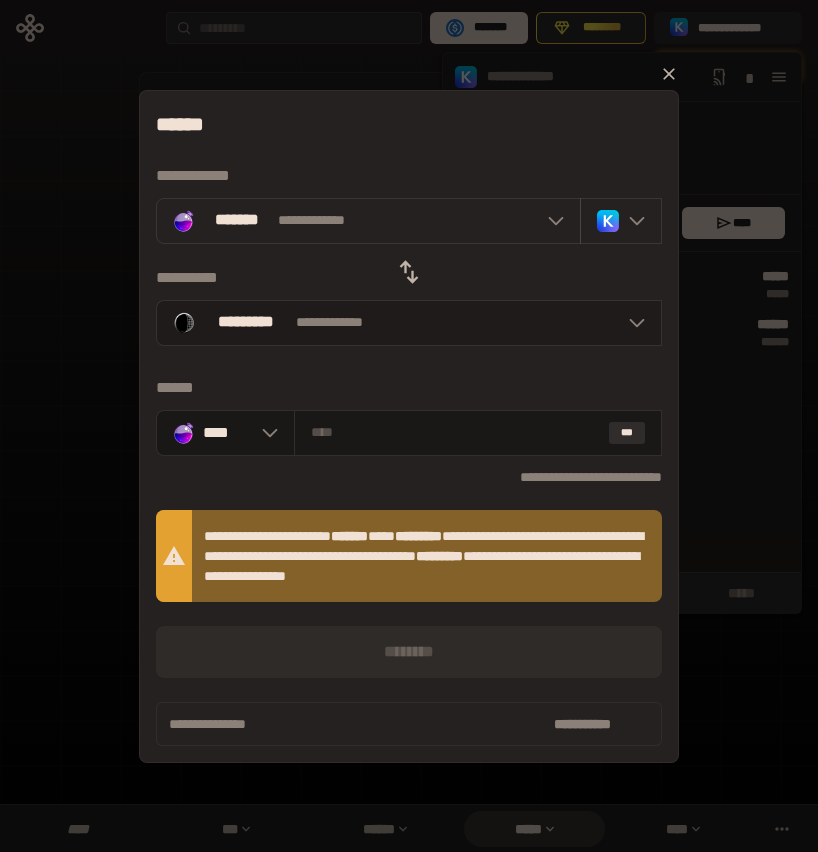 click 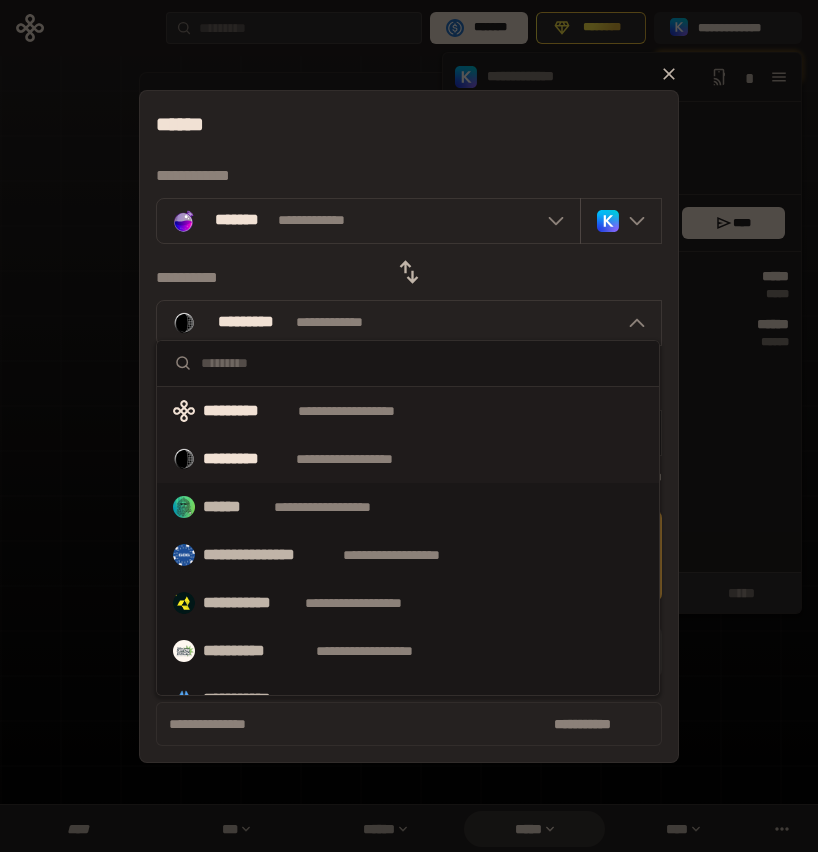 click on "**********" at bounding box center [408, 411] 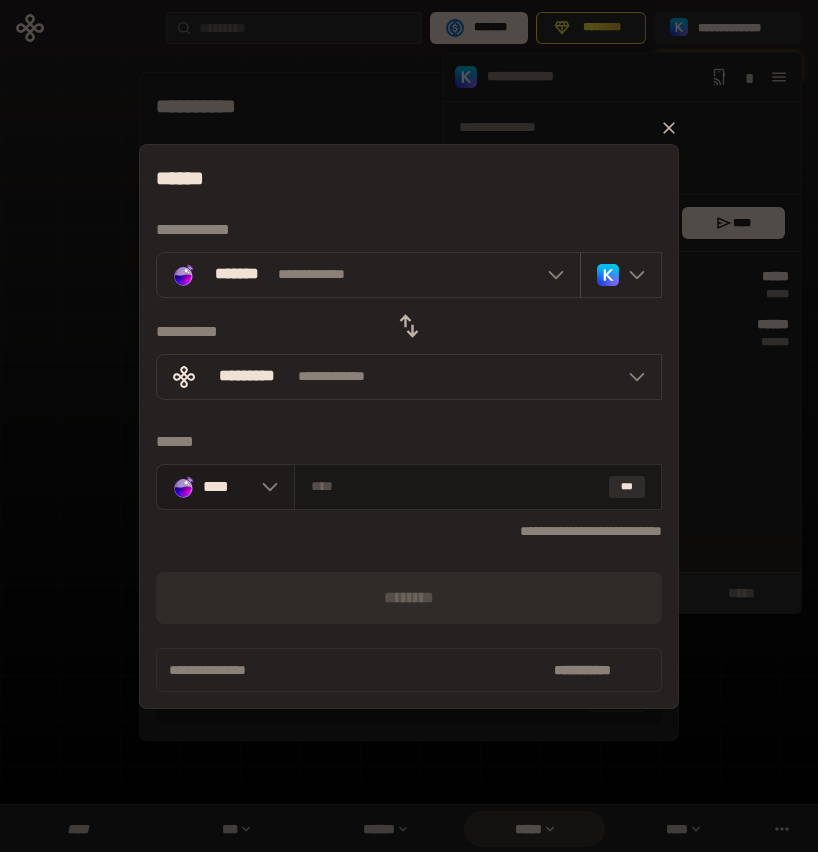 click 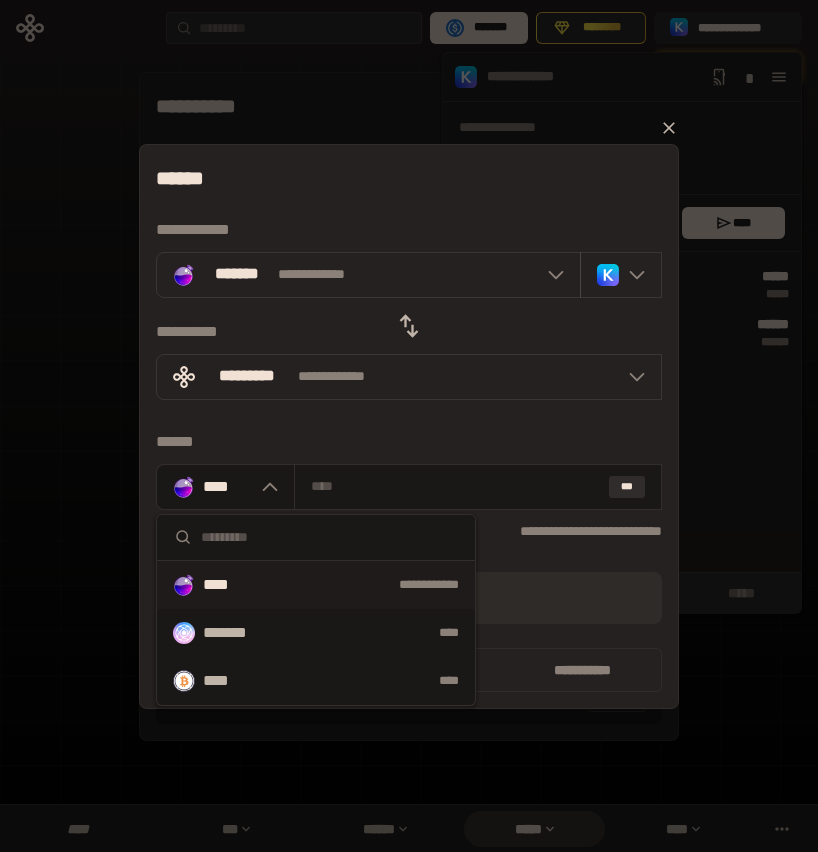 click at bounding box center [330, 537] 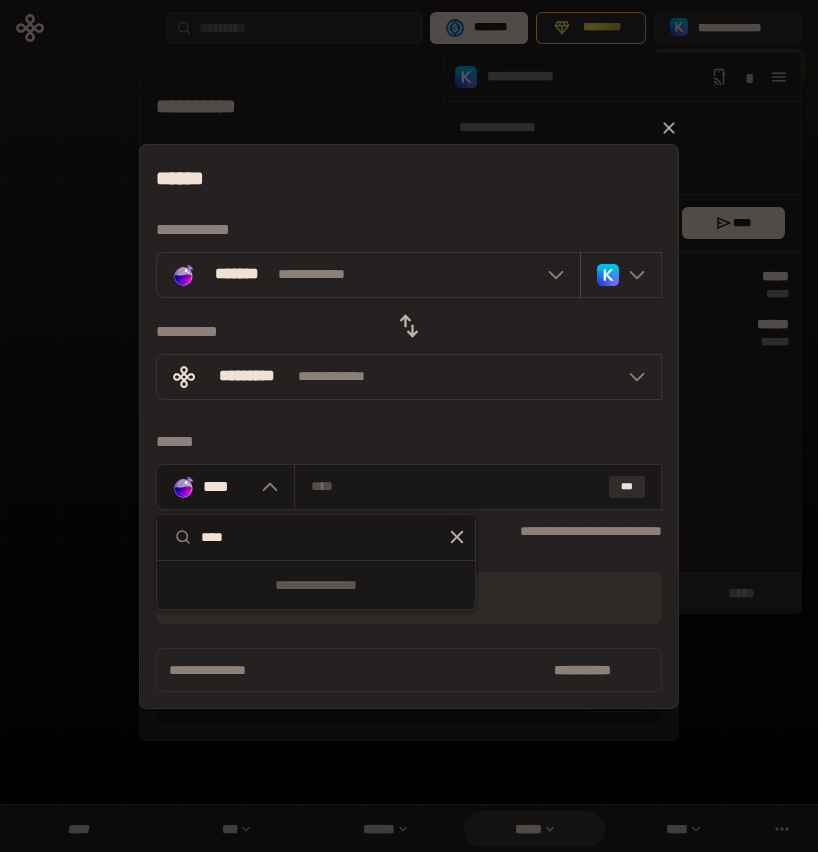 type on "****" 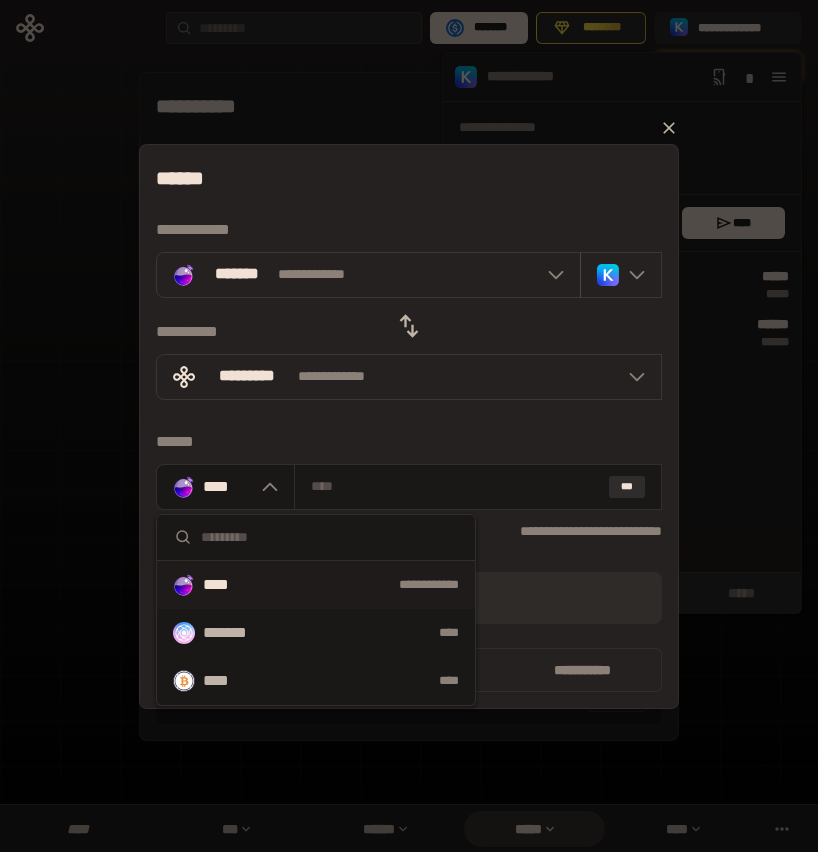 click on "[FIRST] [LAST] [STREET_NAME] [STREET_TYPE] [CITY] [STATE] [ZIP] [COUNTRY] [PHONE] [EMAIL] [DOB] [AGE] [GENDER] [NATIONALITY] [OCCUPATION] [EMPLOYER] [JOB_TITLE] [SSN] [PASSPORT] [DLN] [CC_NUMBER] [CREDIT_CARD_EXPIRY] [CREDIT_CARD_CVV]" at bounding box center (409, 426) 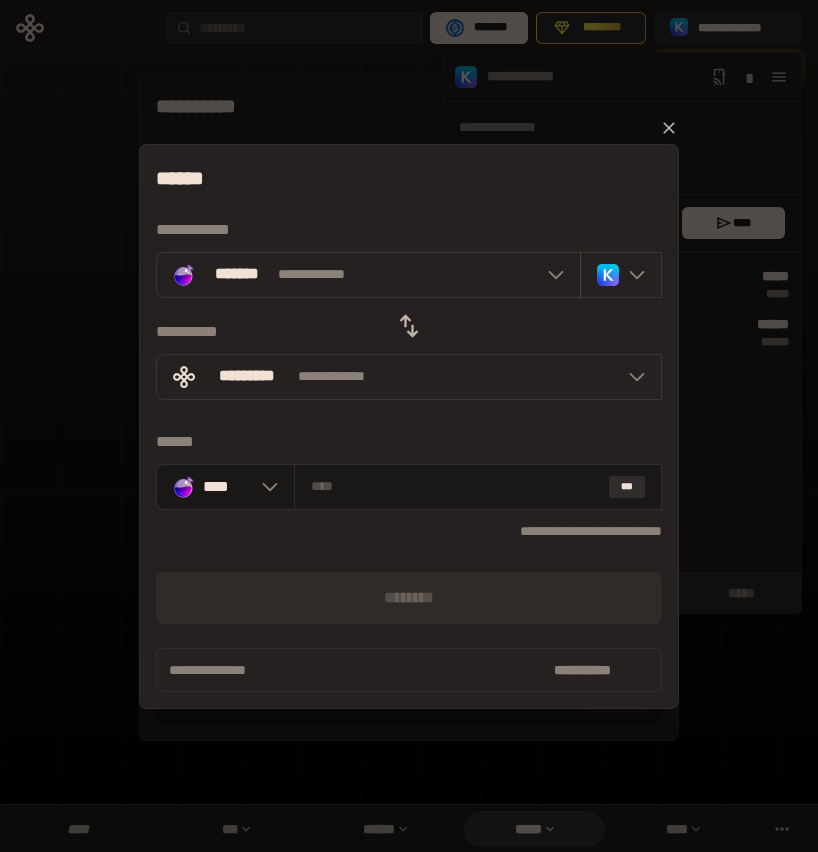 click 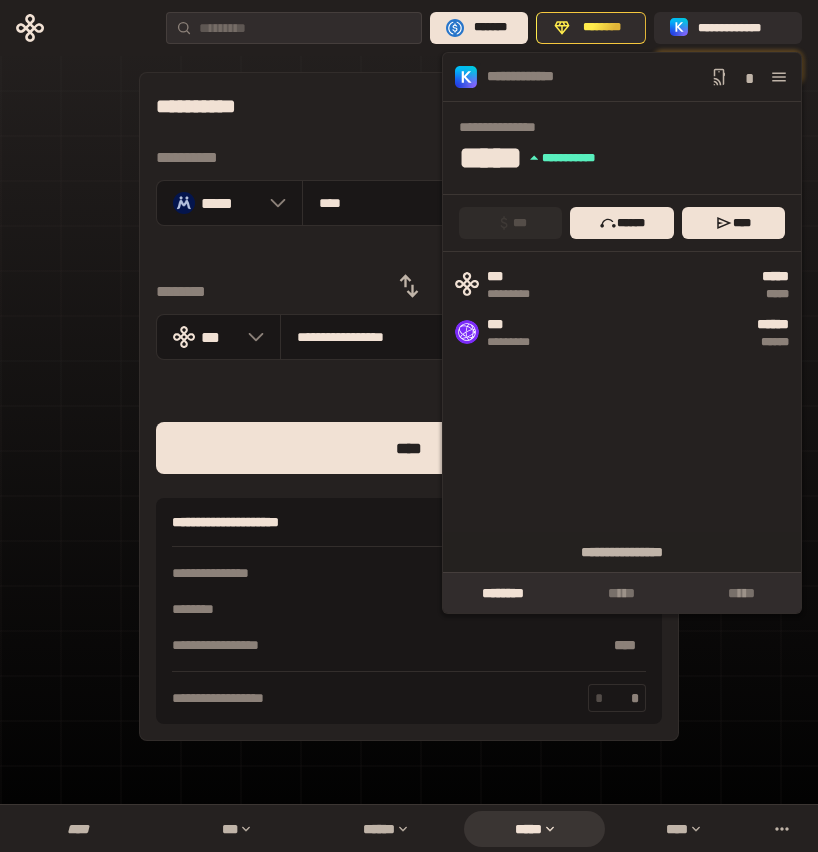 click on "[FIRST] [LAST] [MIDDLE] [SUFFIX] [ADDRESS] [CITY] [STATE] [ZIP] [COUNTRY] [PHONE] [EMAIL] [DOB] [AGE] [GENDER] [NATIONALITY] [OCCUPATION] [EMPLOYER] [JOB_TITLE] [SSN] [PASSPORT] [DLN] [CC_NUMBER]" at bounding box center [409, 414] 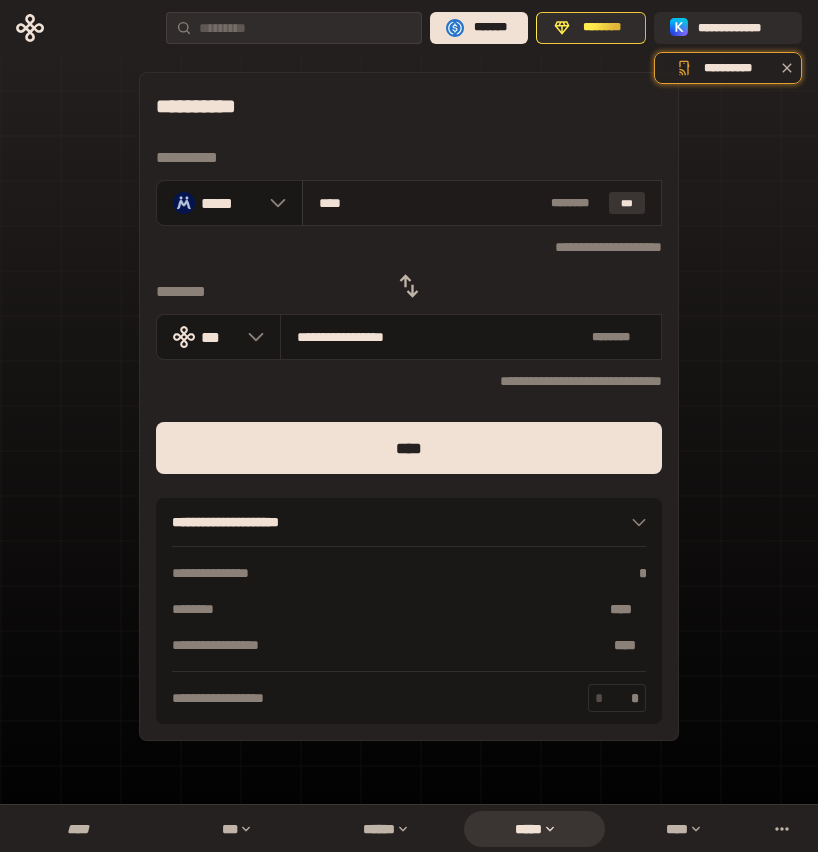 click on "***" at bounding box center [627, 203] 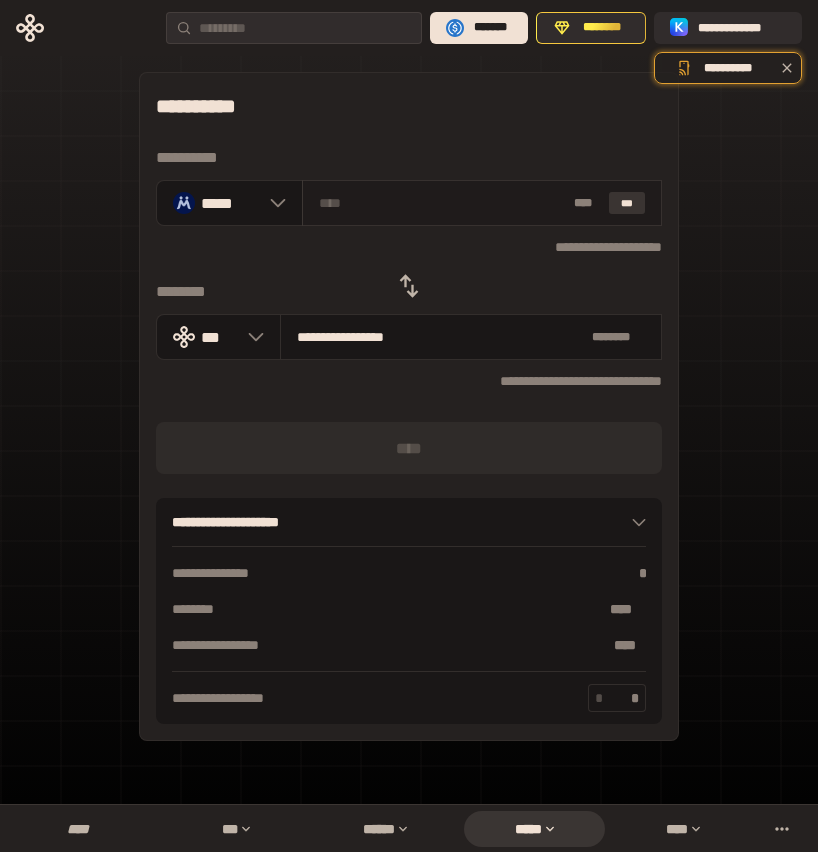 click on "***" at bounding box center (627, 203) 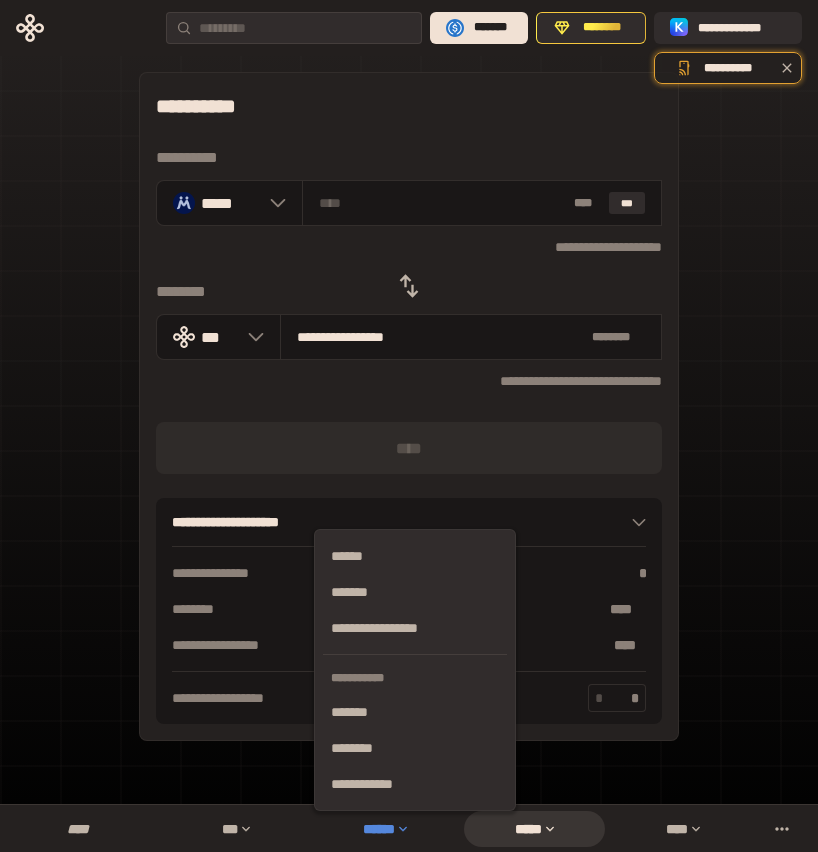 click on "******" at bounding box center [384, 829] 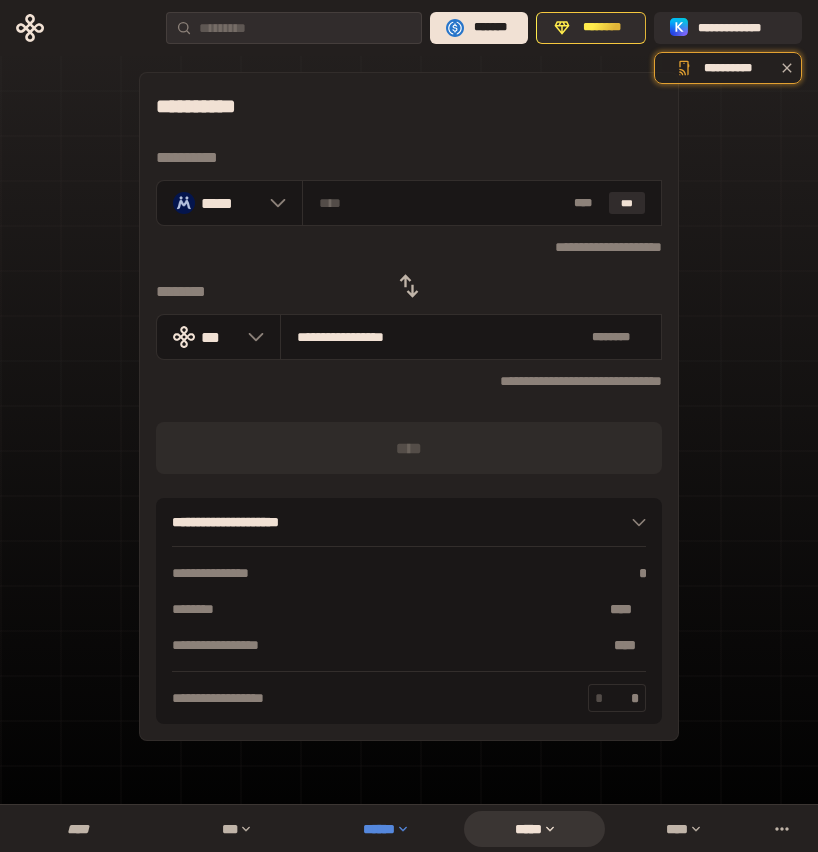 click on "******" at bounding box center (384, 829) 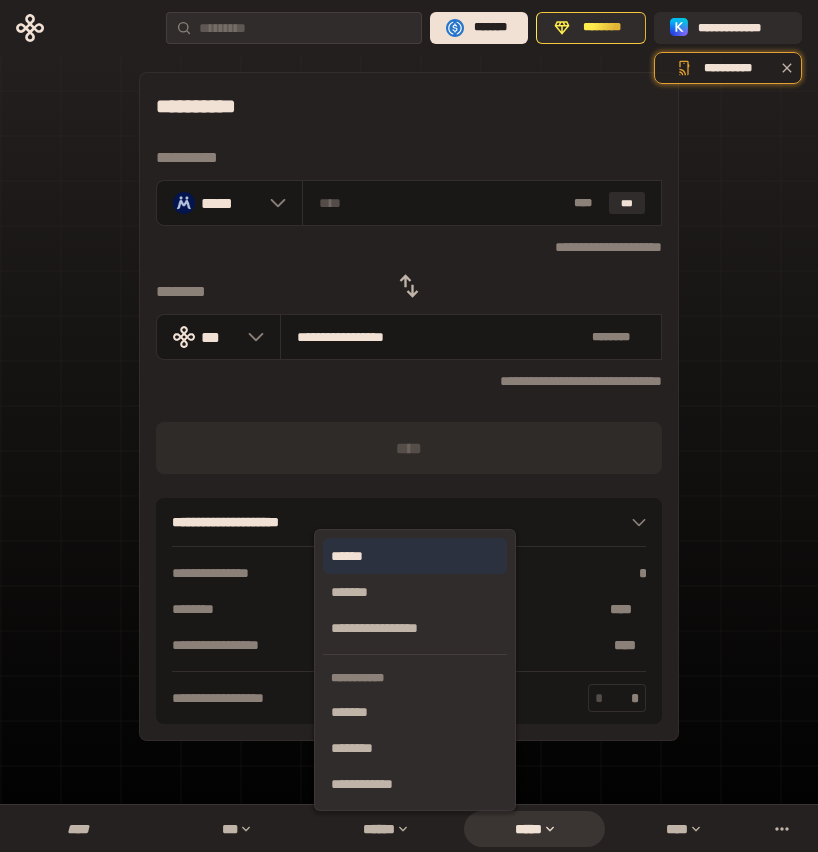 click on "******" at bounding box center [415, 556] 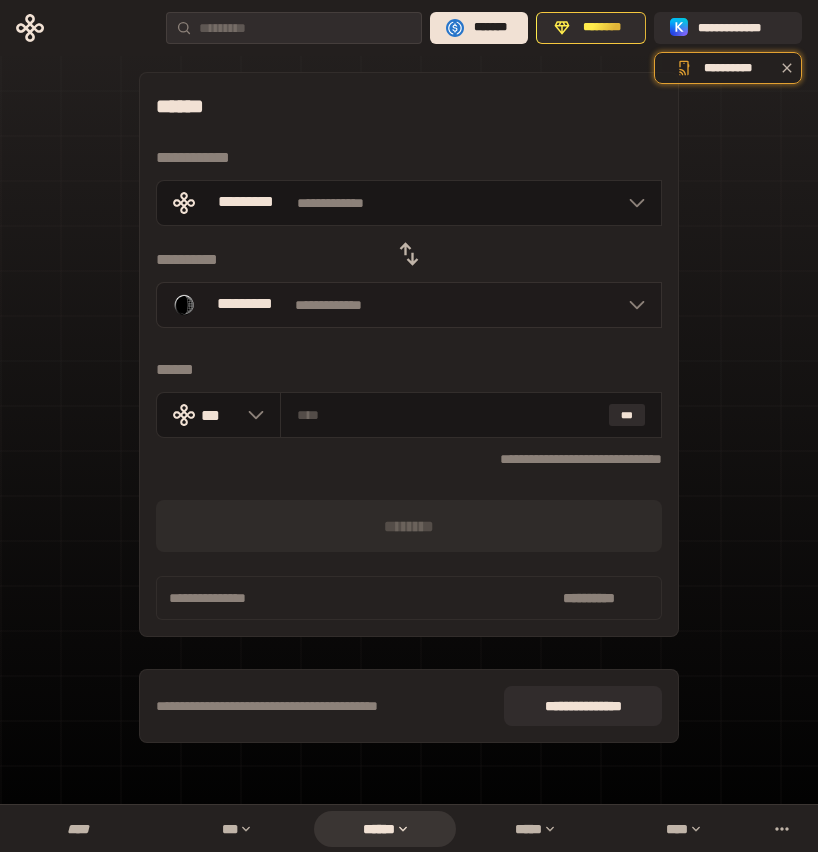 click 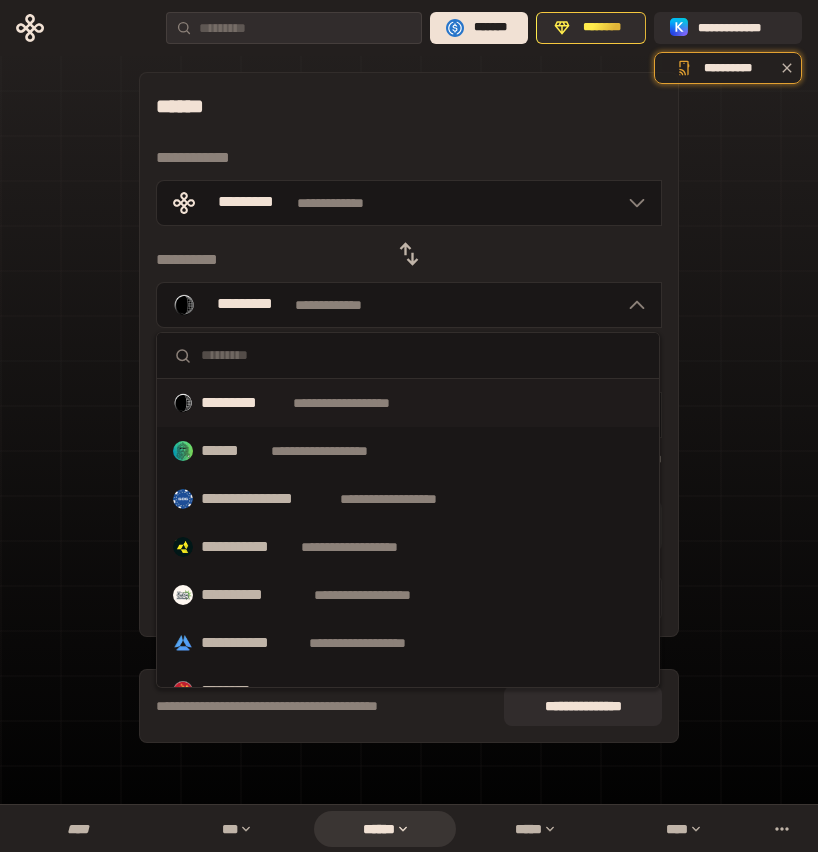 click at bounding box center [422, 355] 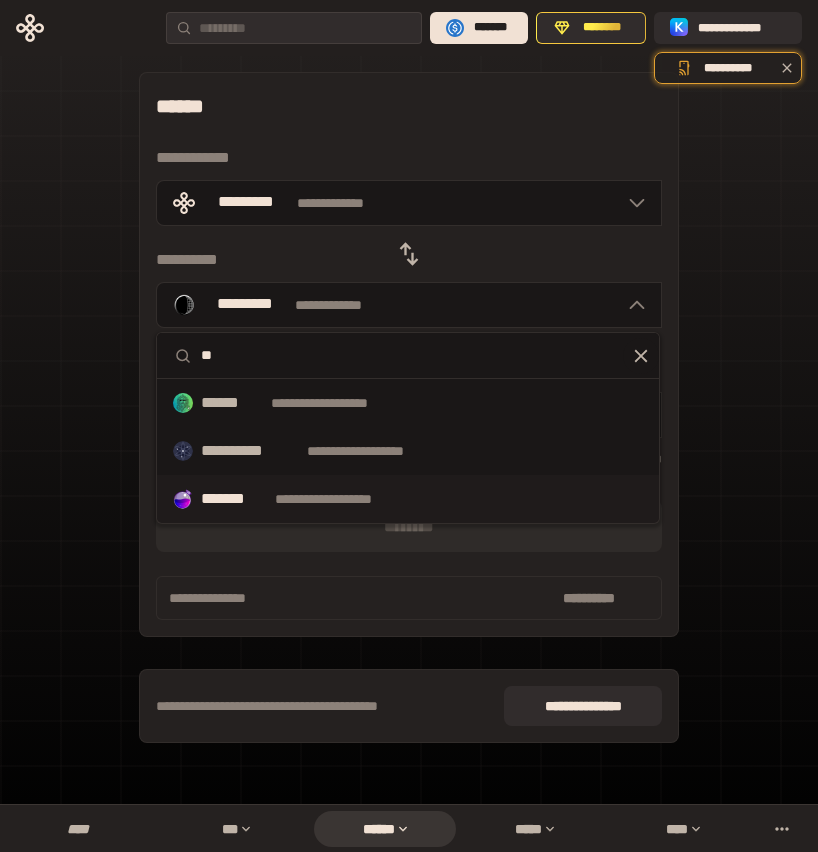 type on "**" 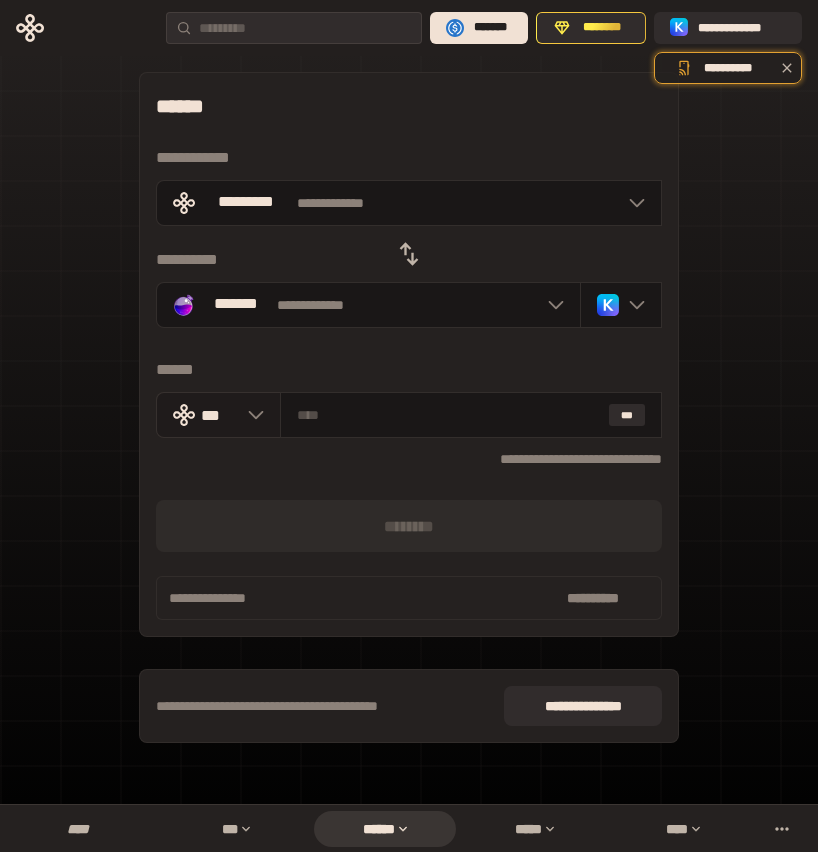 click on "***" at bounding box center [218, 415] 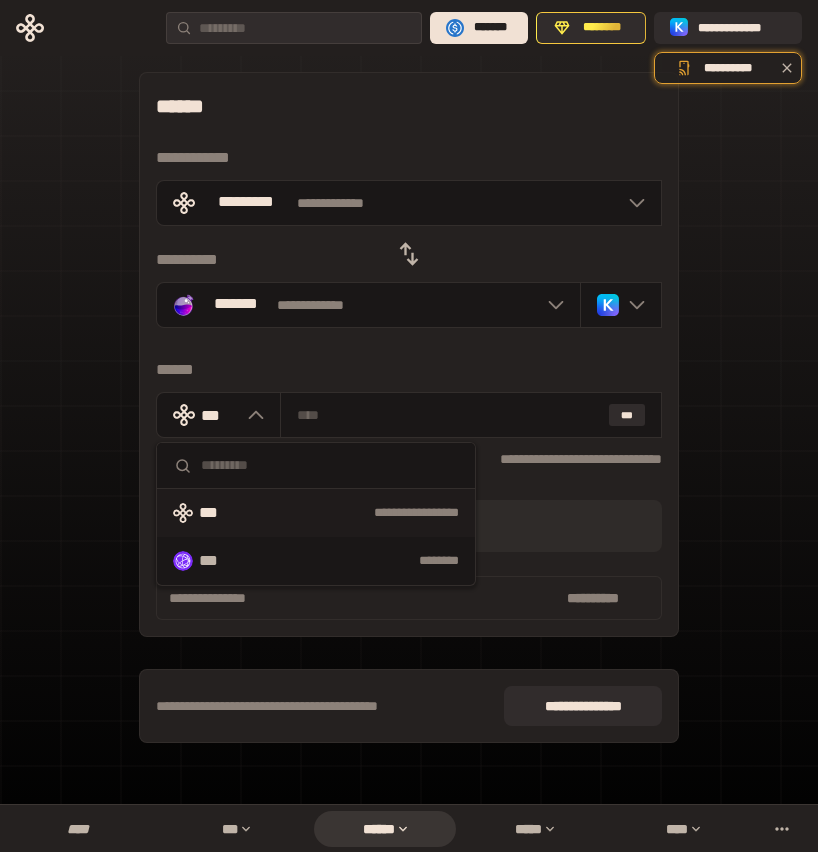 click on "[FIRST] [LAST] [STREET_NAME] [STREET_TYPE] [CITY] [STATE] [ZIP] [COUNTRY] [PHONE] [EMAIL] [DOB] [AGE] [GENDER] [NATIONALITY] [OCCUPATION] [EMPLOYER] [JOB_TITLE] [SSN] [PASSPORT] [DLN] [CC_NUMBER] [CREDIT_CARD_EXPIRY] [CREDIT_CARD_CVV] [BANK_NAME] [ACCOUNT_NUMBER]" at bounding box center [409, 415] 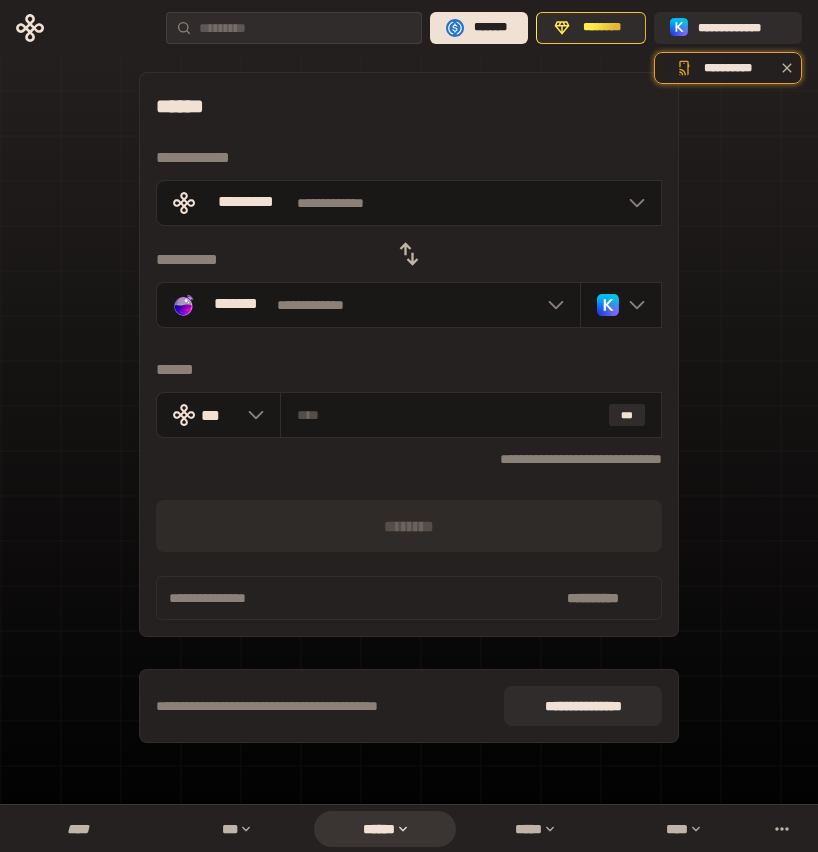 click 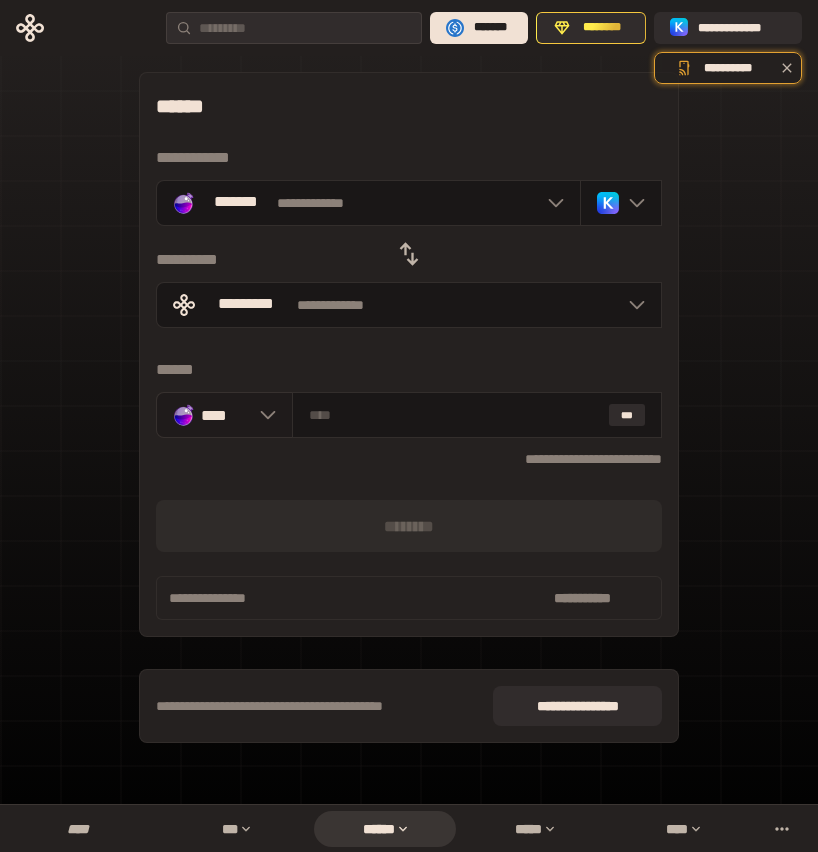 click 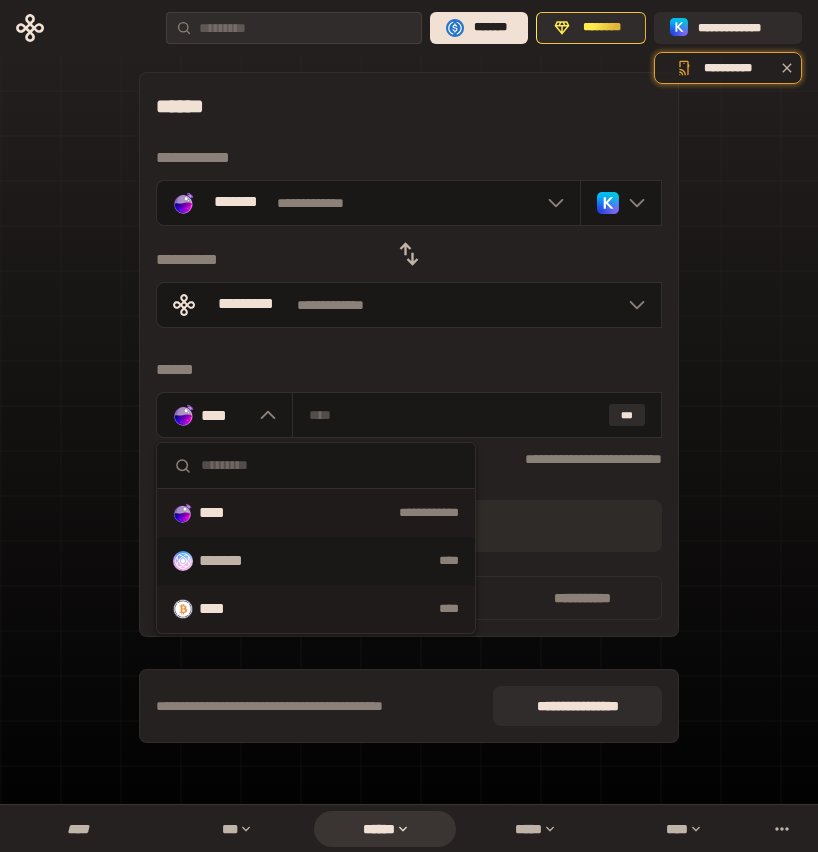 click on "****" at bounding box center (222, 609) 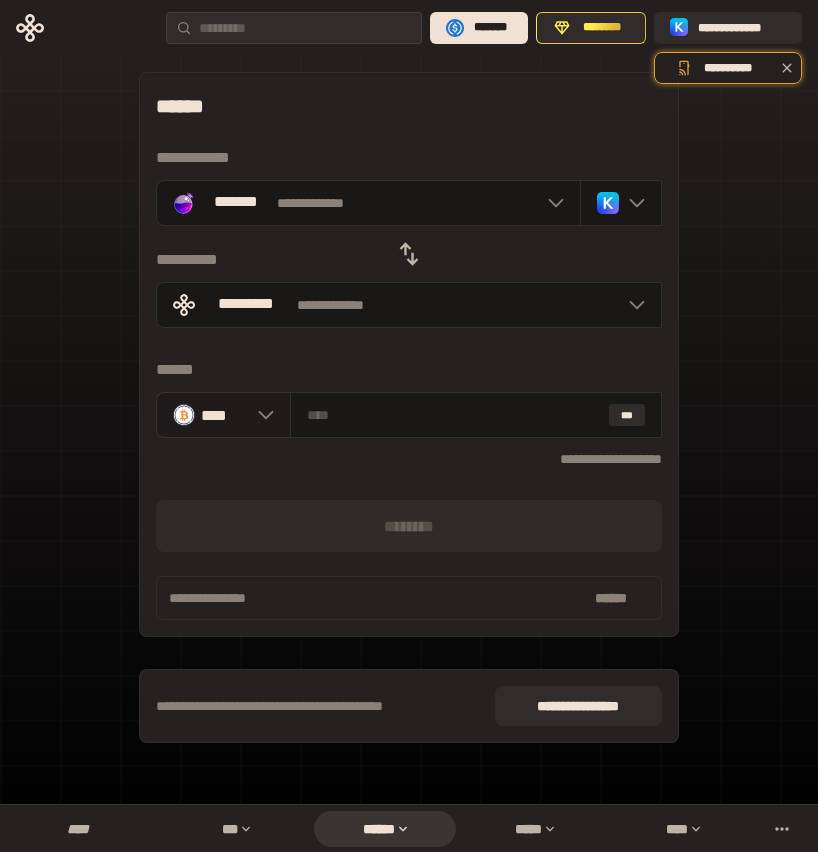 click 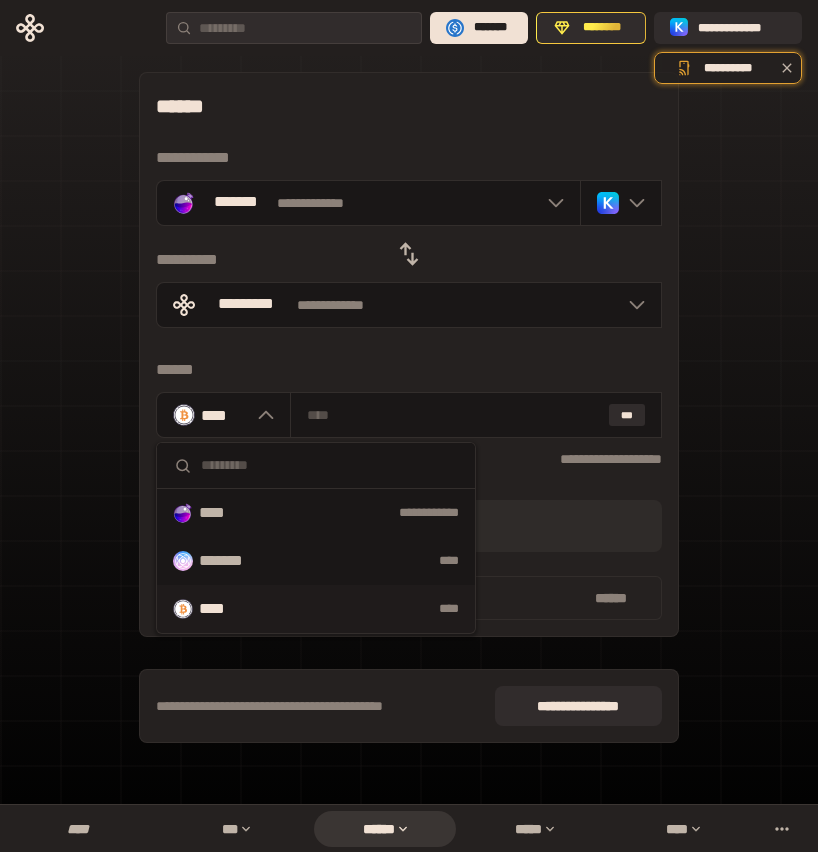 click at bounding box center [330, 465] 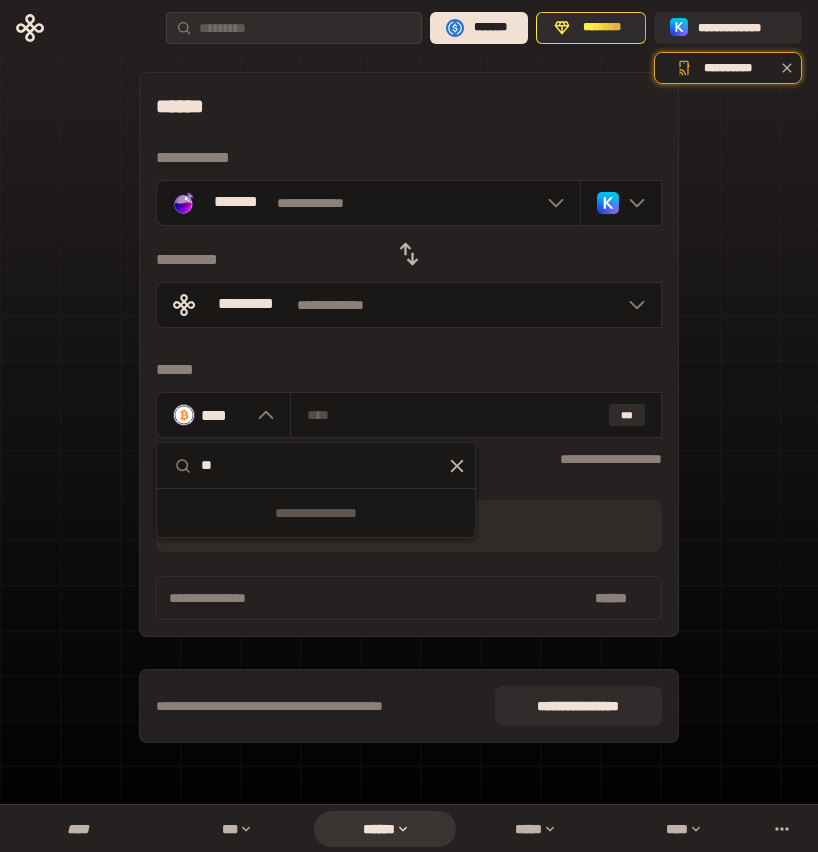 type on "*" 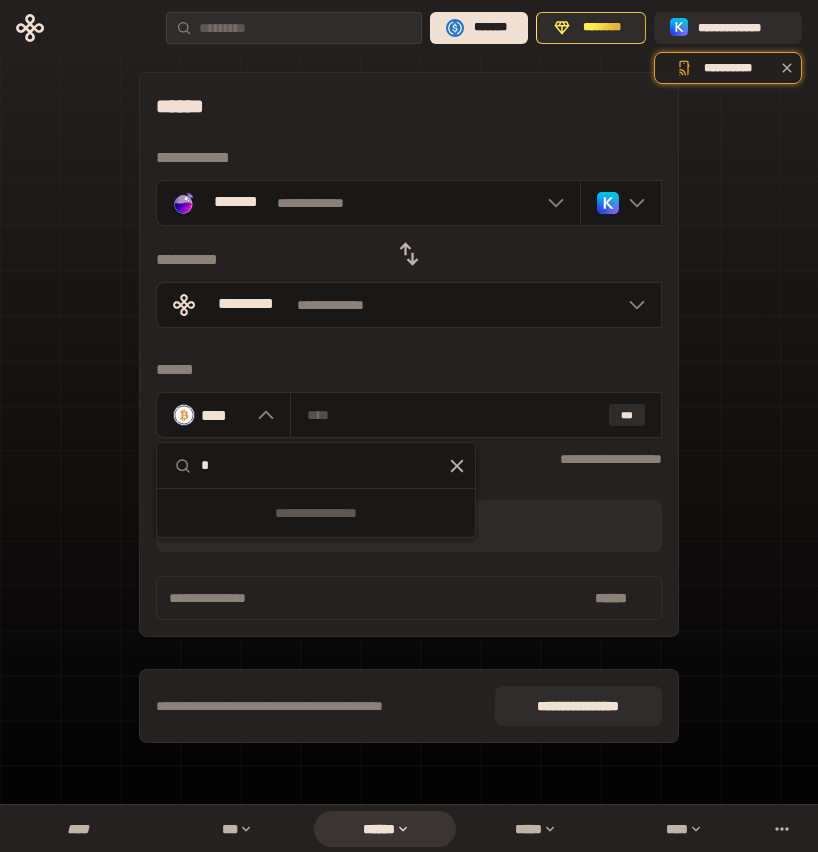type 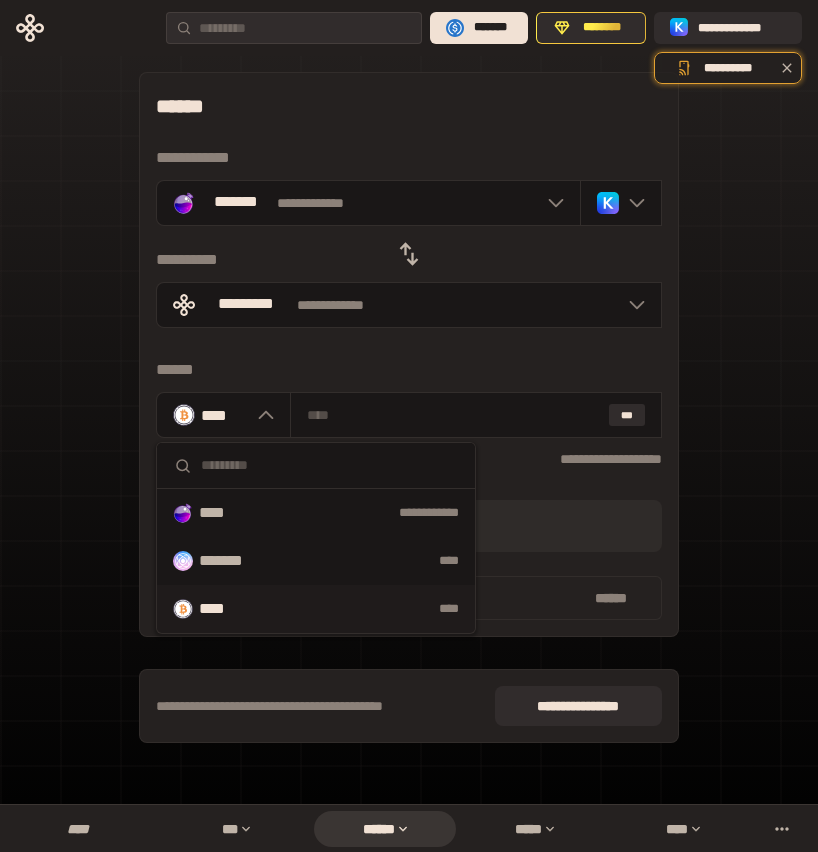 click on "[FIRST] [LAST] [STREET_NAME] [STREET_TYPE] [CITY] [STATE] [ZIP] [COUNTRY] [PHONE] [EMAIL] [DOB] [AGE] [GENDER] [NATIONALITY] [OCCUPATION] [EMPLOYER] [JOB_TITLE] [SSN] [PASSPORT] [DLN] [CC_NUMBER] [CREDIT_CARD_EXPIRY] [CREDIT_CARD_CVV] [BANK_NAME] [ACCOUNT_NUMBER]" at bounding box center [409, 415] 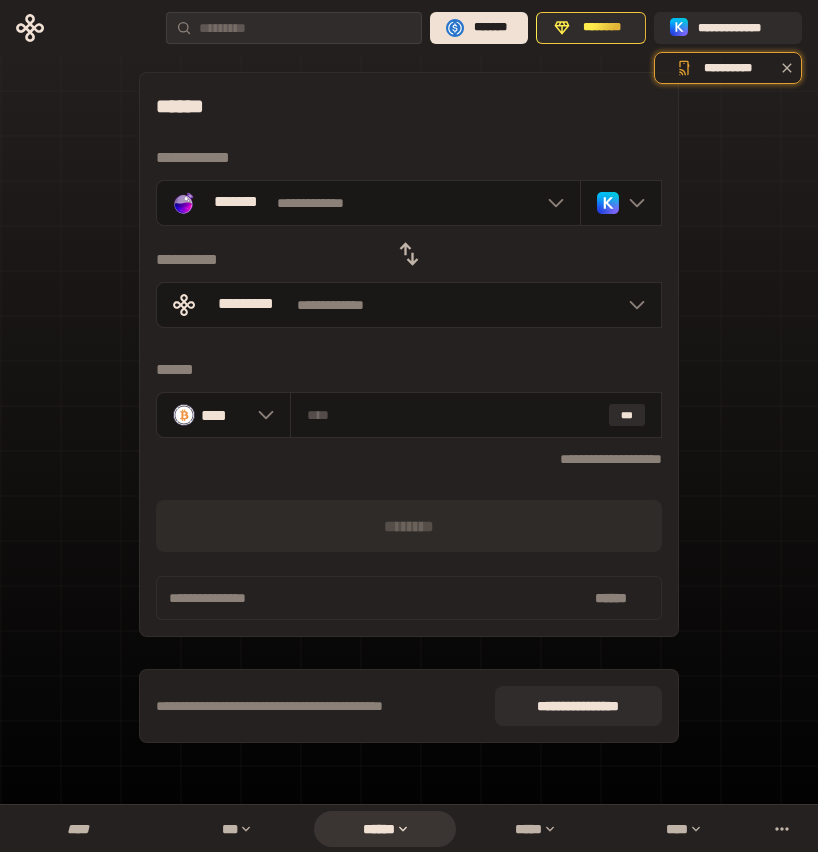 click 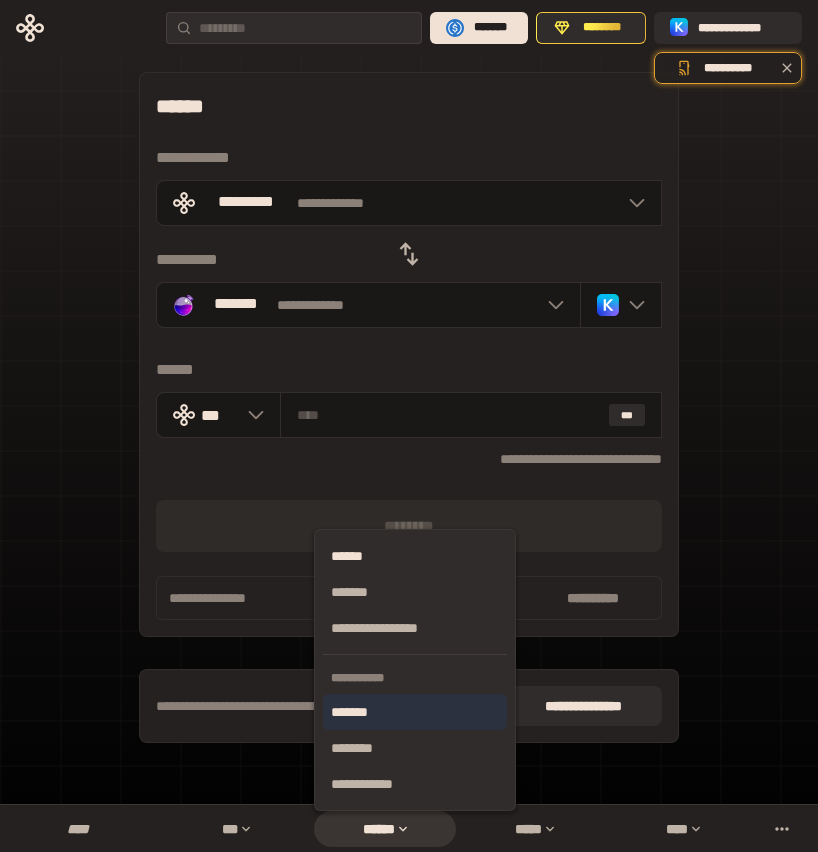 click on "*******" at bounding box center (415, 712) 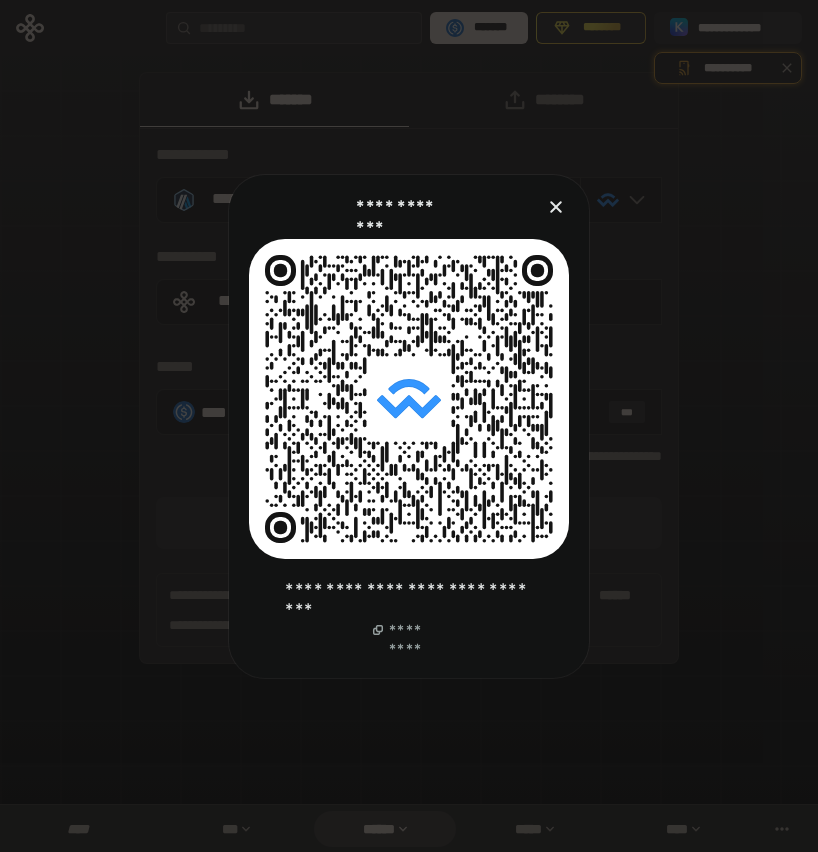 click 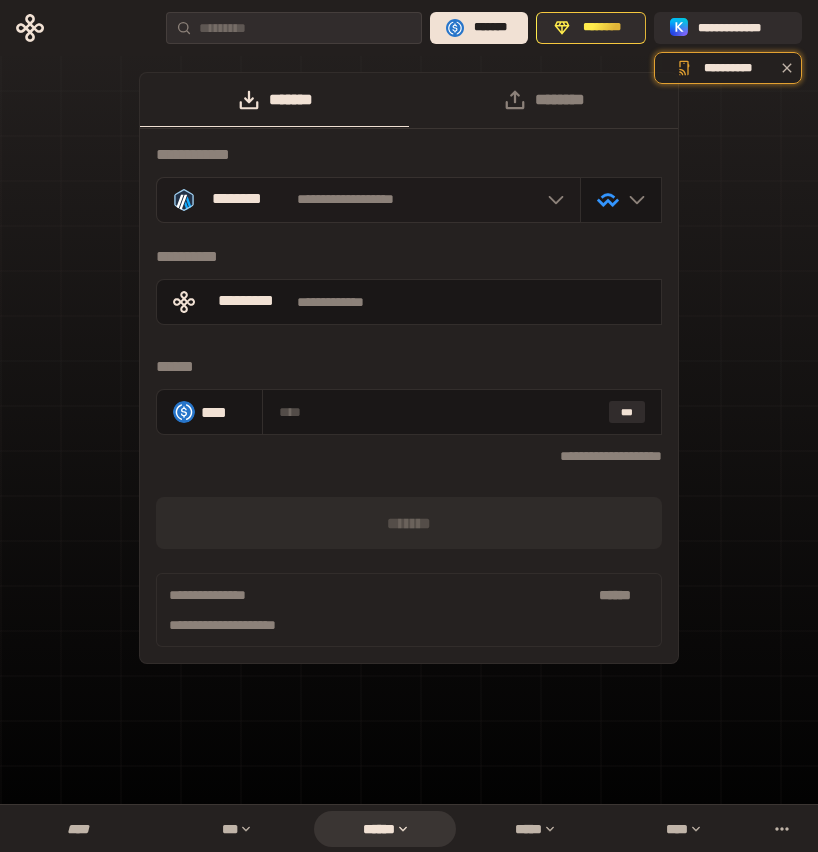 click 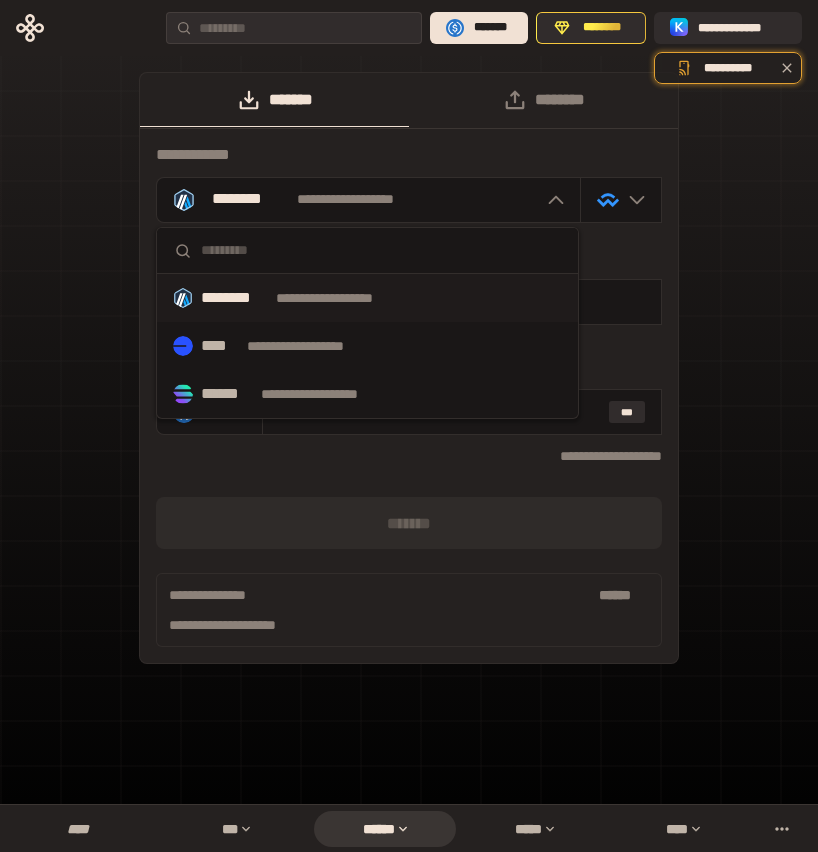 click at bounding box center (381, 250) 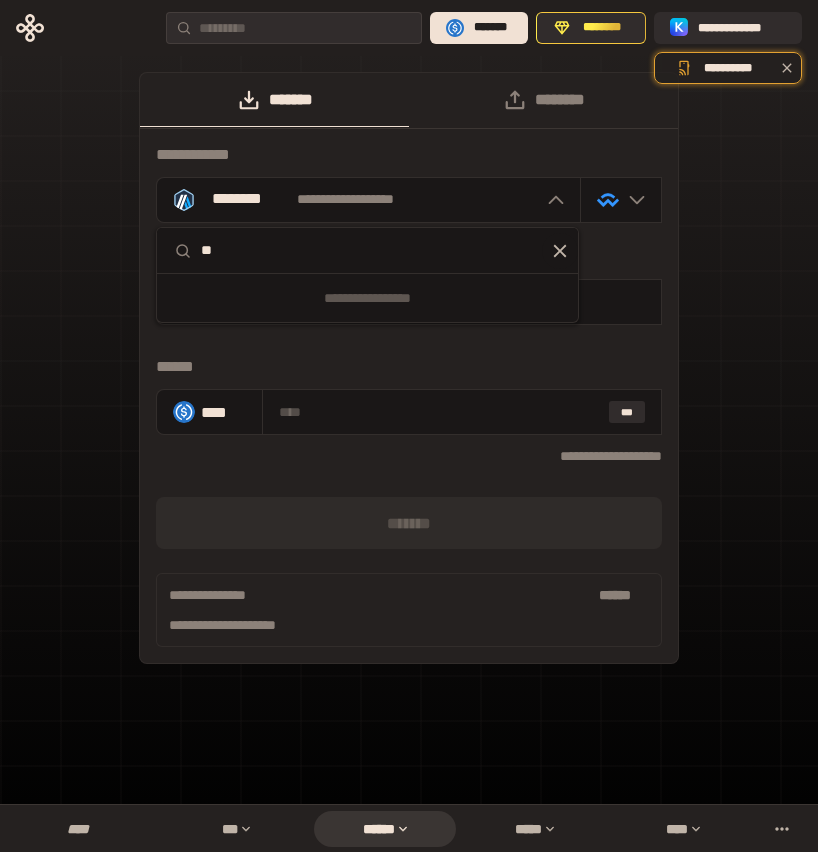 type on "*" 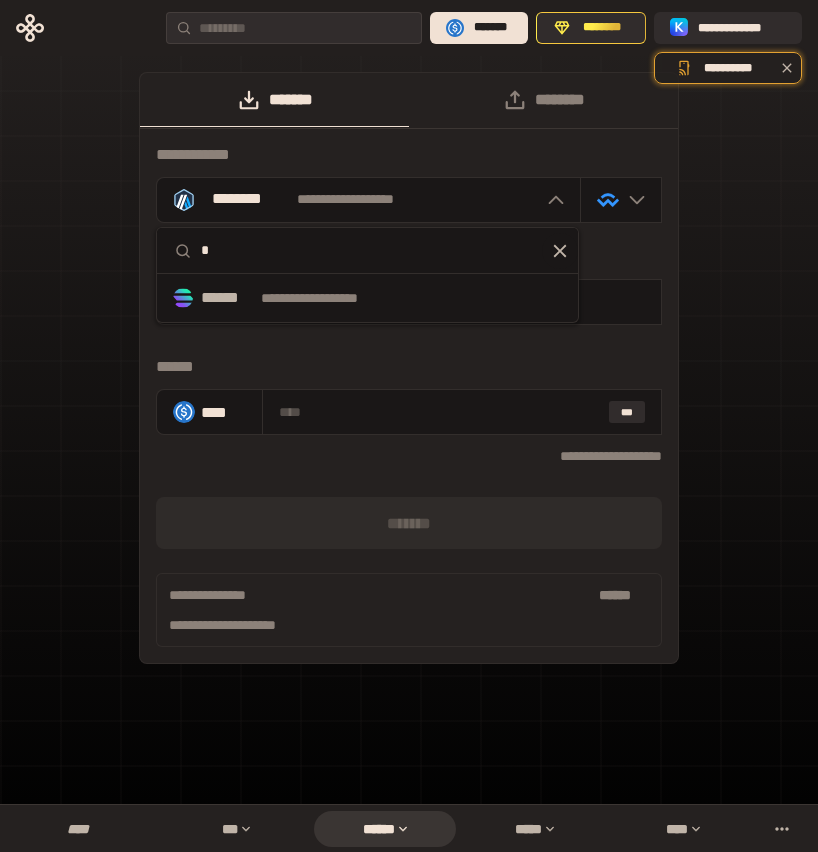 type 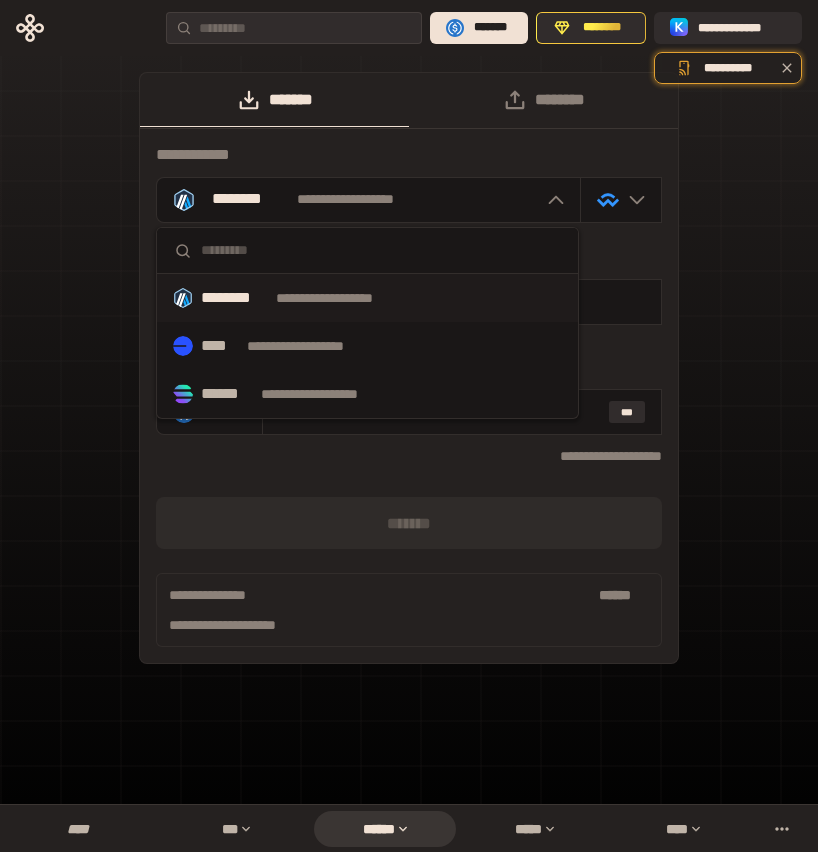 click on "**********" at bounding box center [409, 376] 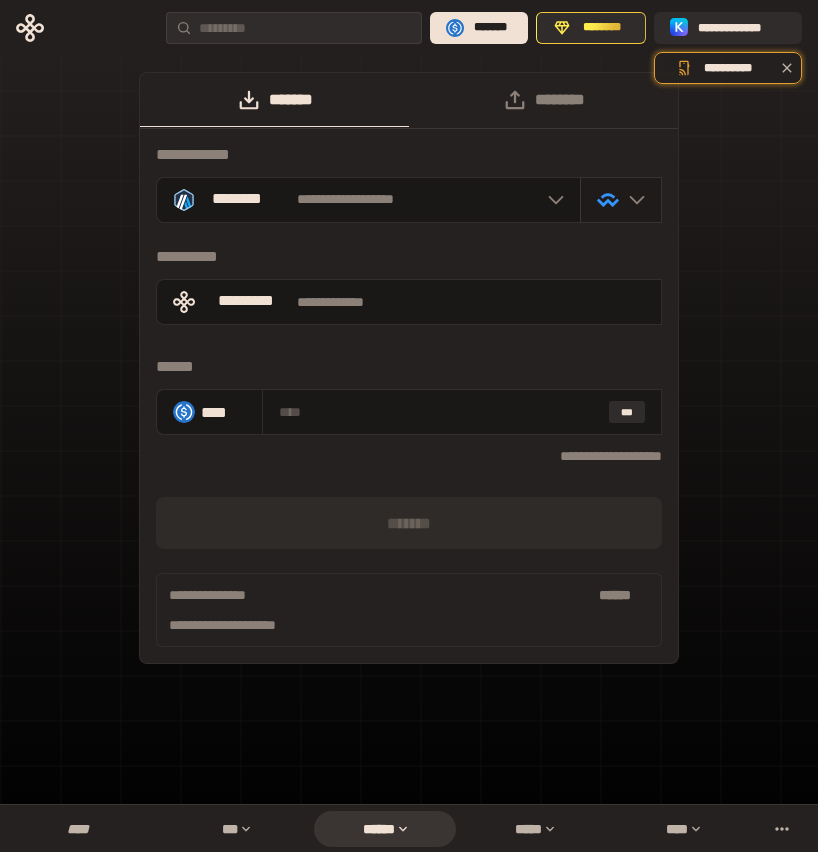 click at bounding box center (632, 200) 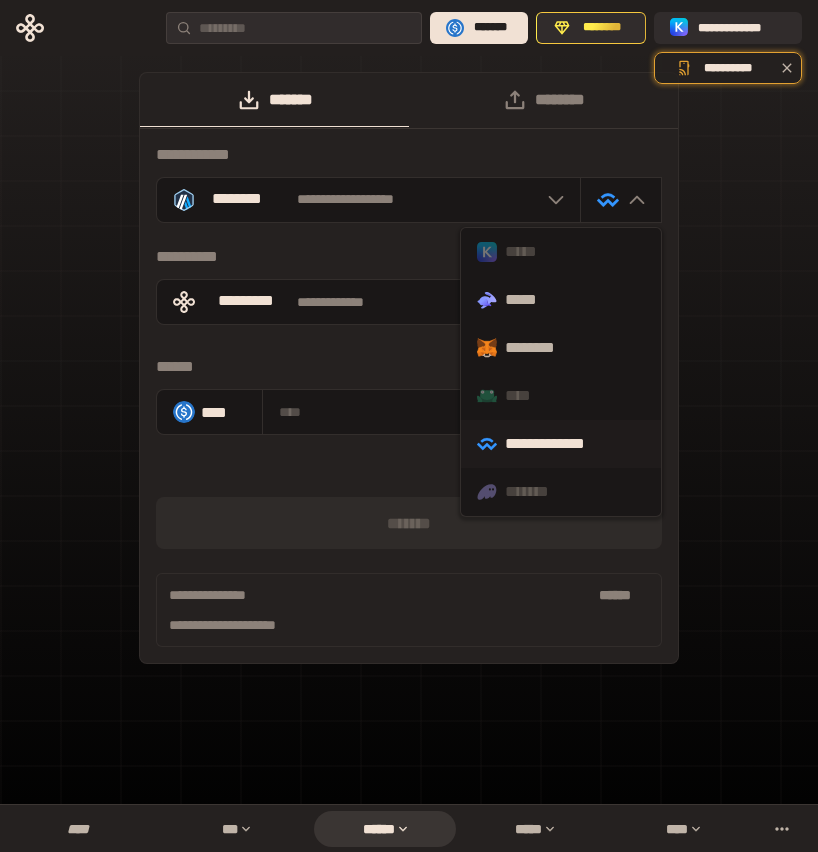 click on "*****" at bounding box center (561, 252) 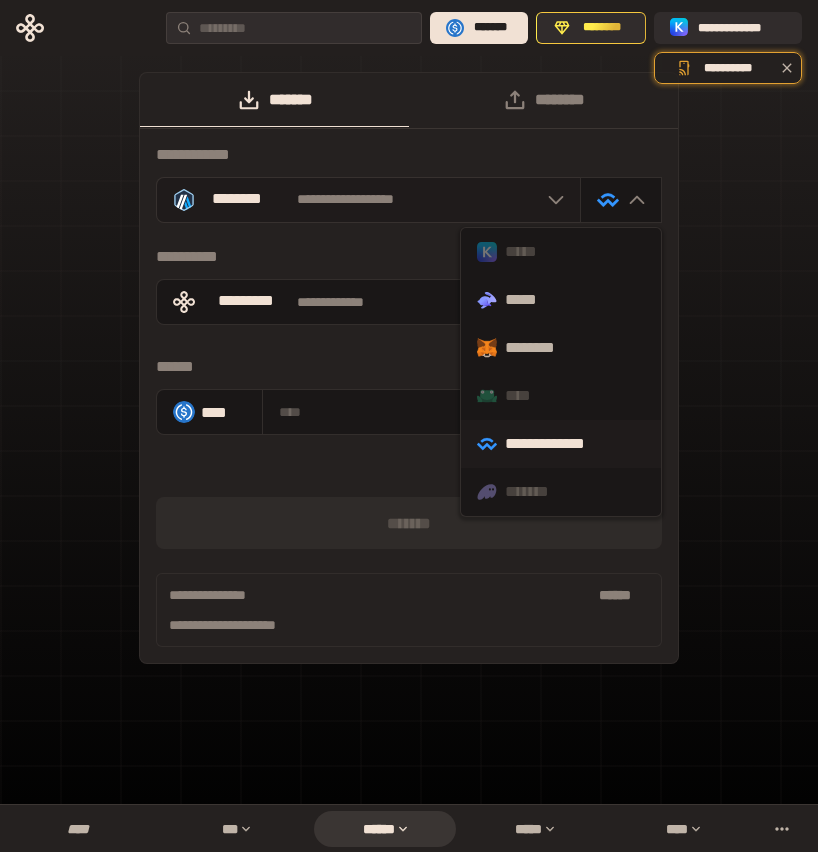 click on "**********" at bounding box center [345, 200] 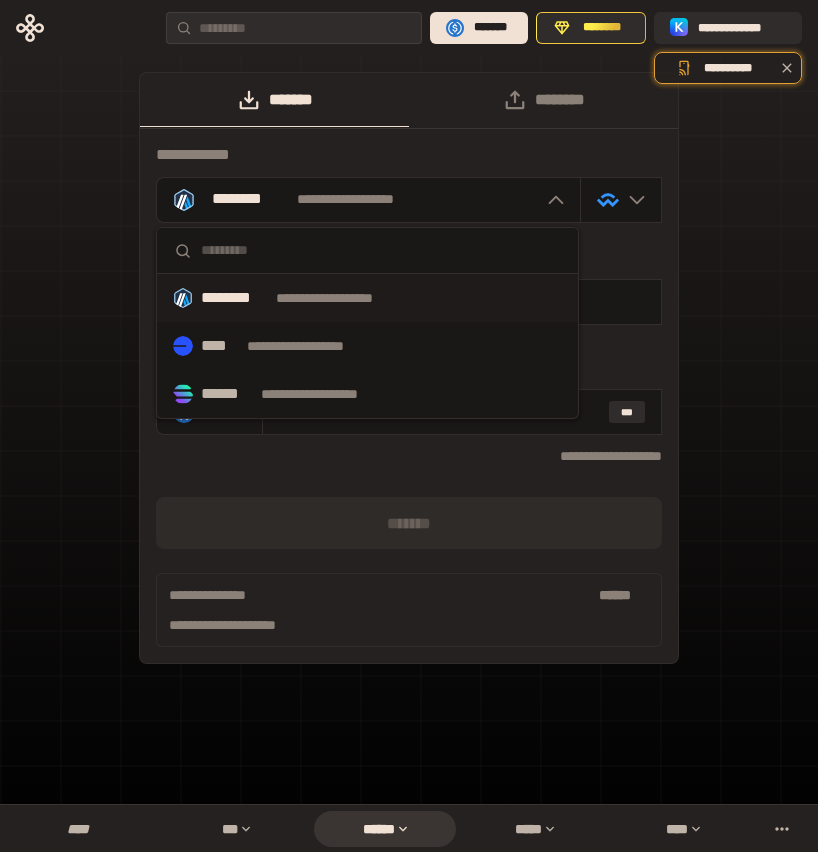 click on "**********" at bounding box center (409, 368) 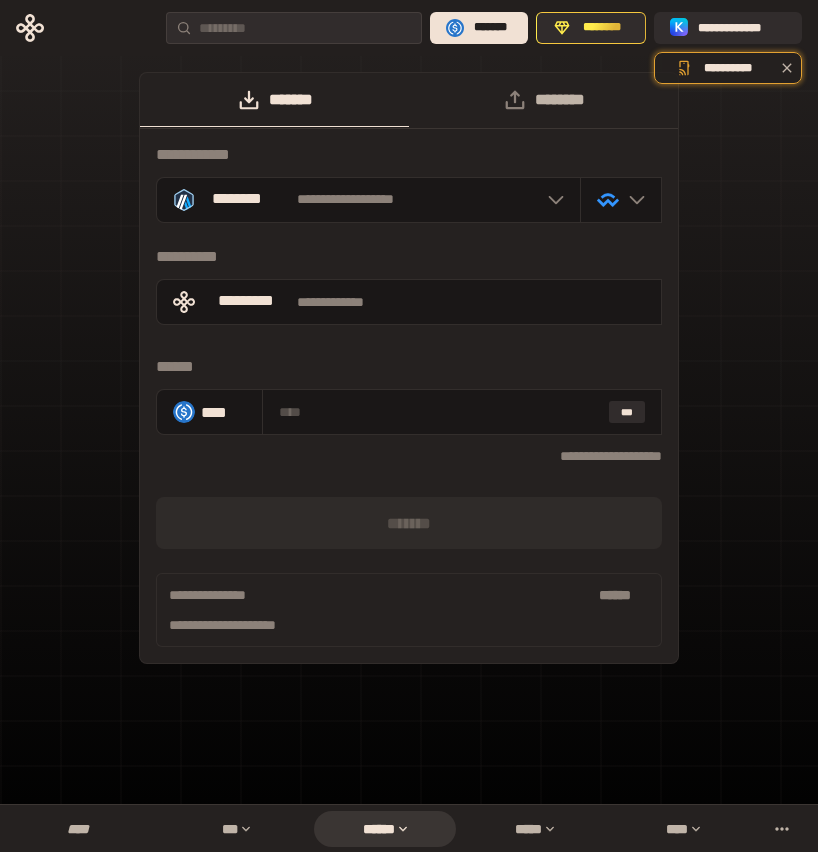 click on "********" at bounding box center [543, 100] 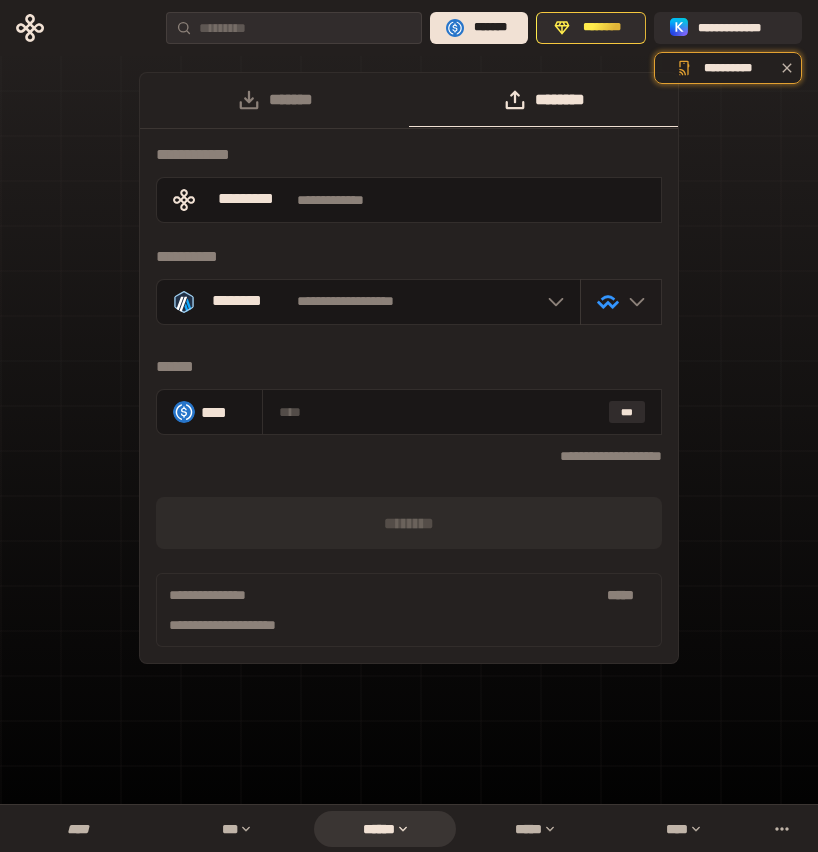 click 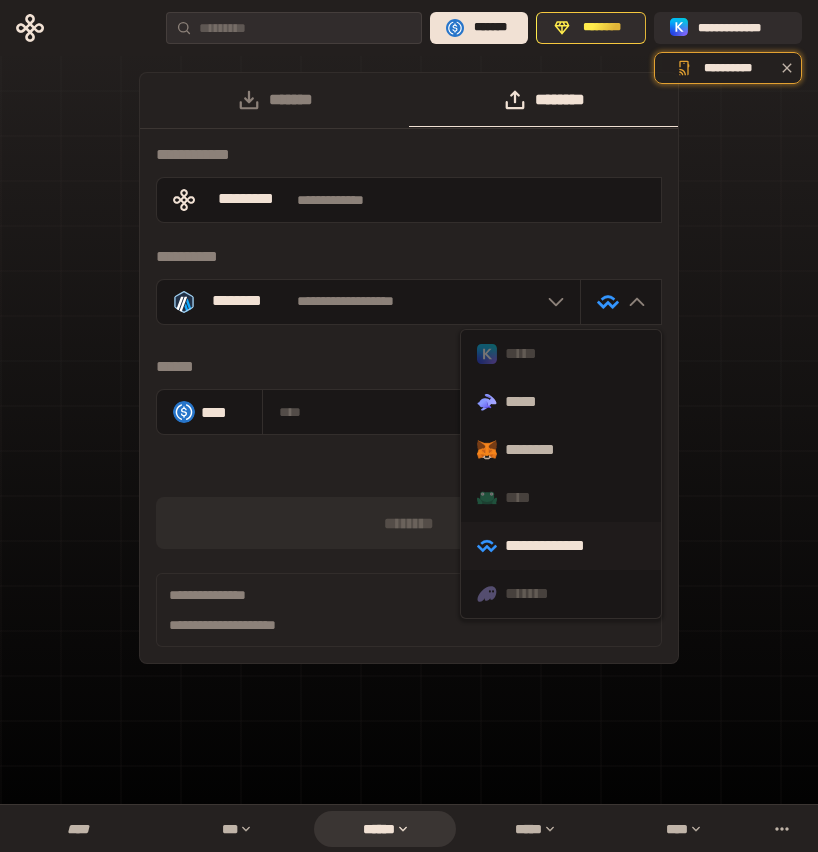 click on "*****" at bounding box center (561, 354) 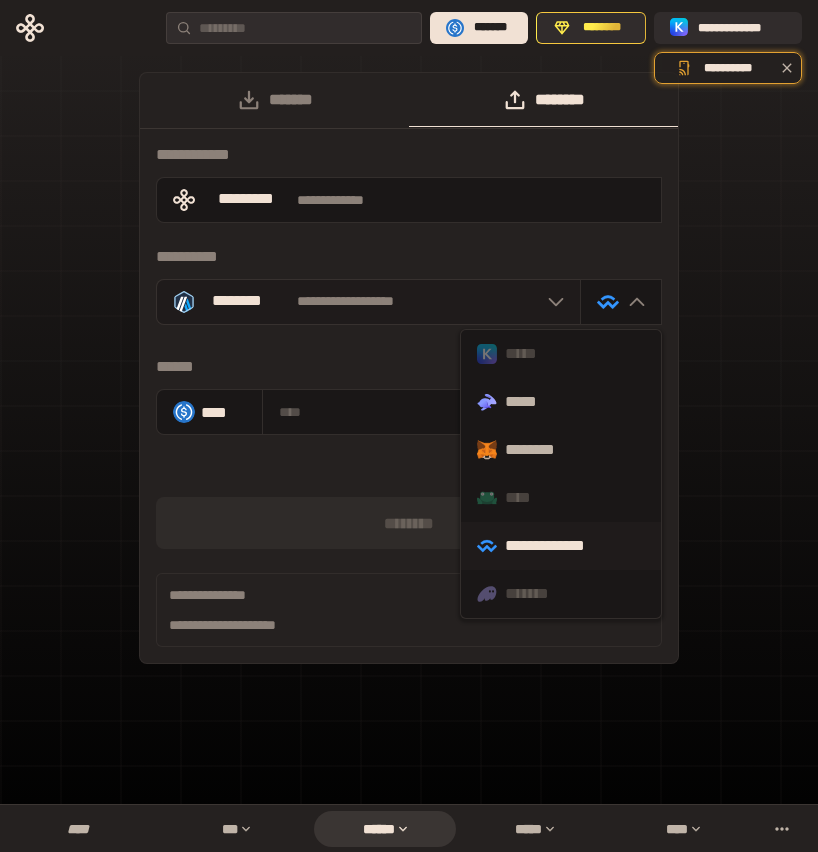 click on "**********" at bounding box center (368, 302) 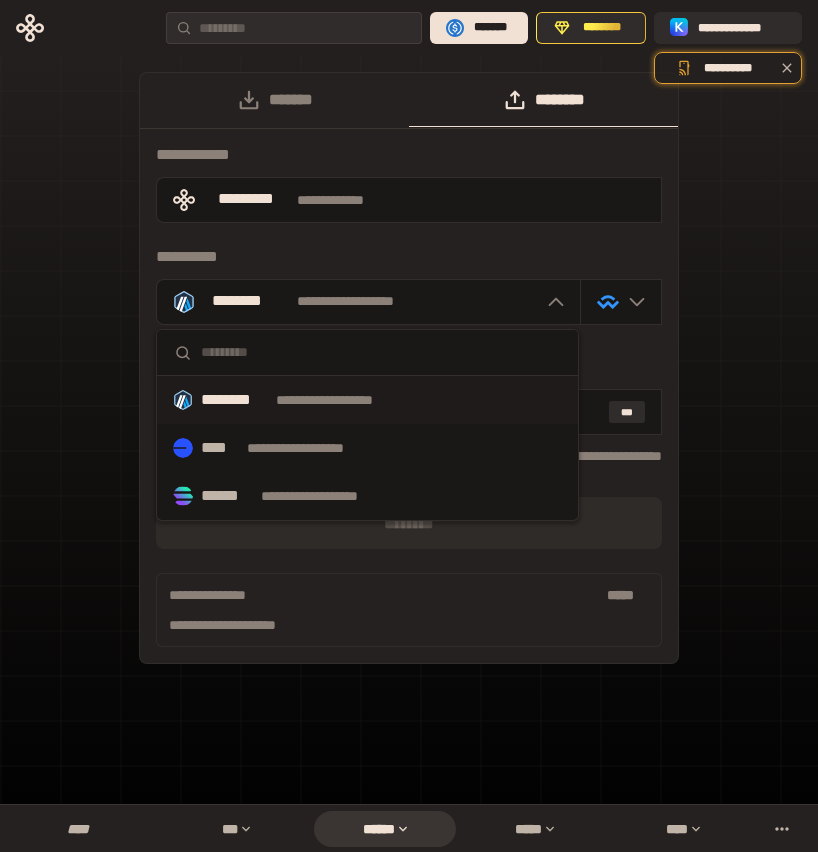 click on "[FIRST] [LAST] [STREET_NAME] [STREET_TYPE] [CITY] [STATE] [ZIP] [COUNTRY] [PHONE] [EMAIL] [DOB] [AGE] [GENDER] [NATIONALITY] [OCCUPATION] [EMPLOYER] [JOB_TITLE] [SSN] [PASSPORT] [DLN] [CC_NUMBER] [CREDIT_CARD_EXPIRY] [CREDIT_CARD_CVV] [BANK_NAME] [ACCOUNT_NUMBER] [ROUTING_NUMBER]" at bounding box center (409, 376) 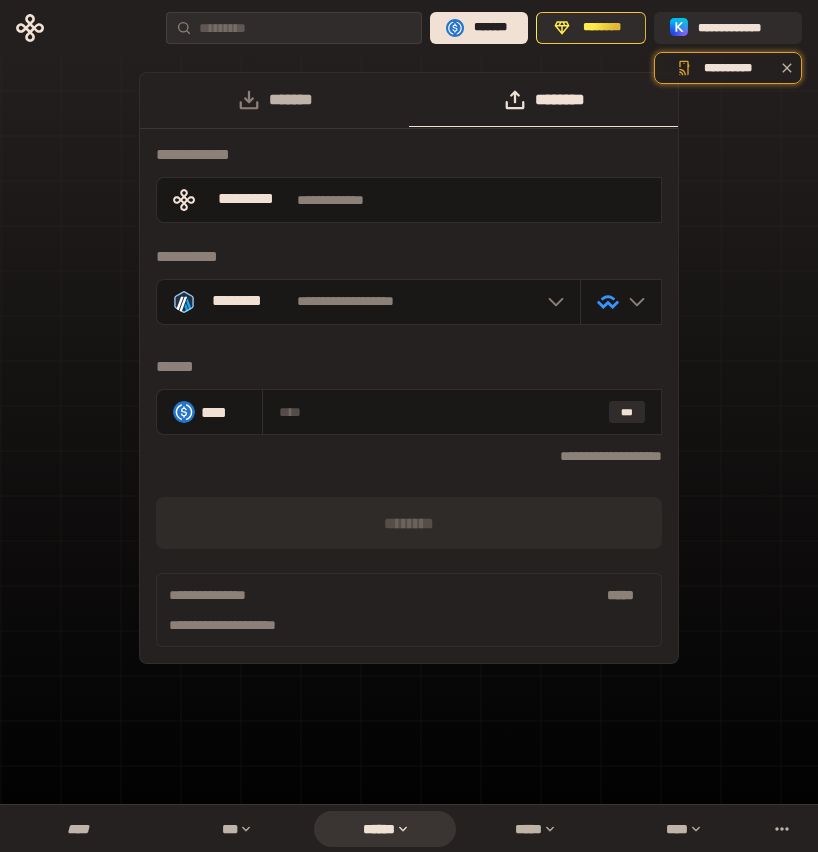 click on "*******" at bounding box center [274, 100] 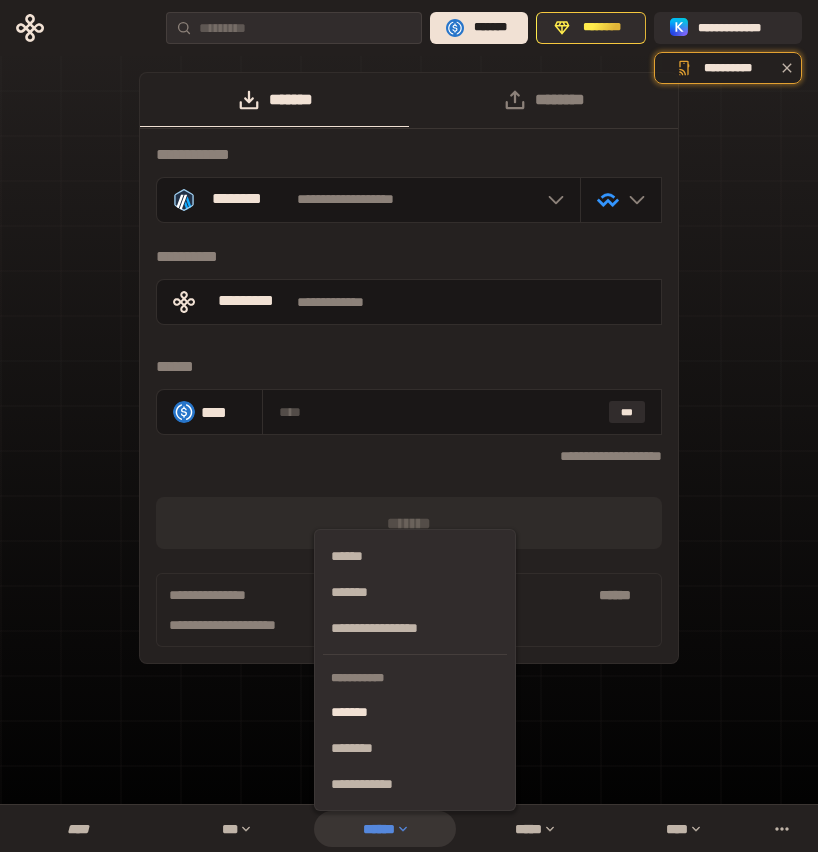 click on "******" at bounding box center [384, 829] 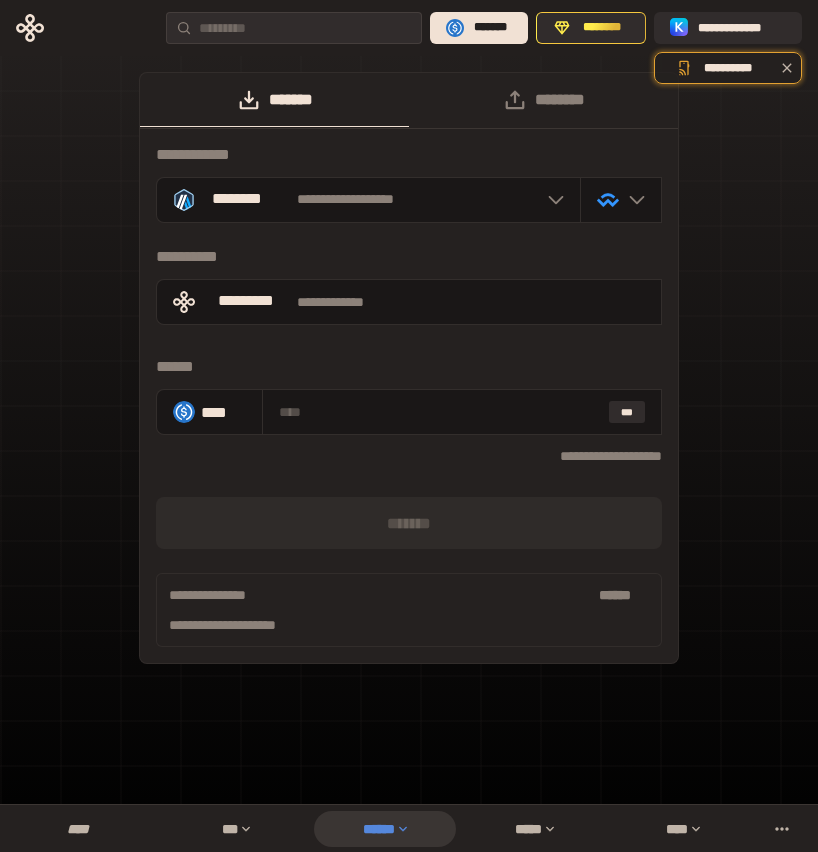 click on "******" at bounding box center [384, 829] 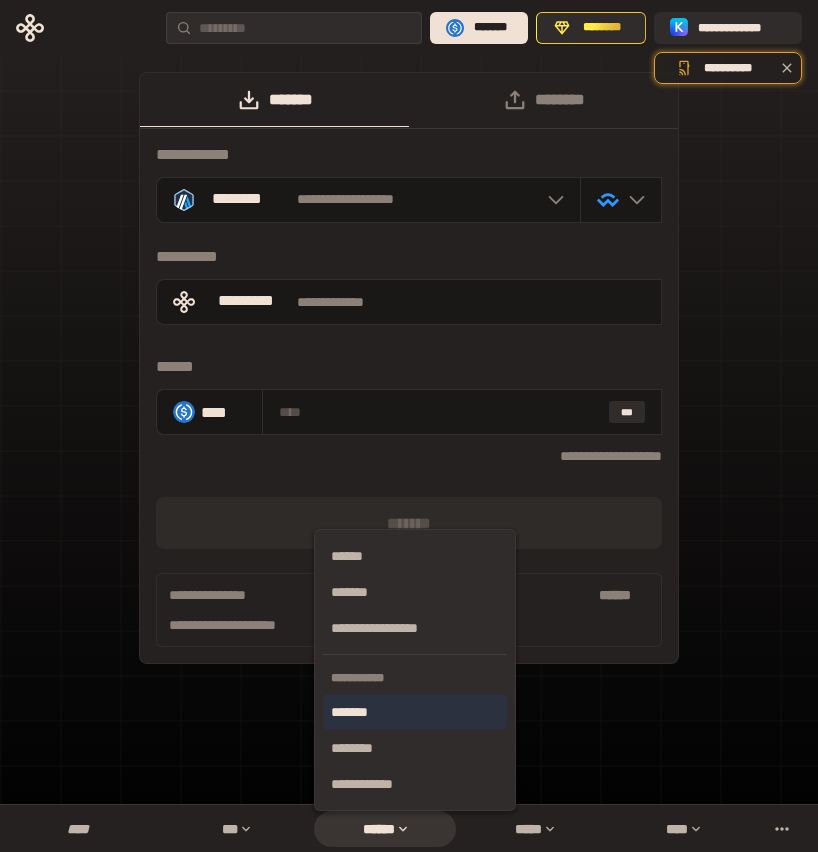 click on "*******" at bounding box center (415, 712) 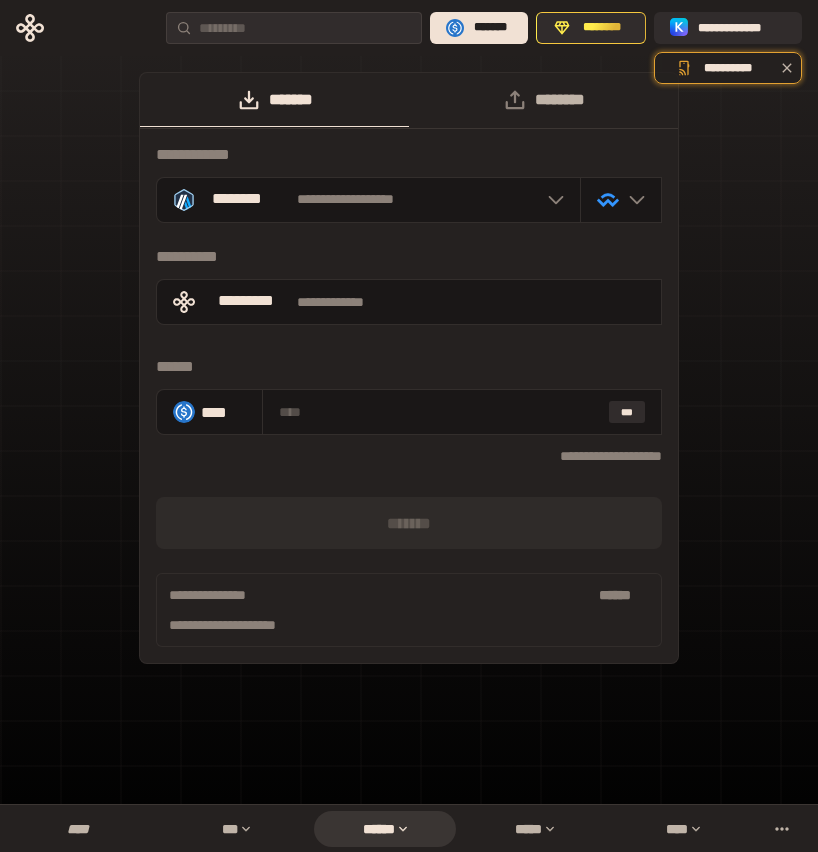 click on "********" at bounding box center [543, 100] 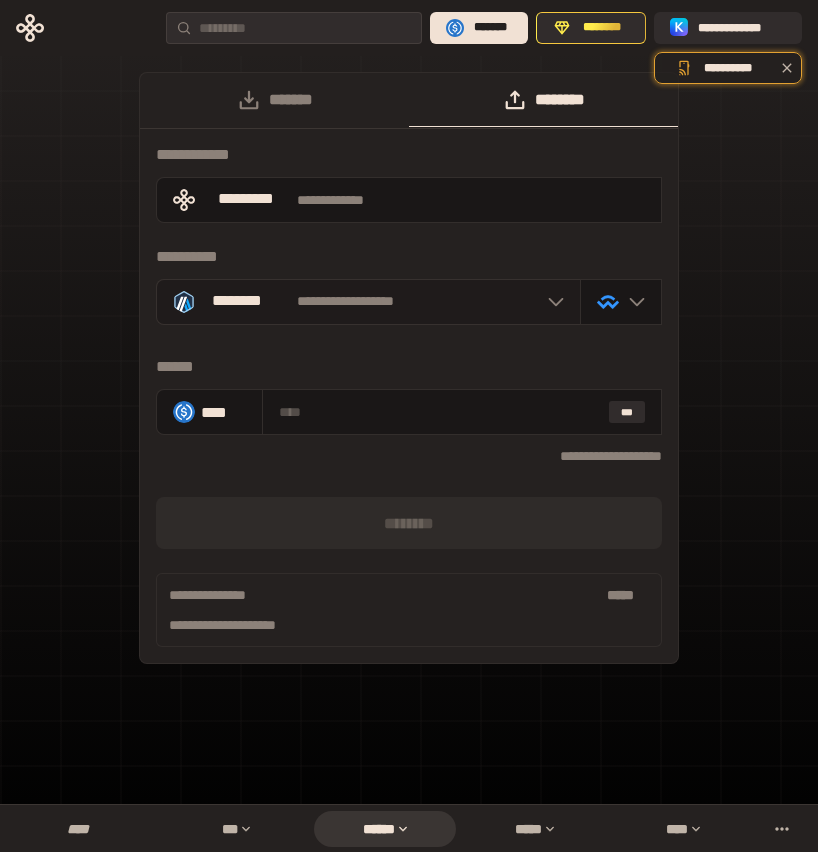 click 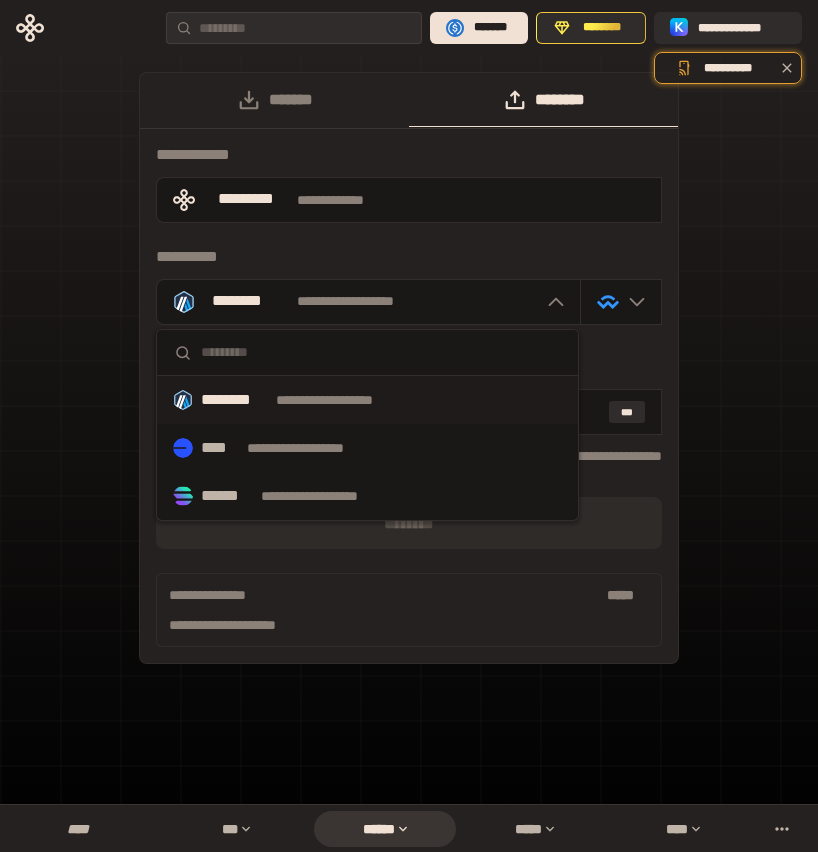 click on "[FIRST] [LAST] [STREET_NAME] [STREET_TYPE] [CITY] [STATE] [ZIP] [COUNTRY] [PHONE] [EMAIL] [DOB] [AGE] [GENDER] [NATIONALITY] [OCCUPATION] [EMPLOYER] [JOB_TITLE] [SSN] [PASSPORT] [DLN] [CC_NUMBER] [CREDIT_CARD_EXPIRY] [CREDIT_CARD_CVV] [BANK_NAME] [ACCOUNT_NUMBER] [ROUTING_NUMBER]" at bounding box center [409, 376] 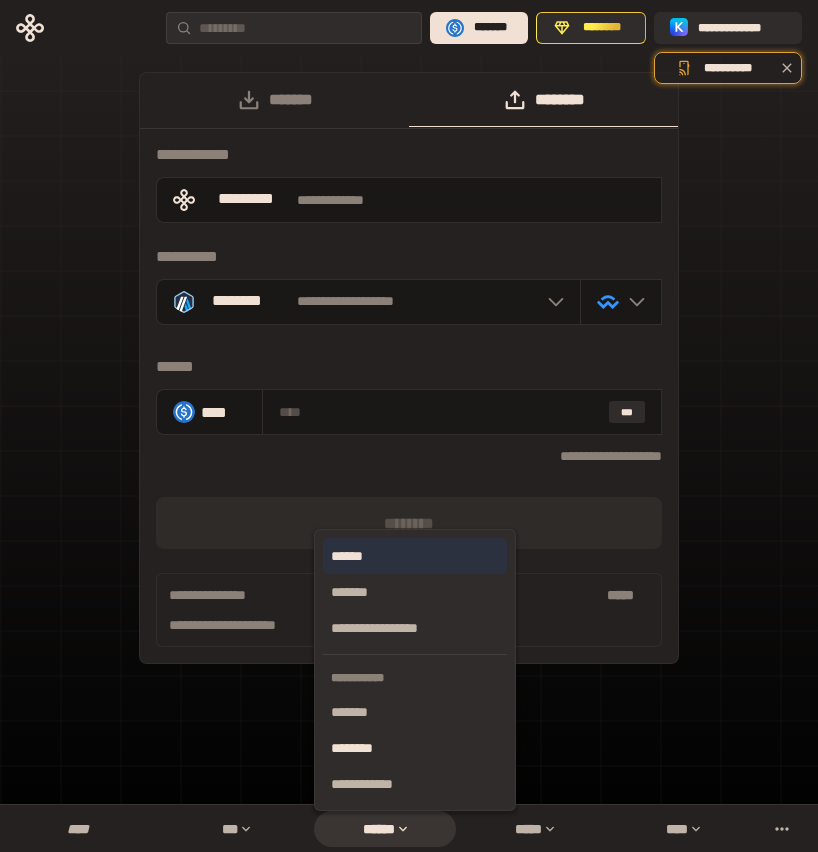 click on "******" at bounding box center [415, 556] 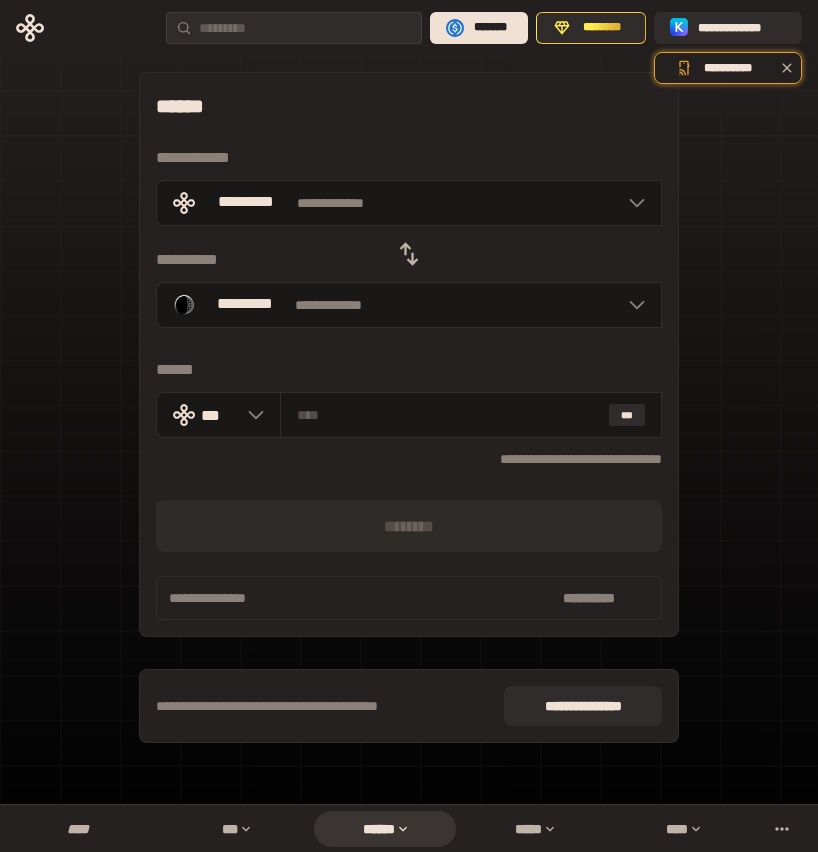click 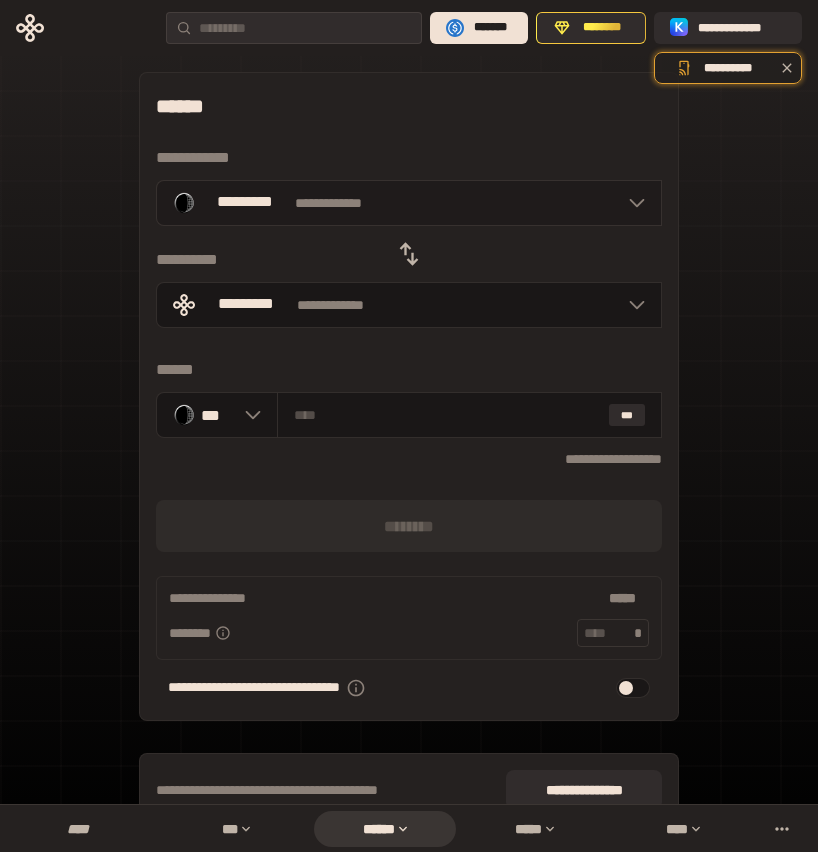 click on "**********" at bounding box center (409, 203) 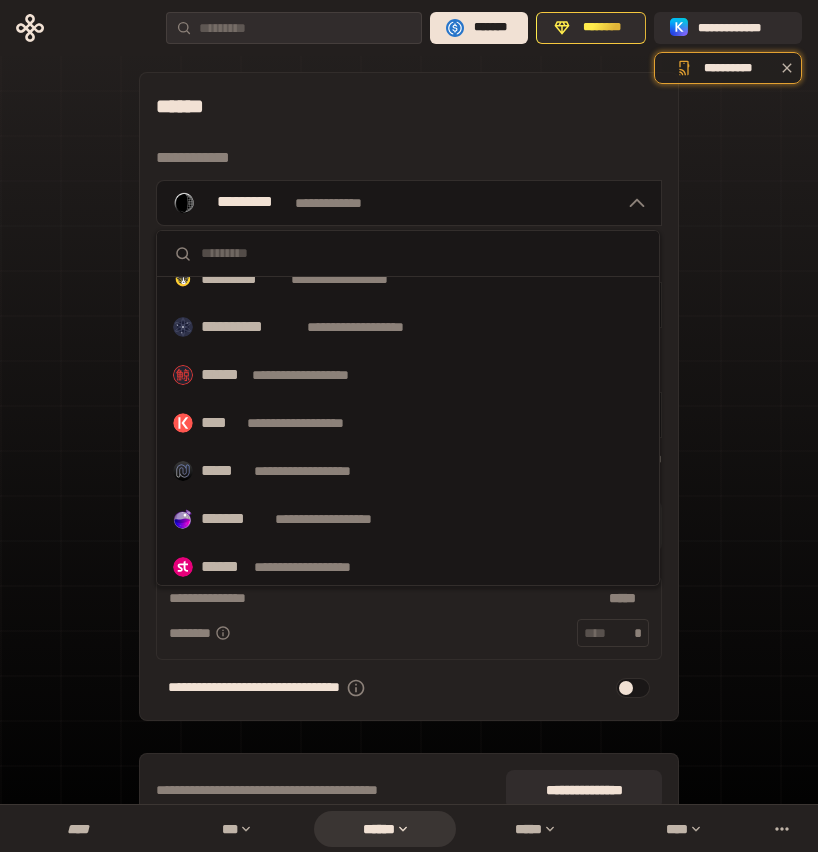 scroll, scrollTop: 652, scrollLeft: 0, axis: vertical 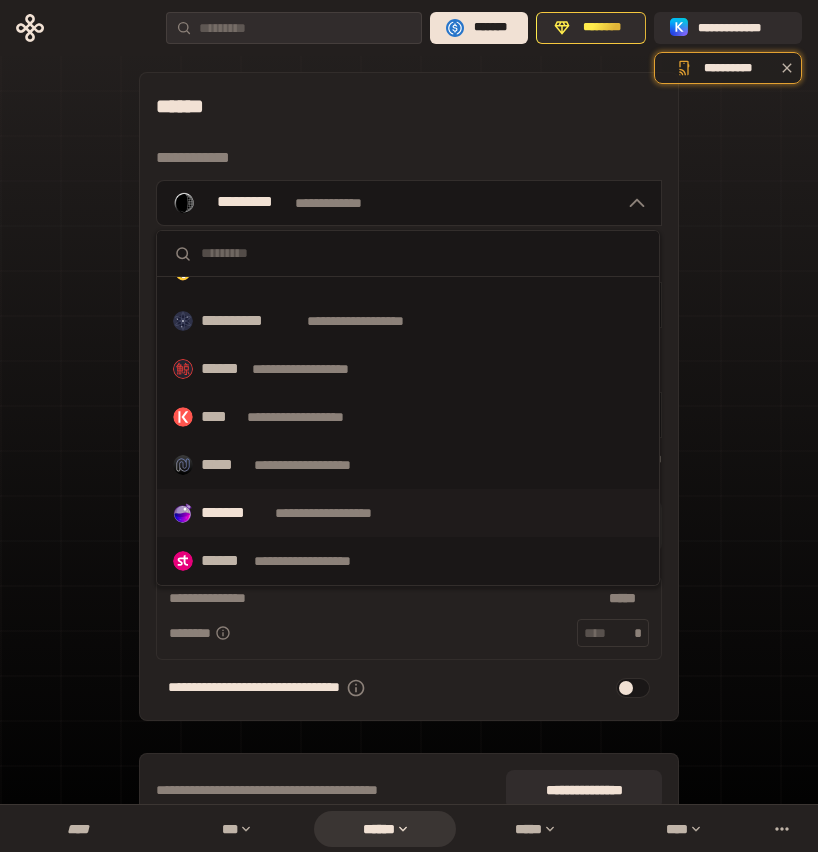 click on "*******" at bounding box center [234, 513] 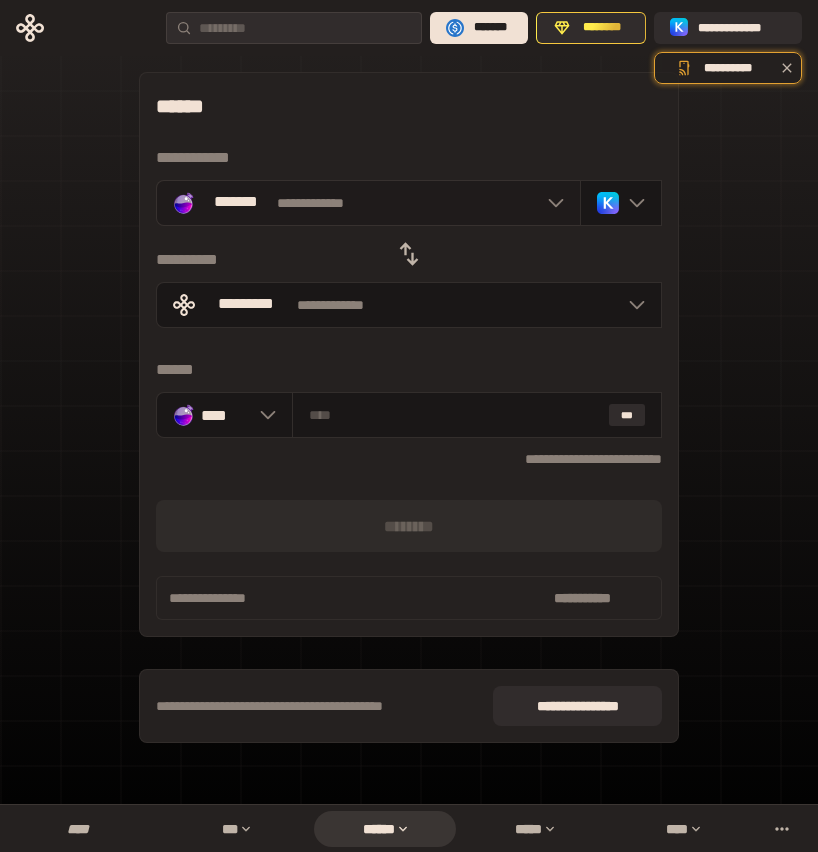 click 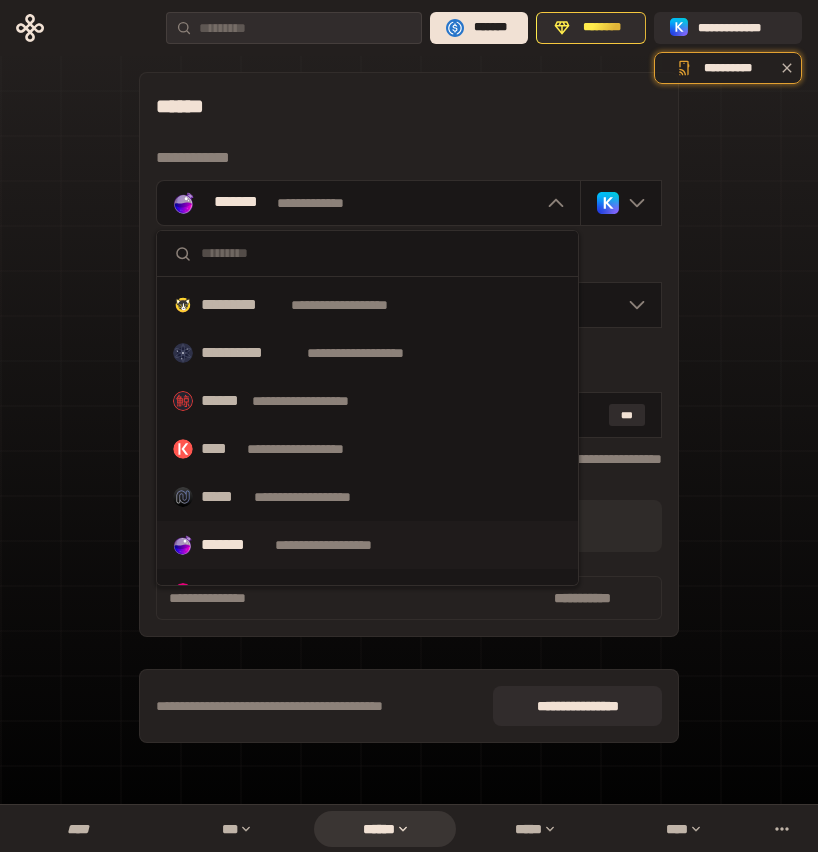 scroll, scrollTop: 652, scrollLeft: 0, axis: vertical 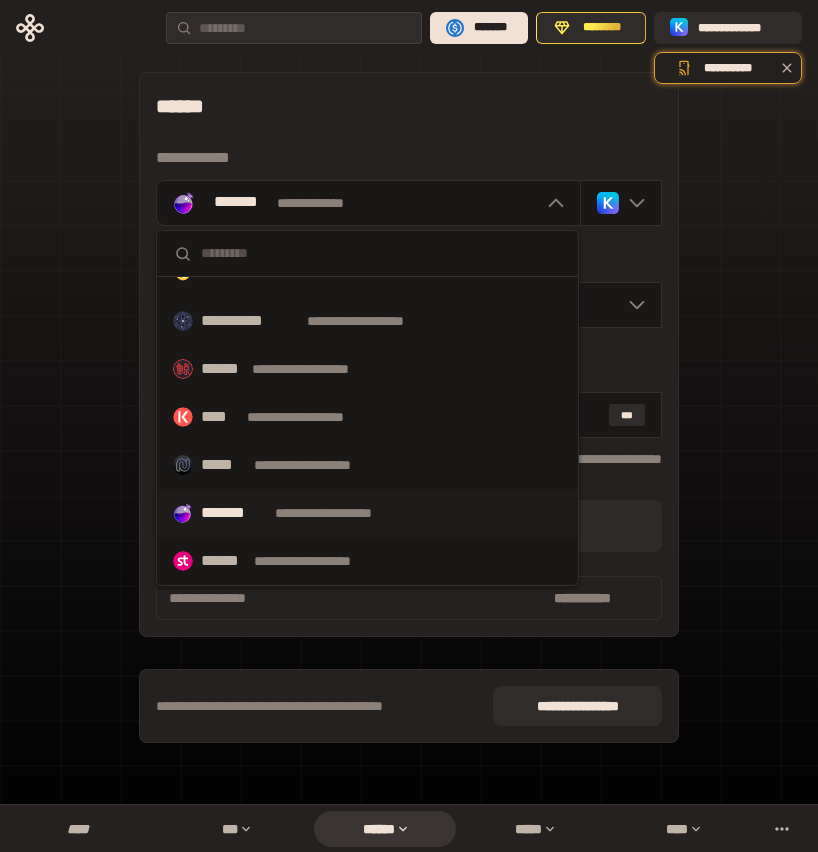 click on "*******" at bounding box center (234, 513) 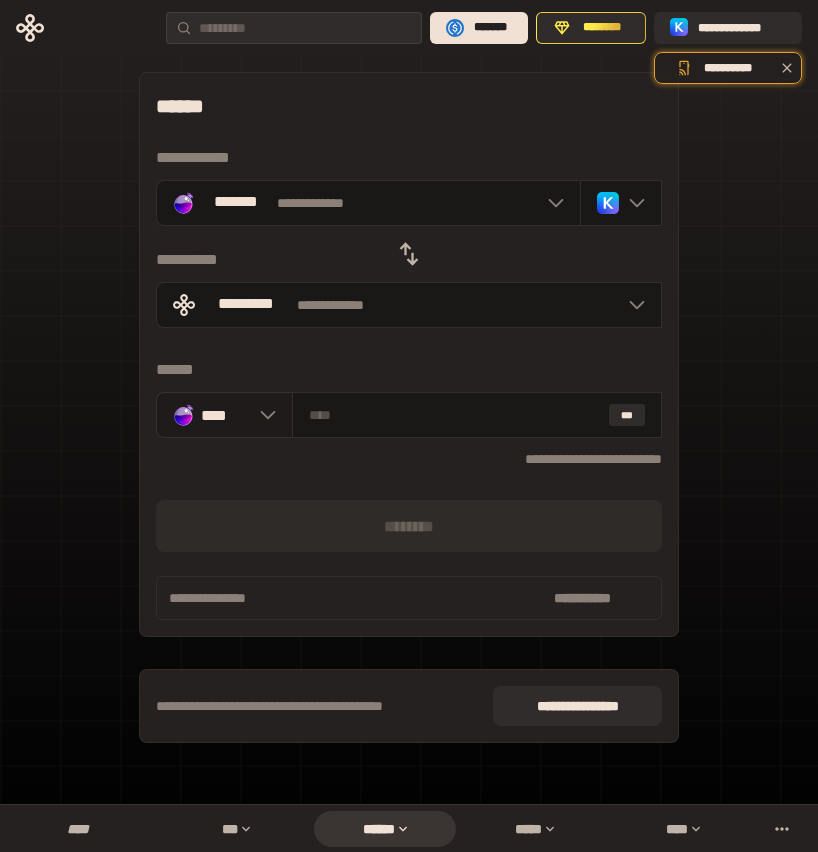 click 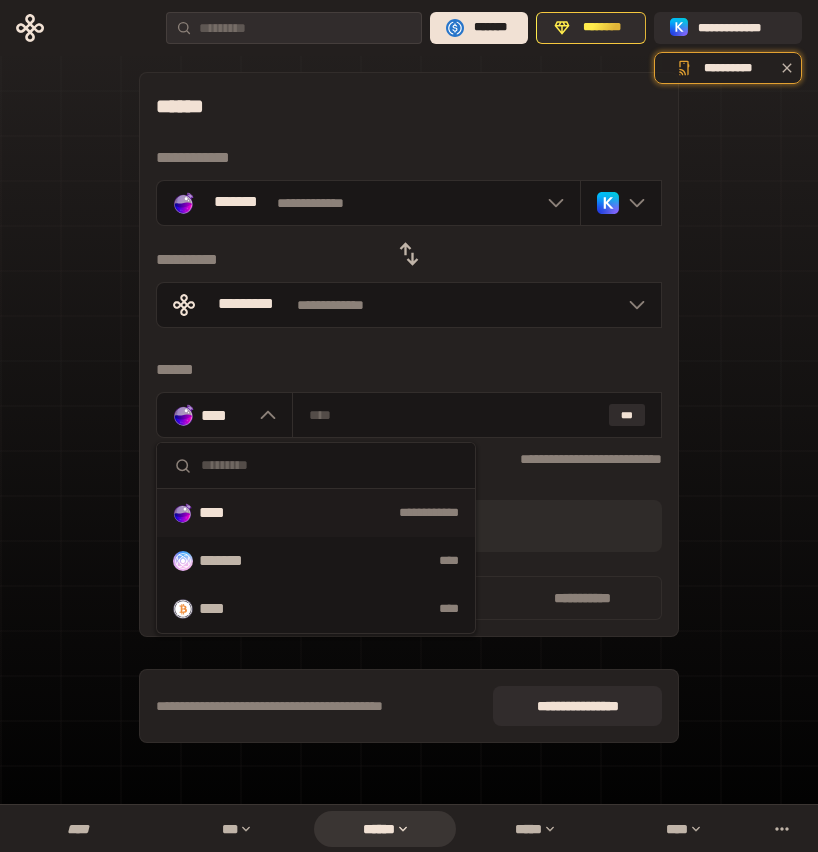 click on "[FIRST] [LAST] [STREET_NAME] [STREET_TYPE] [CITY] [STATE] [ZIP] [COUNTRY] [PHONE] [EMAIL] [DOB] [AGE] [GENDER] [NATIONALITY] [OCCUPATION] [EMPLOYER] [JOB_TITLE] [SSN] [PASSPORT] [DLN] [CC_NUMBER] [CREDIT_CARD_EXPIRY] [CREDIT_CARD_CVV] [BANK_NAME] [ACCOUNT_NUMBER]" at bounding box center (409, 415) 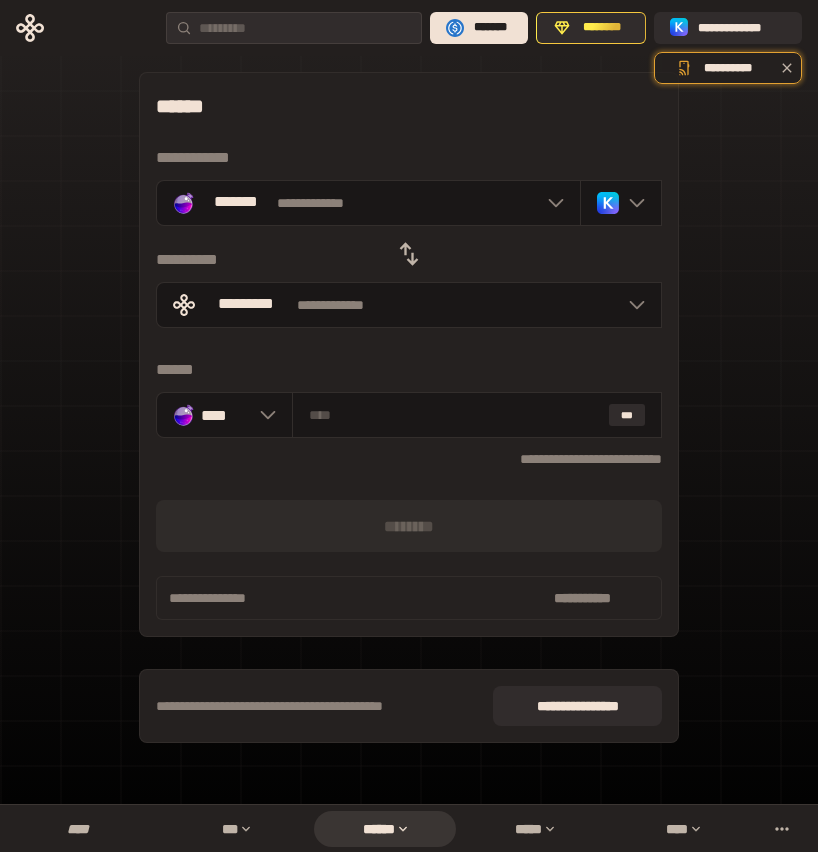 click 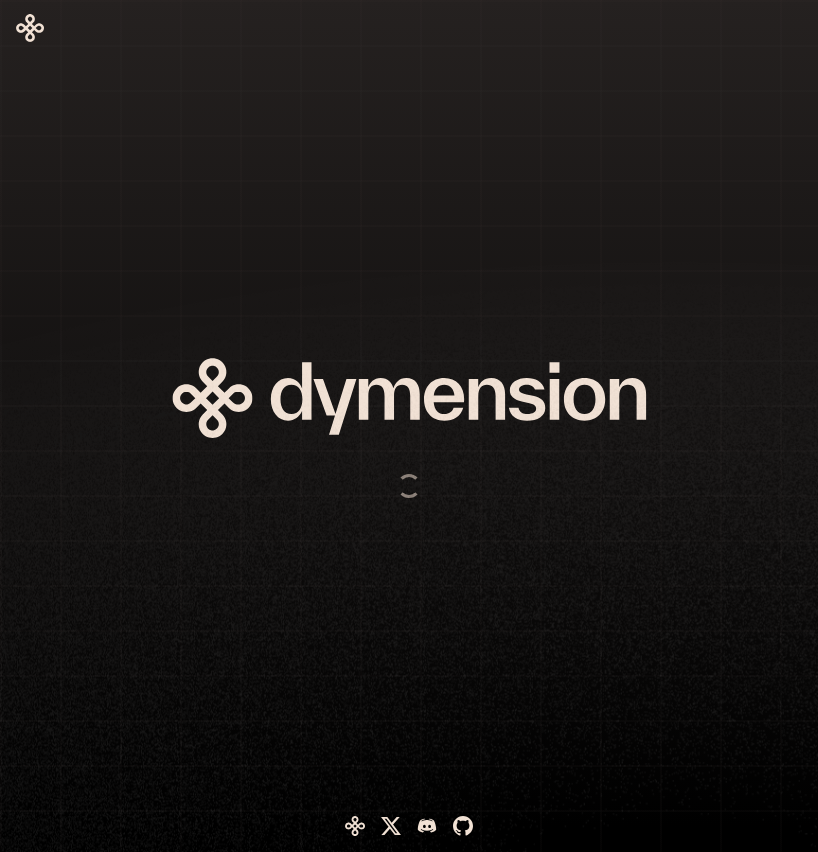scroll, scrollTop: 0, scrollLeft: 0, axis: both 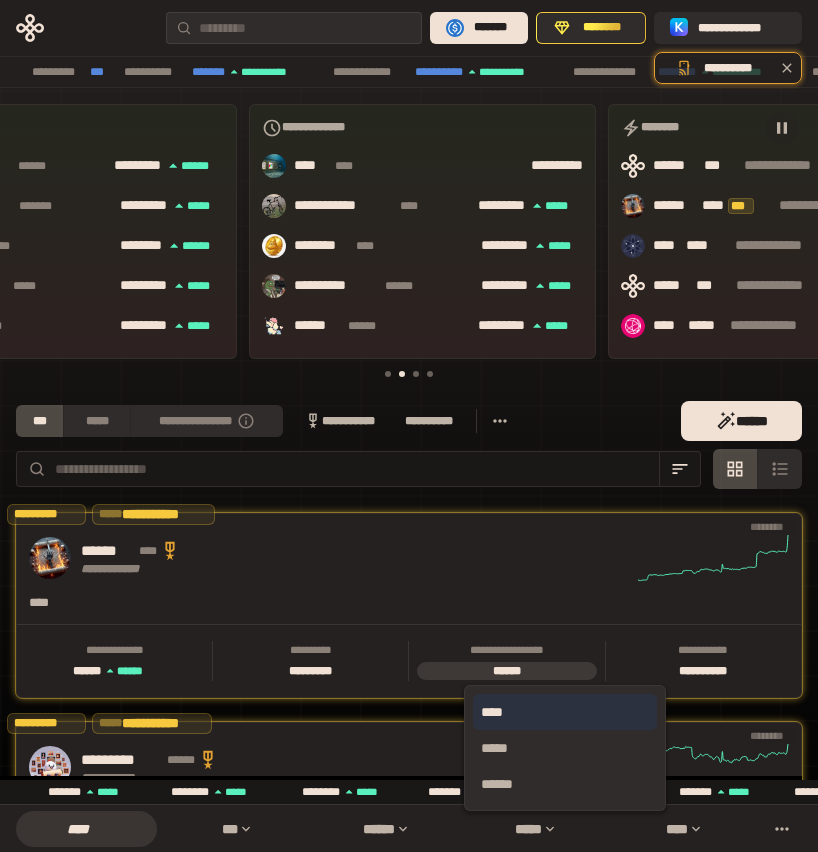 click on "****" at bounding box center (565, 712) 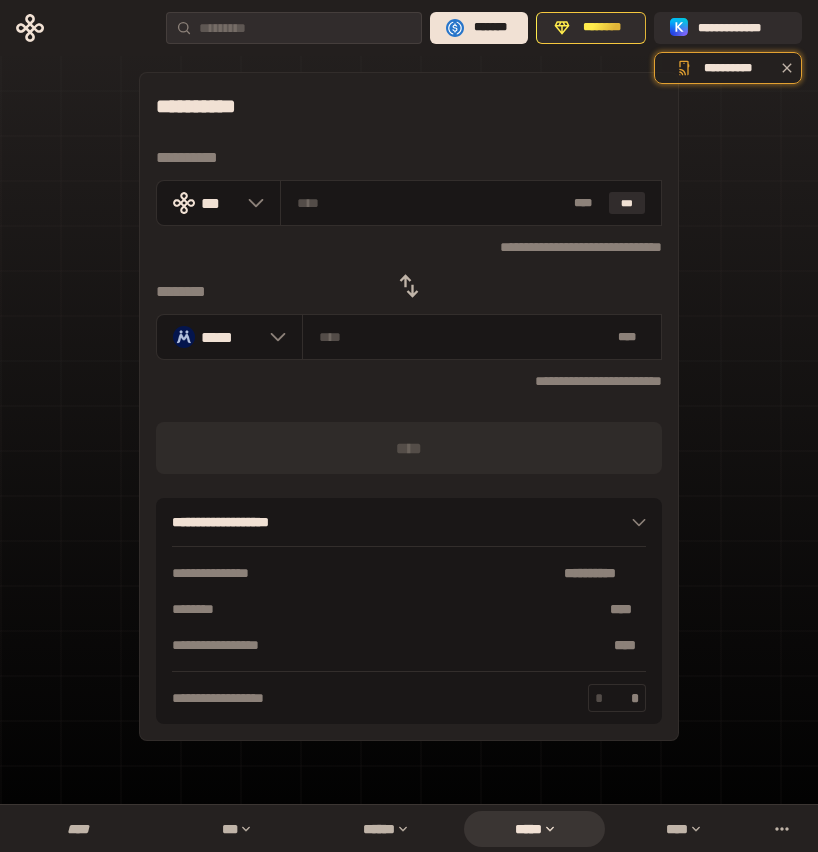 click 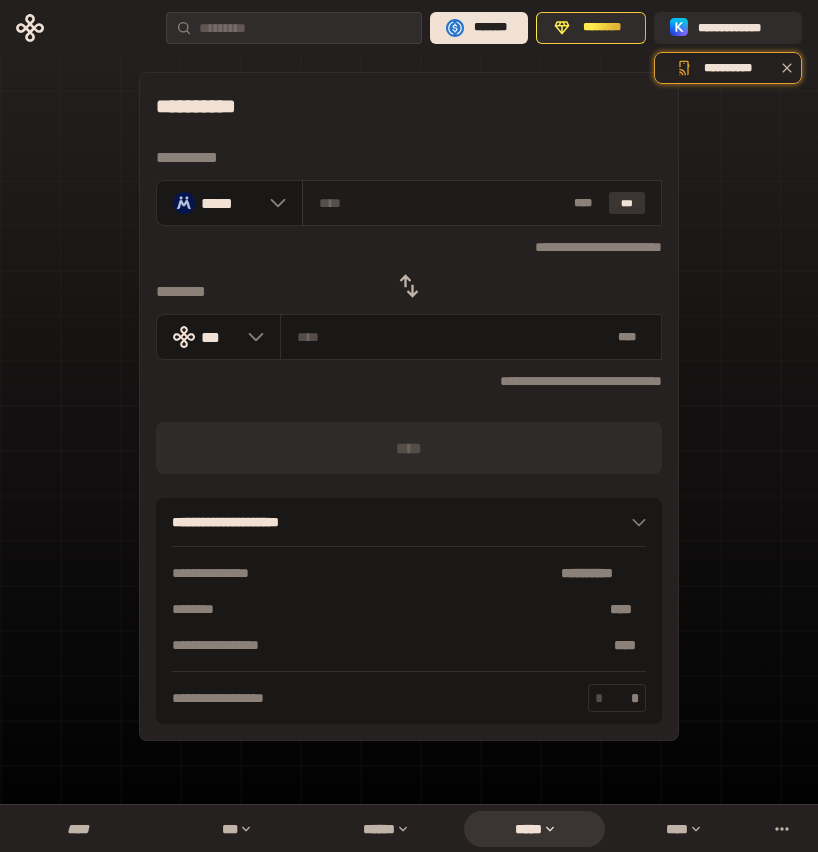 click on "***" at bounding box center (627, 203) 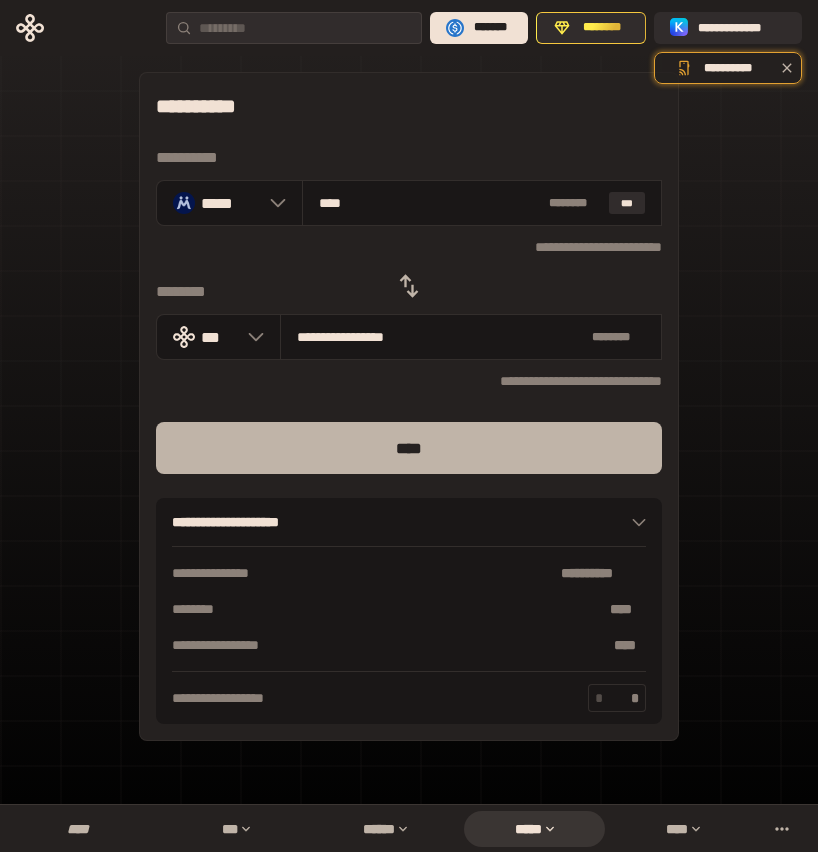 click on "****" at bounding box center (409, 448) 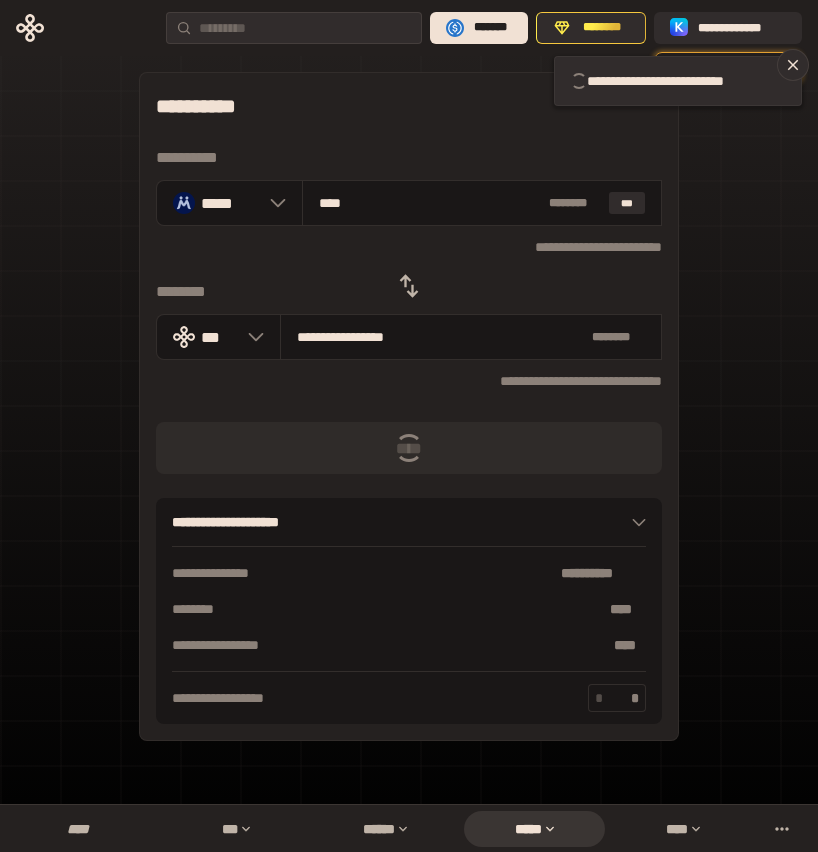 type 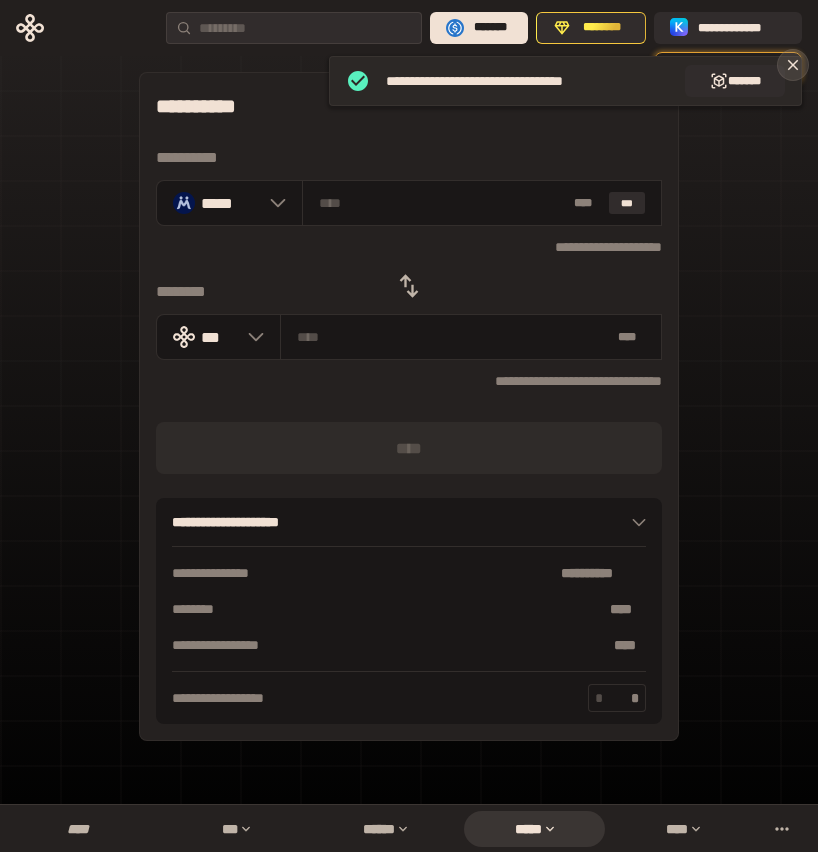 click 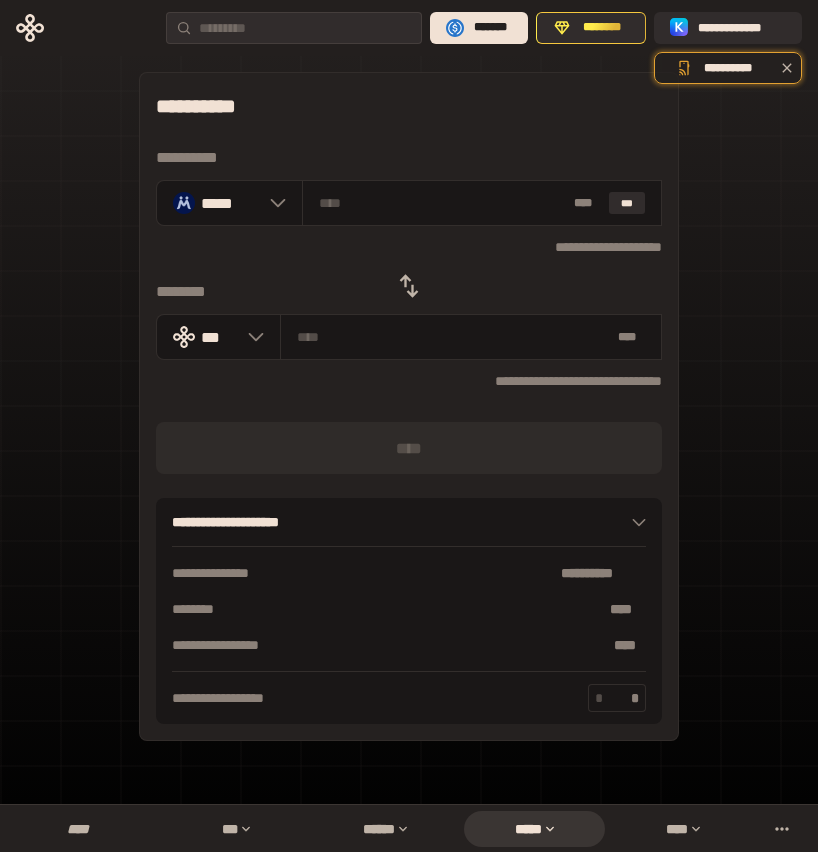 click 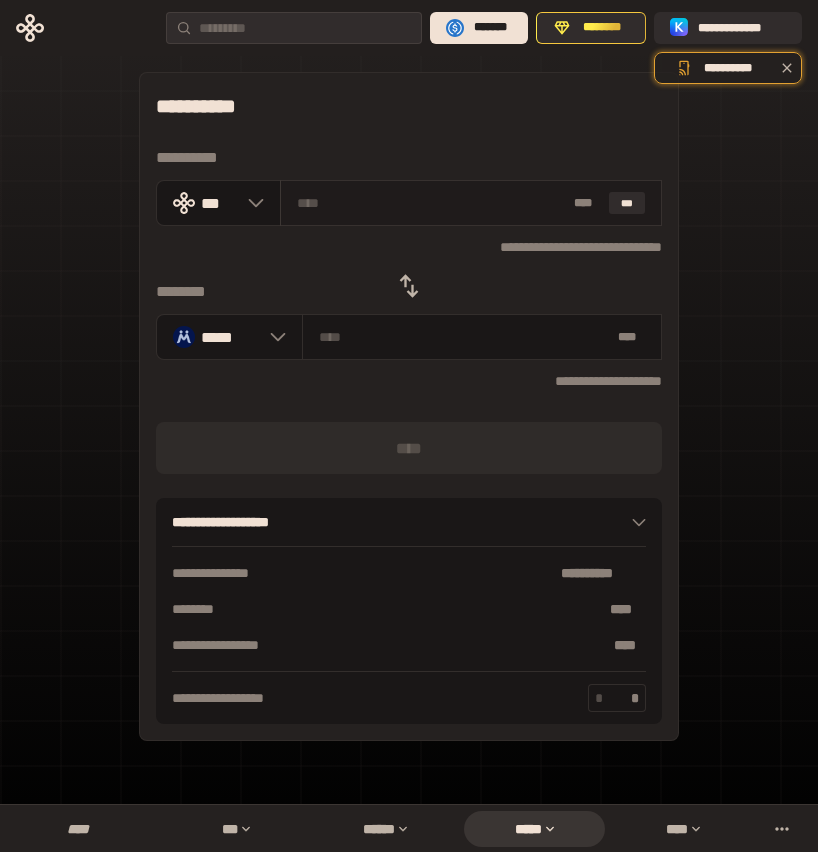 click at bounding box center (432, 203) 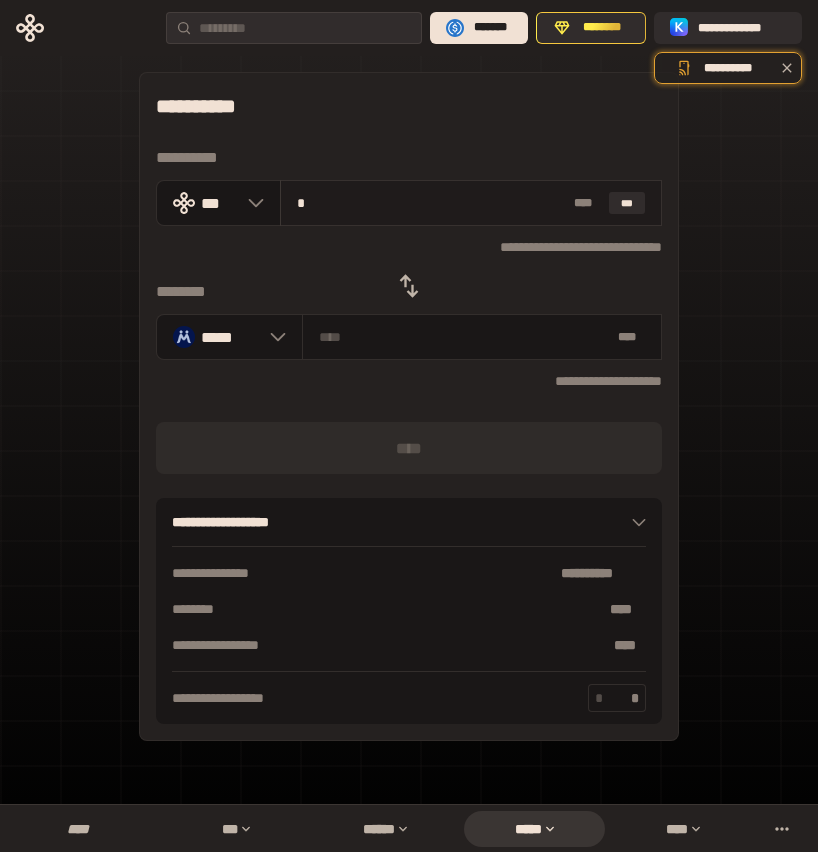 type on "**********" 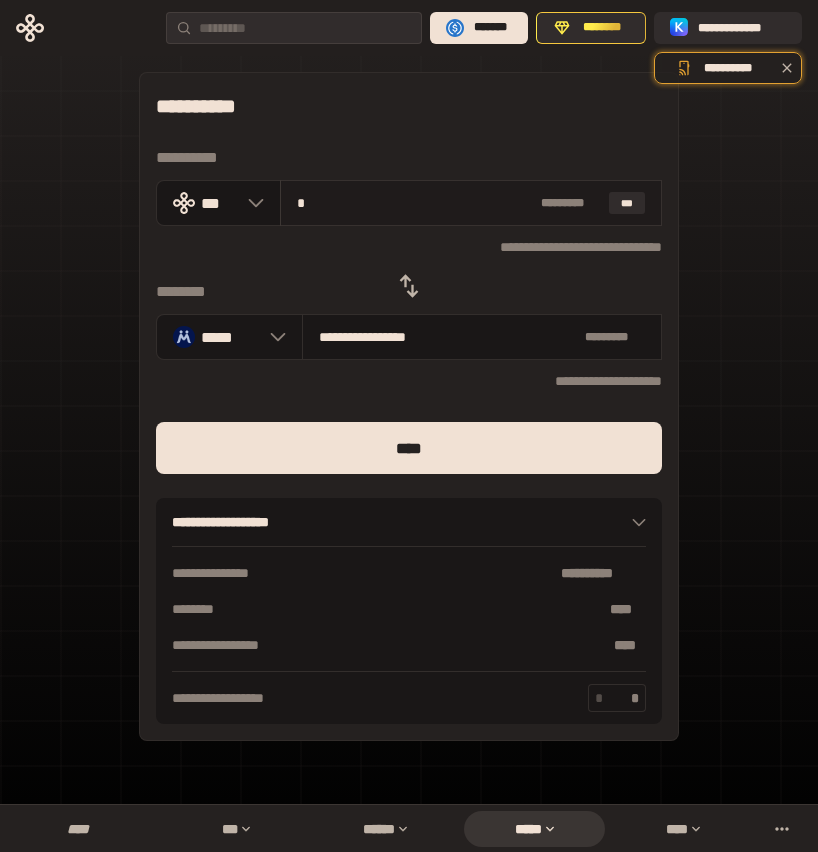 type on "**" 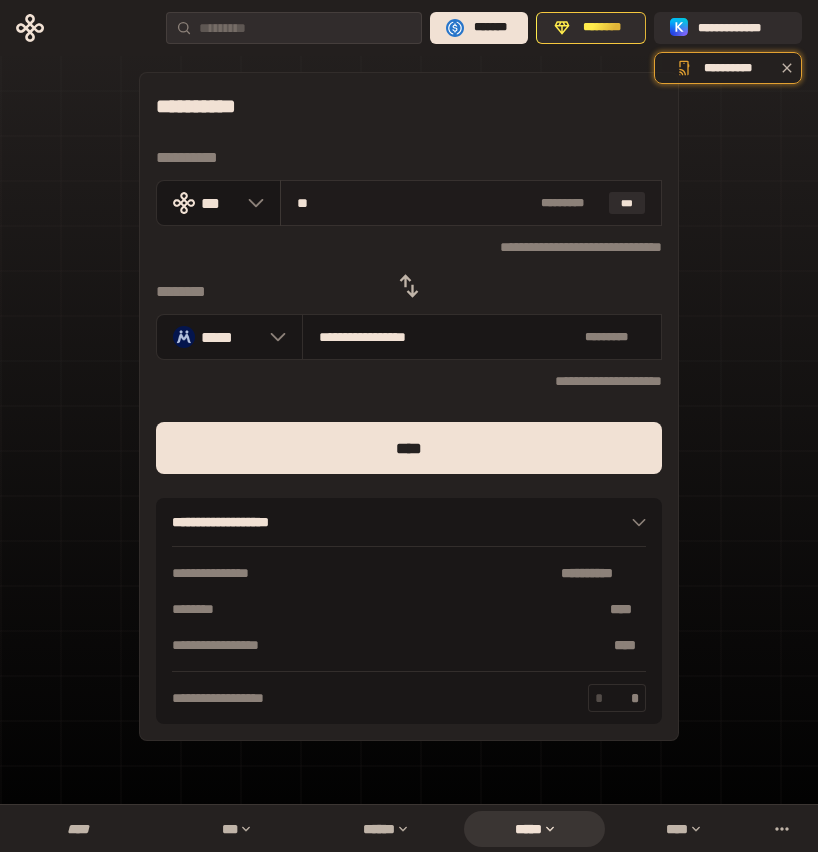 type on "**********" 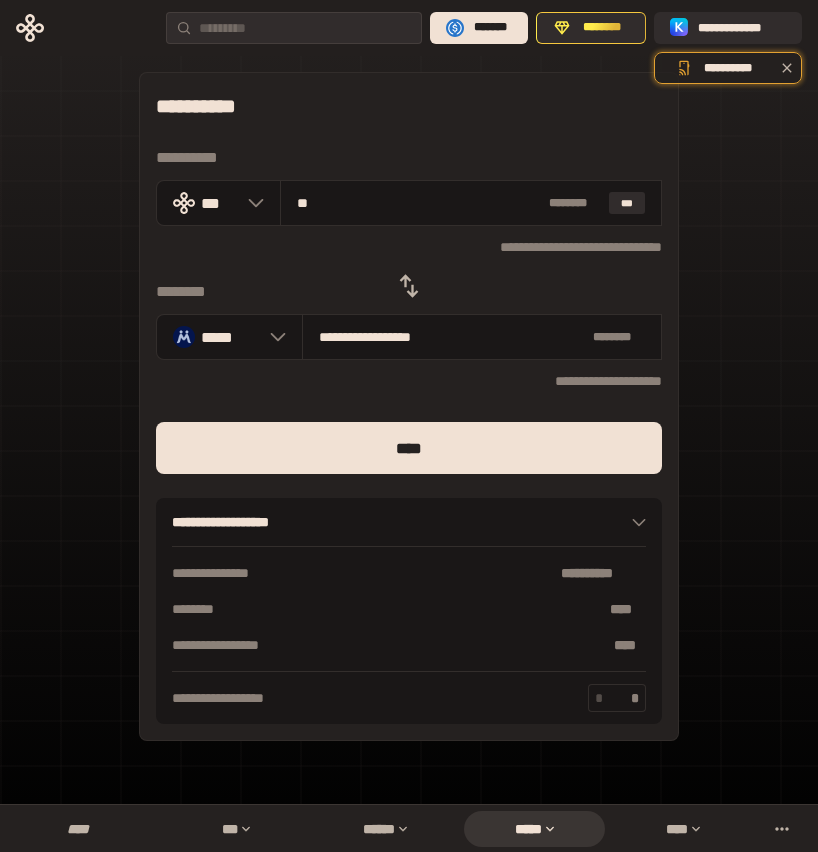 type on "**" 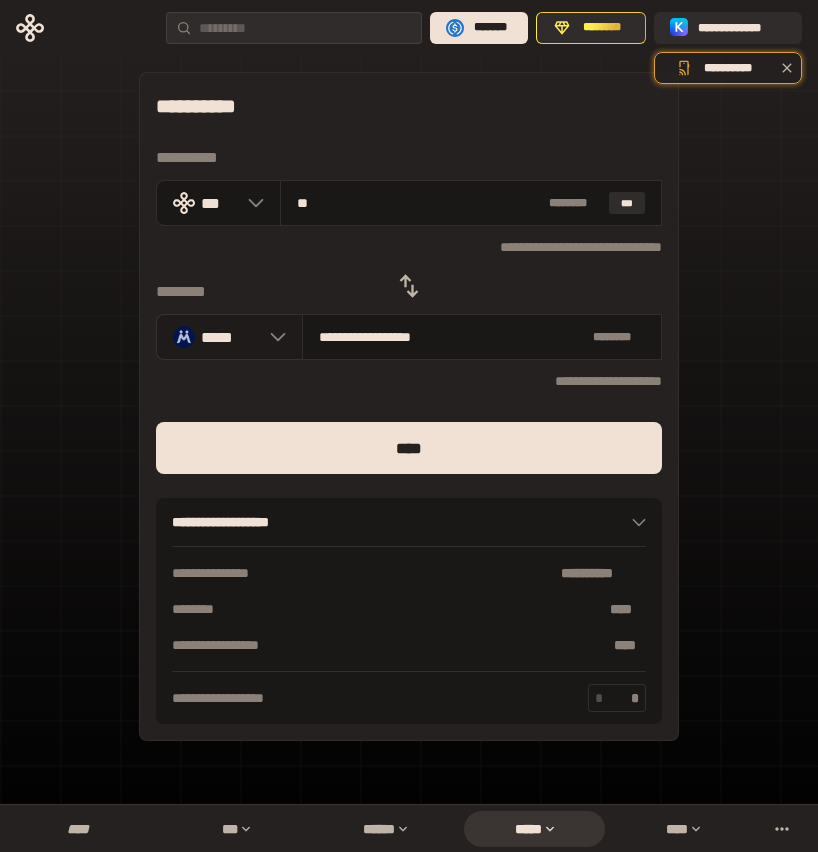 click 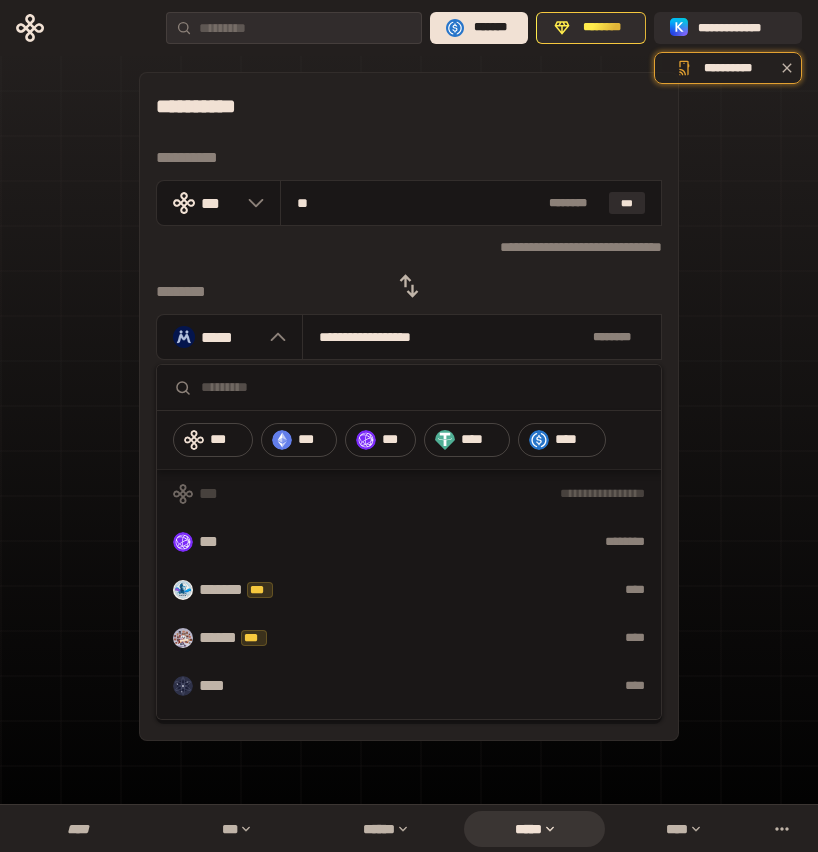 click at bounding box center (409, 388) 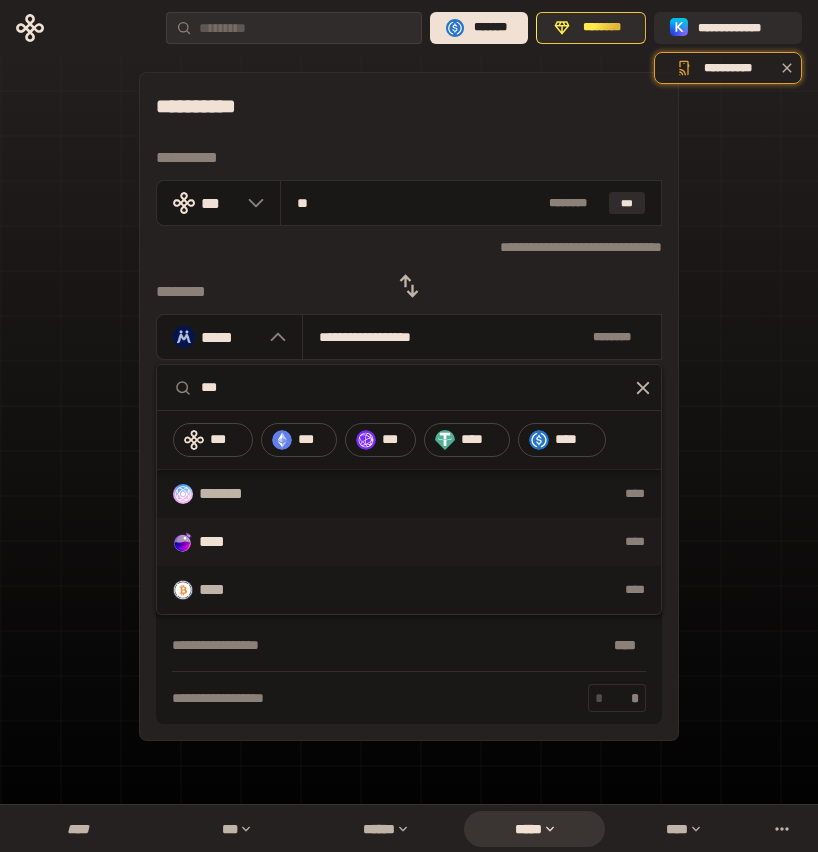 type on "***" 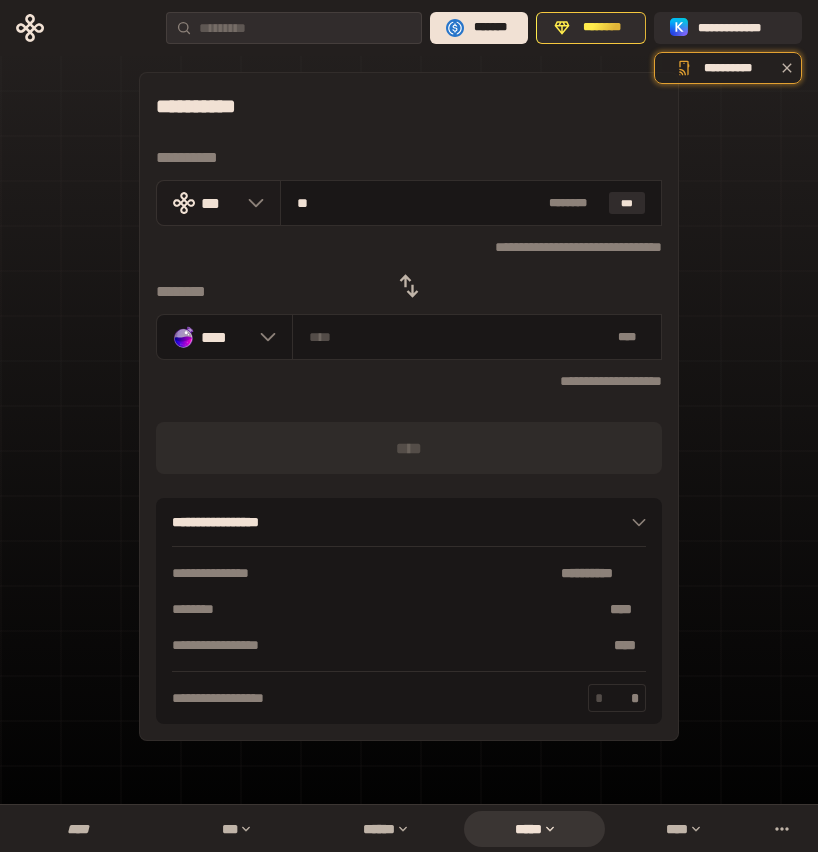 drag, startPoint x: 345, startPoint y: 203, endPoint x: 265, endPoint y: 202, distance: 80.00625 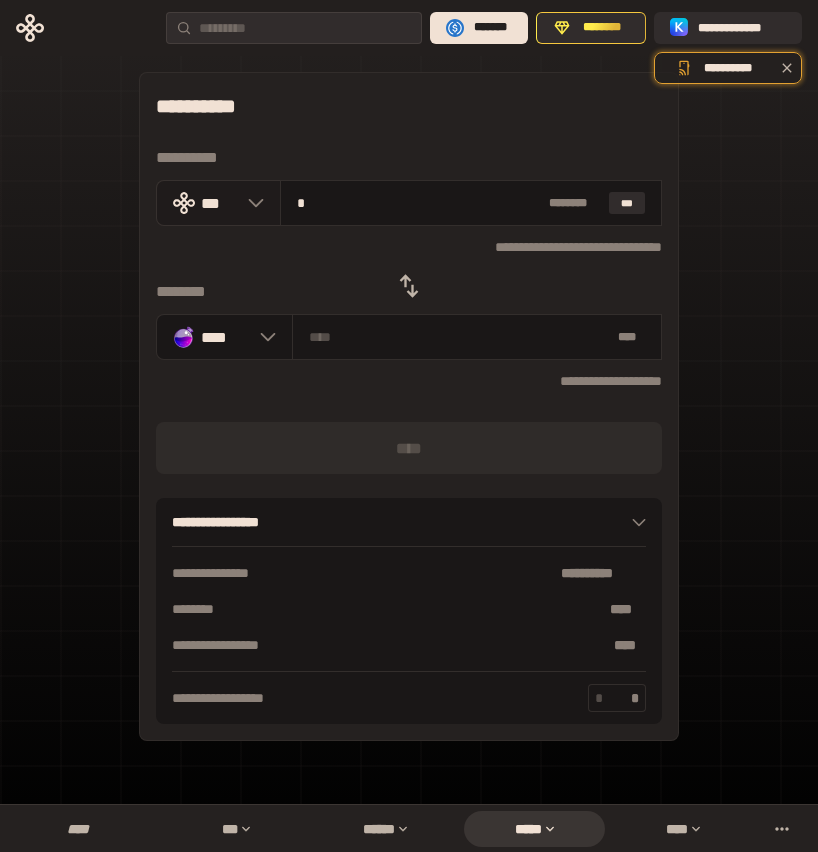 type on "********" 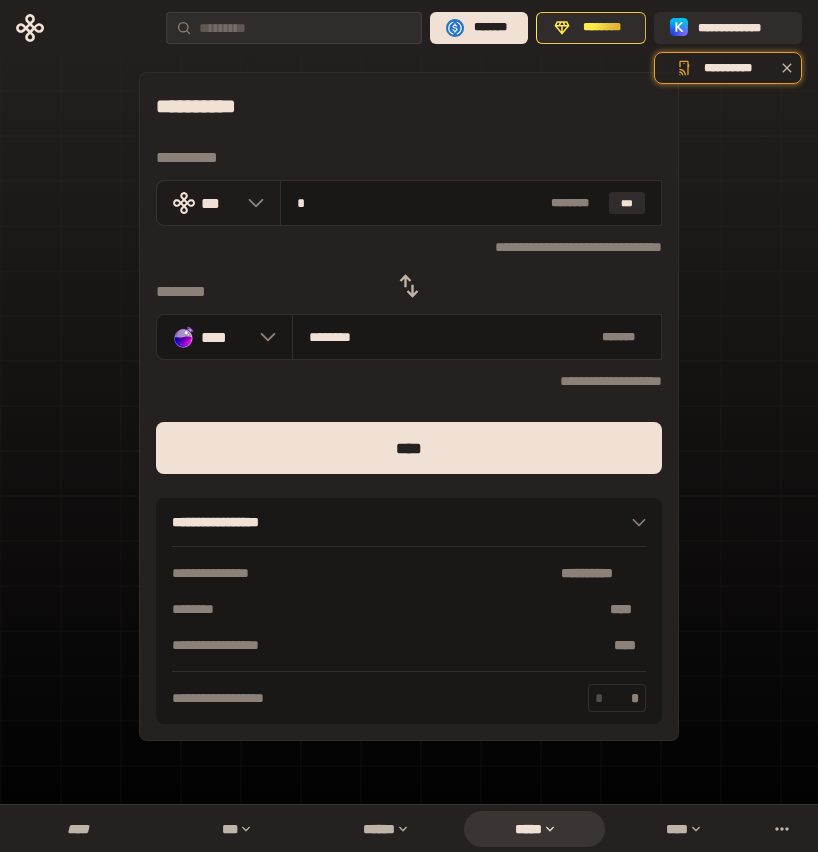 type on "**" 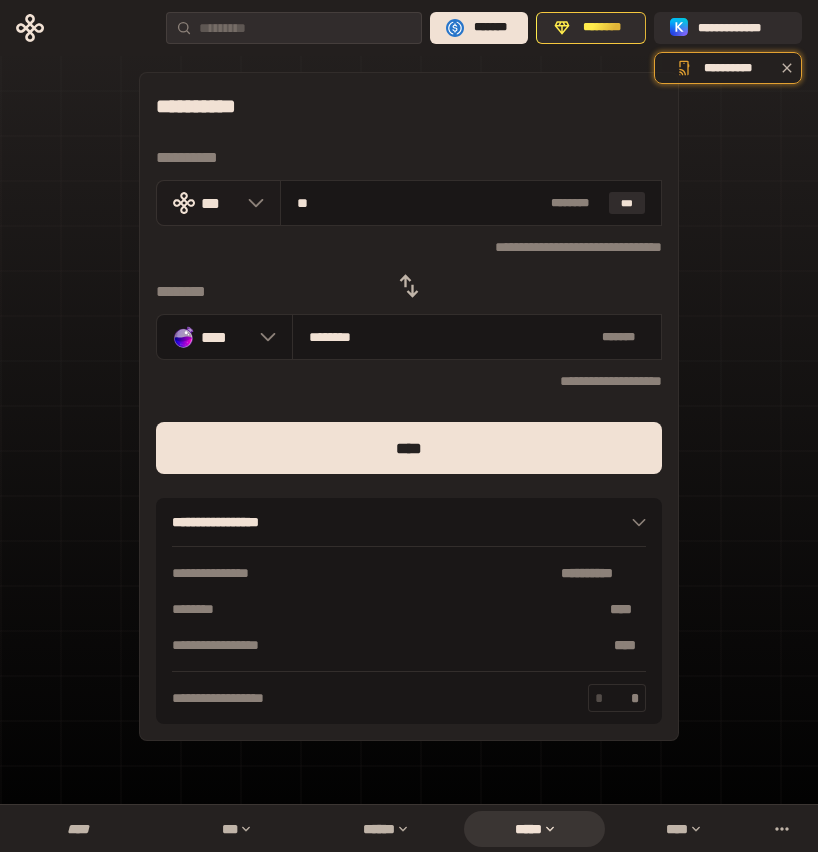 type on "*********" 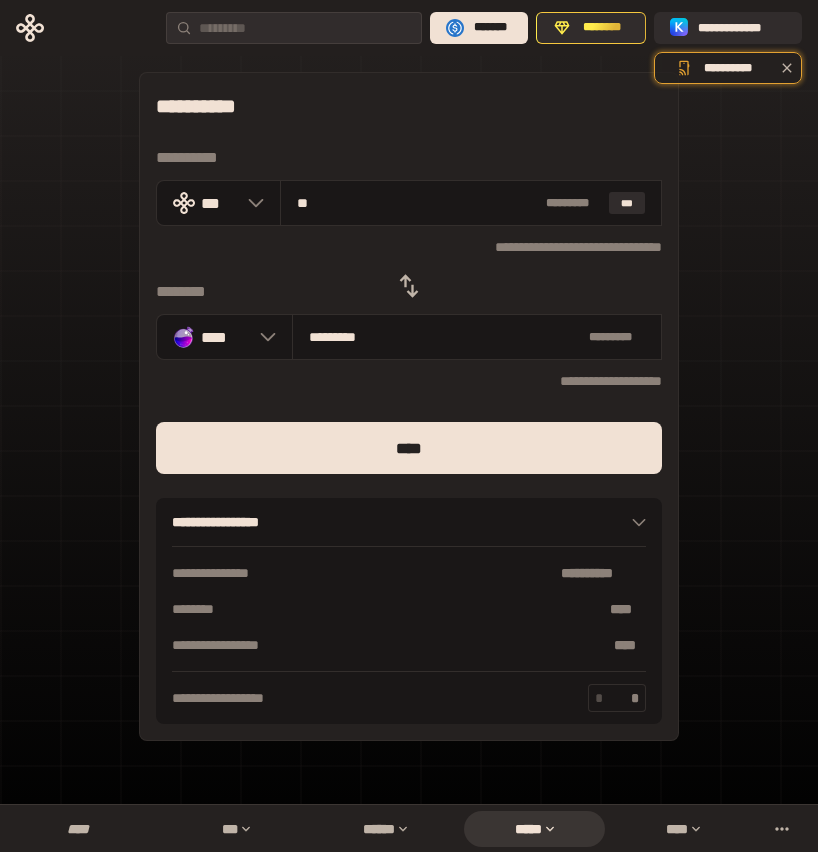 type on "**" 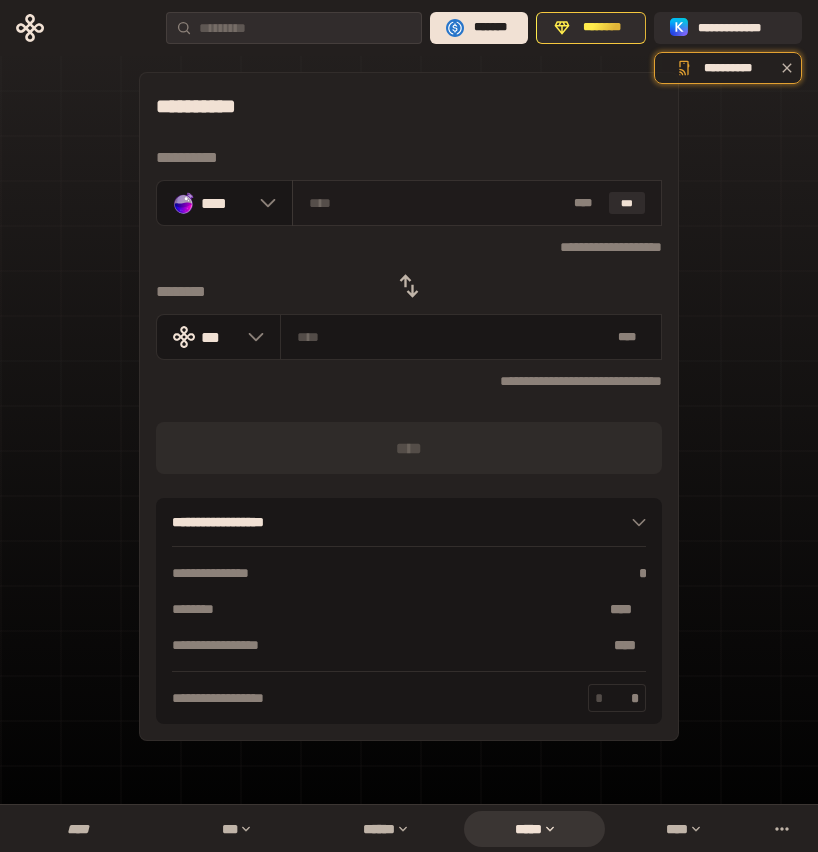 click at bounding box center (437, 203) 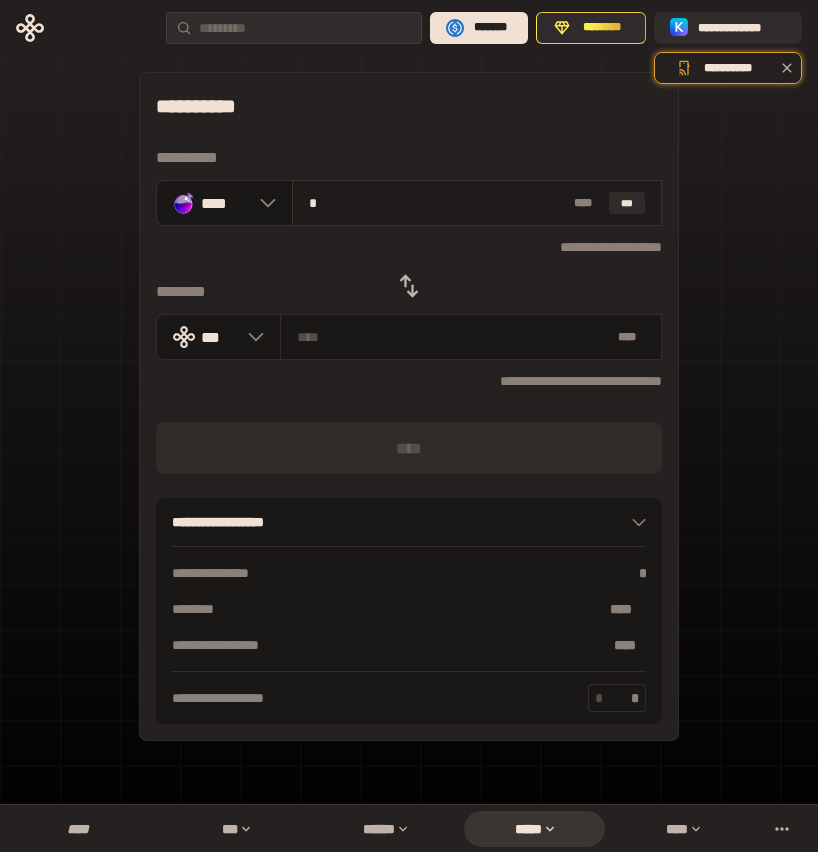 type on "**********" 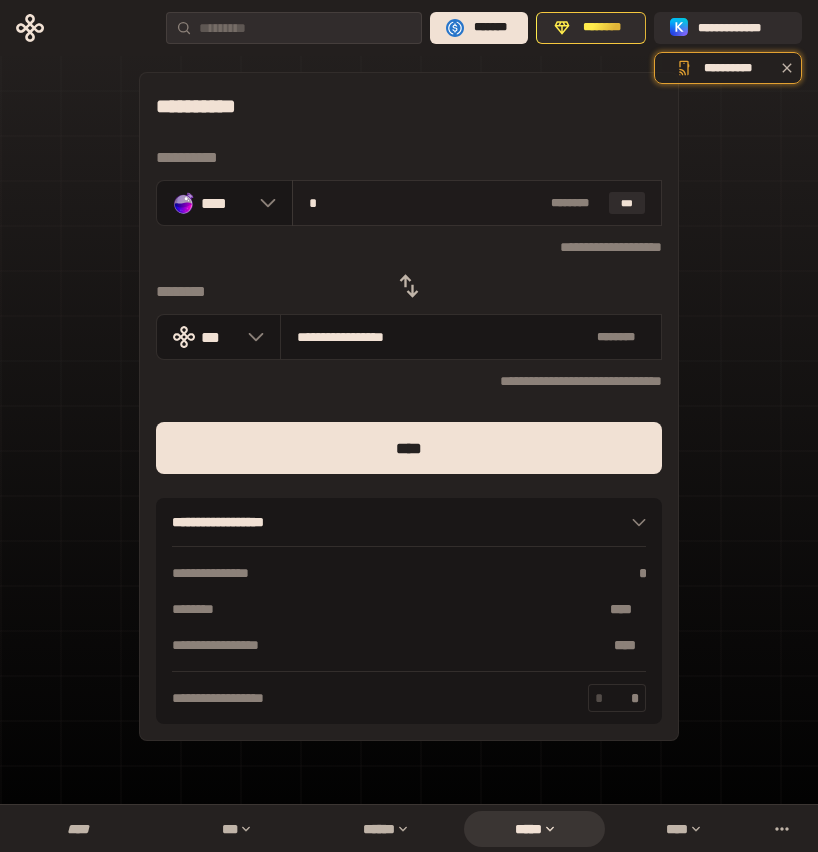 type on "**" 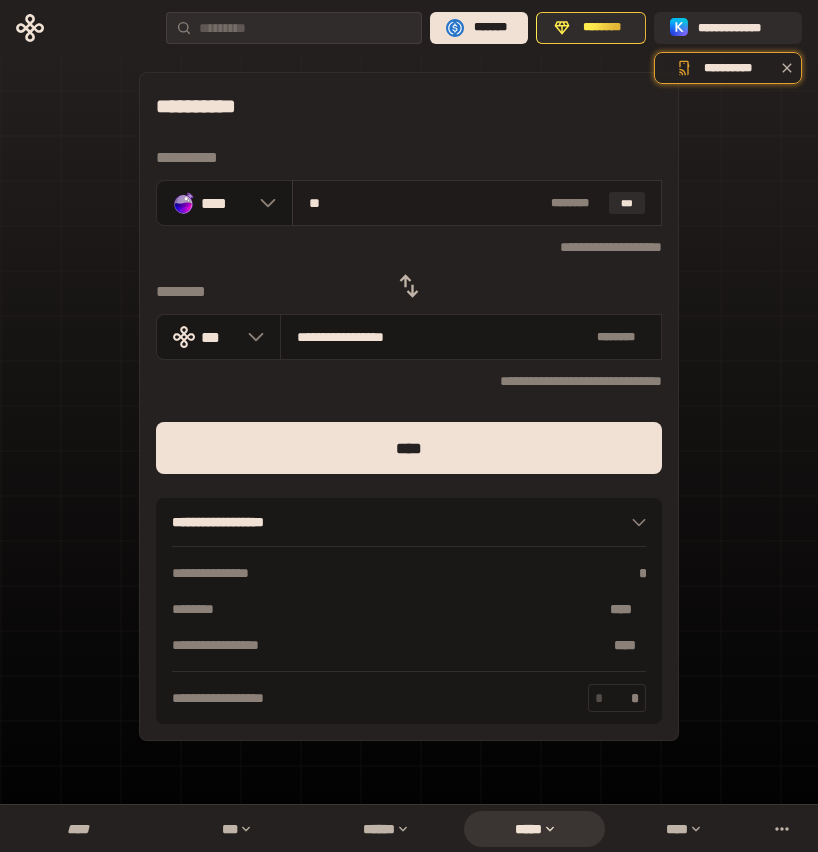 type on "**********" 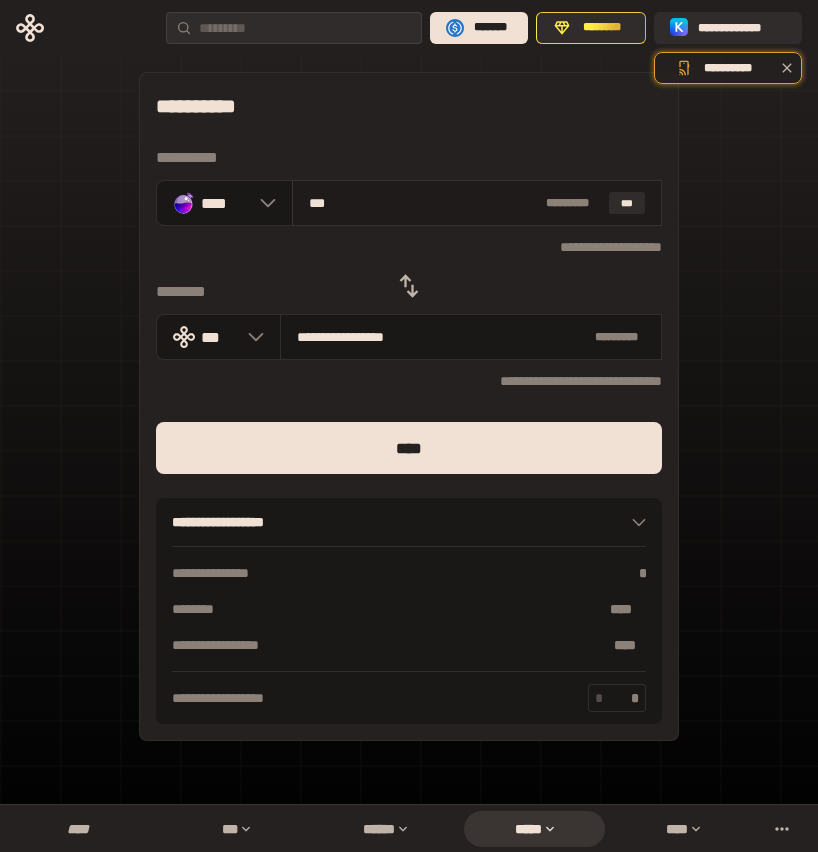 type on "****" 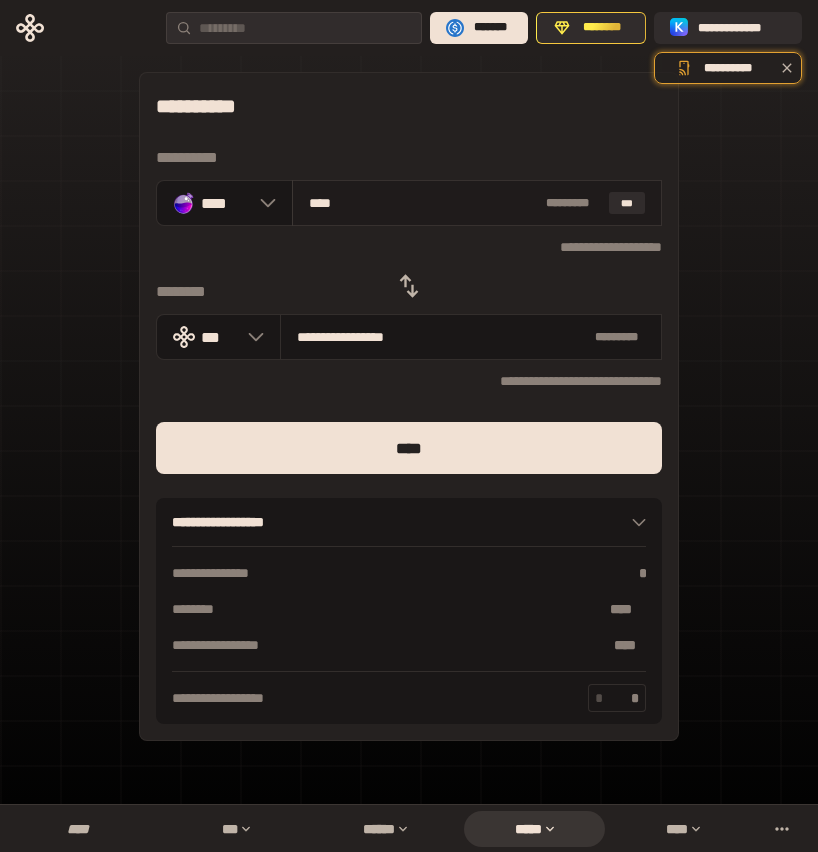 type on "**********" 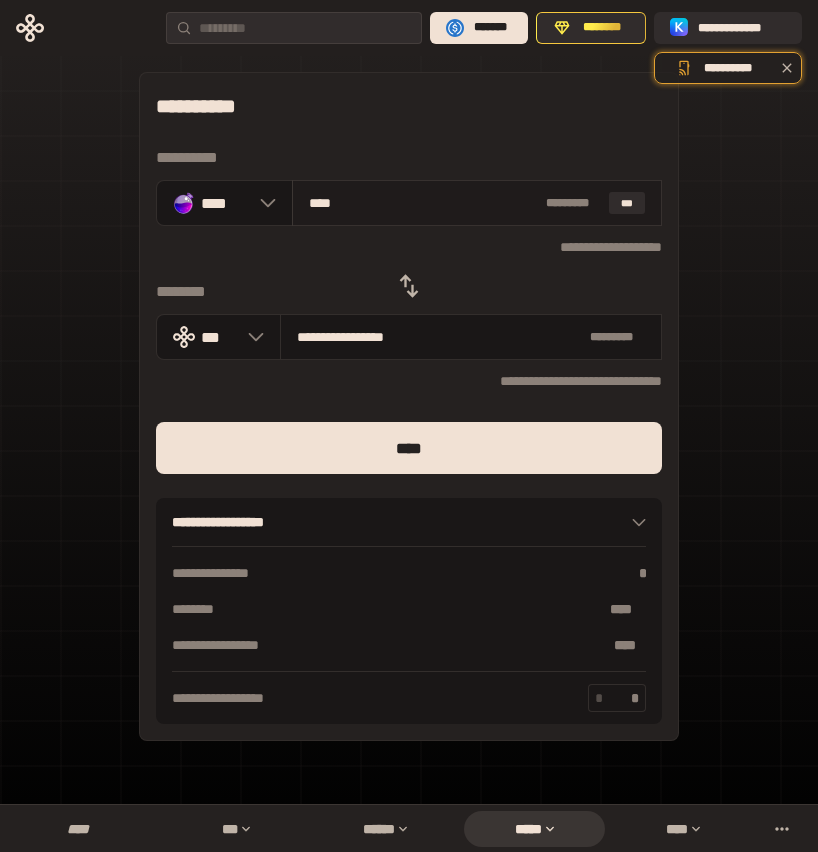 type on "*****" 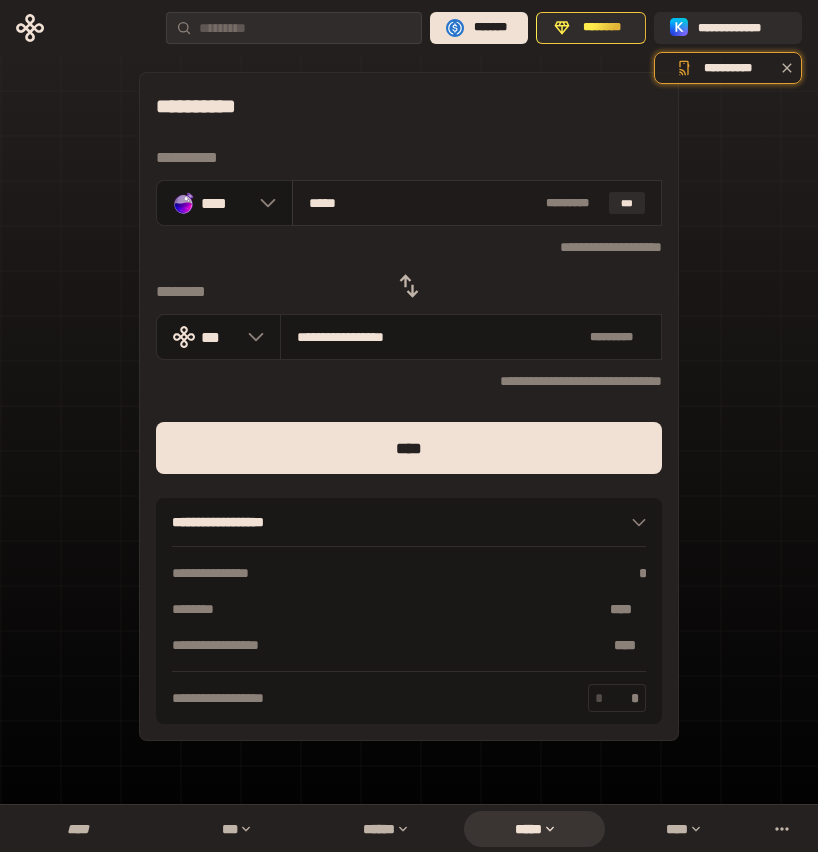 type on "**********" 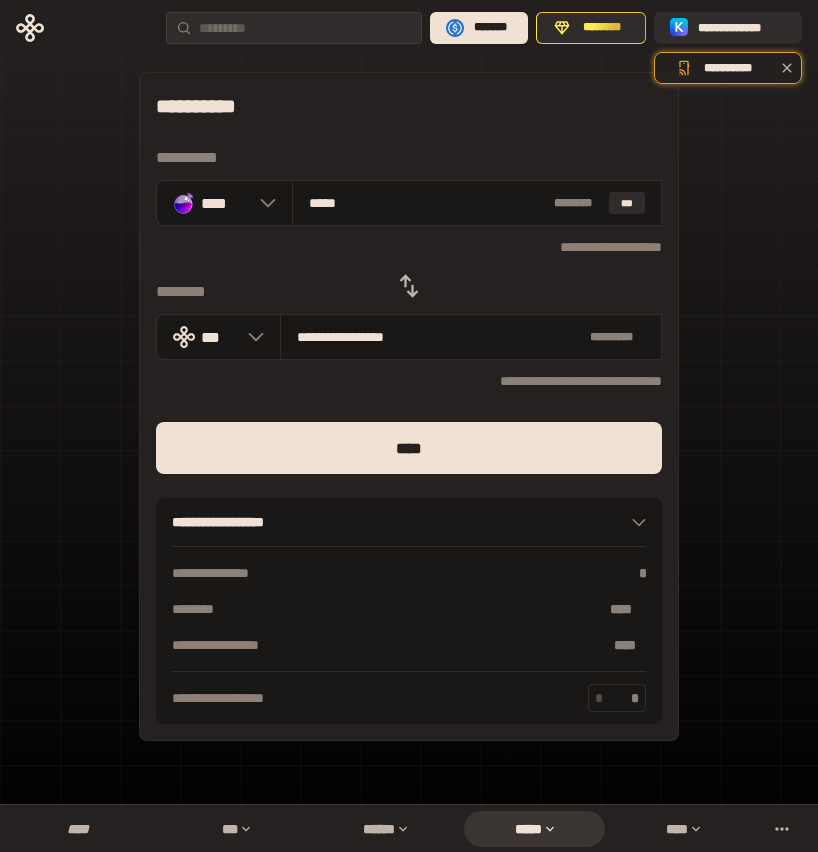 type on "*****" 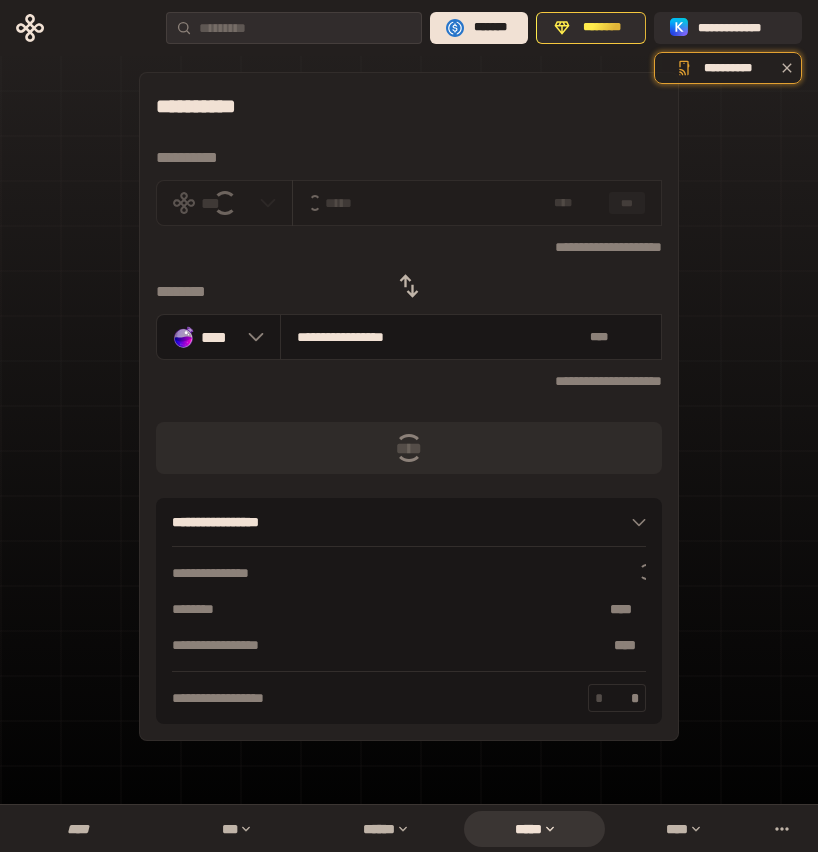 type 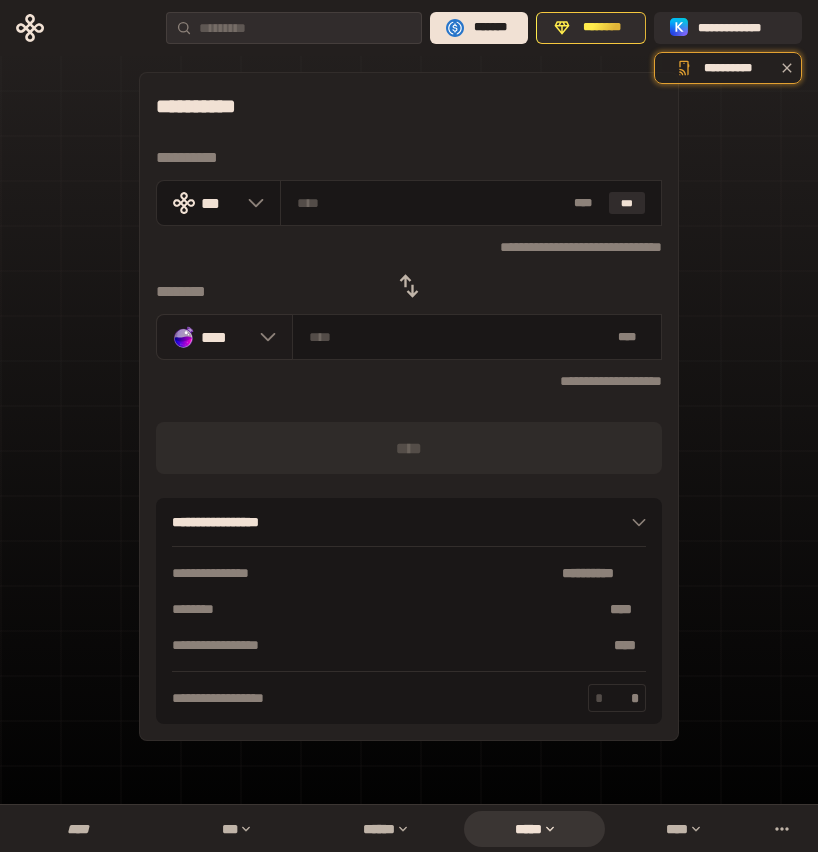 click 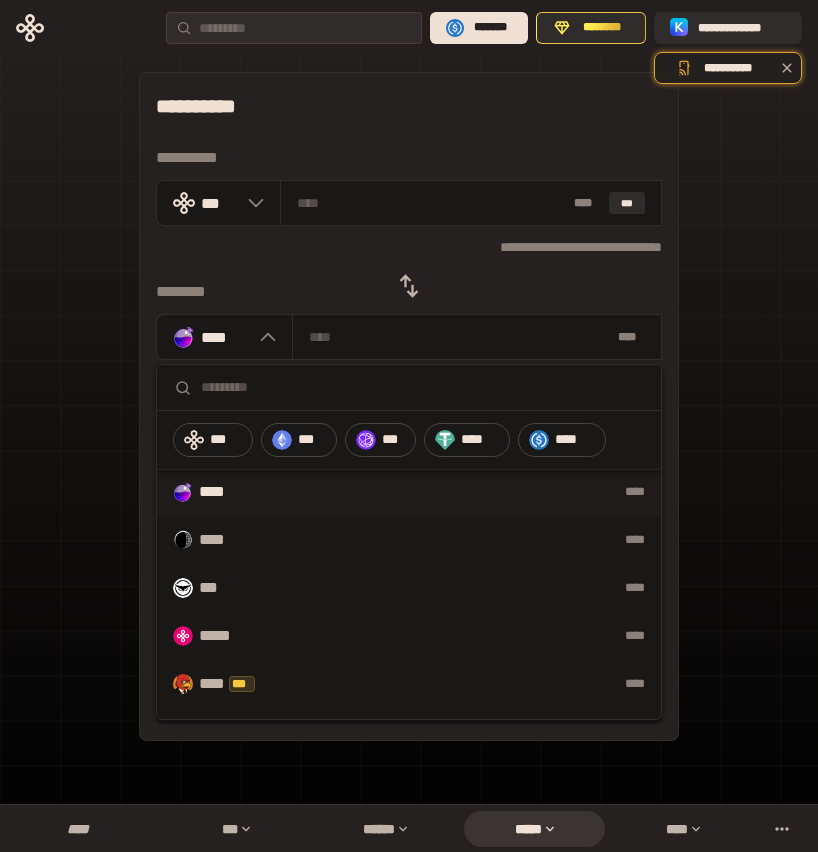 scroll, scrollTop: 1151, scrollLeft: 0, axis: vertical 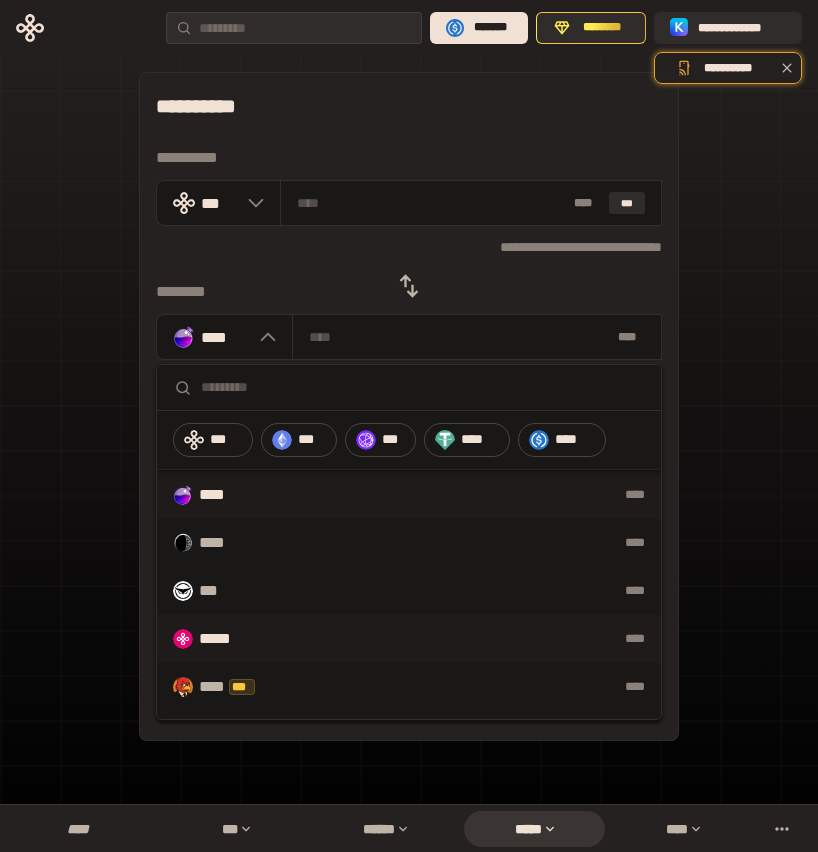 click on "****" at bounding box center (459, 639) 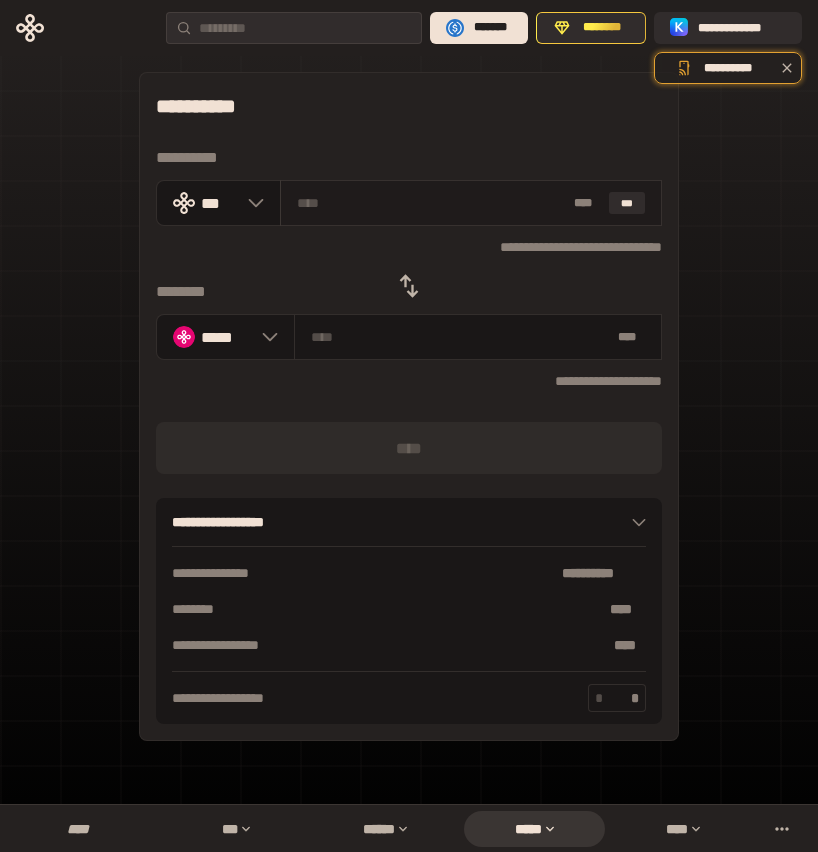 click at bounding box center [432, 203] 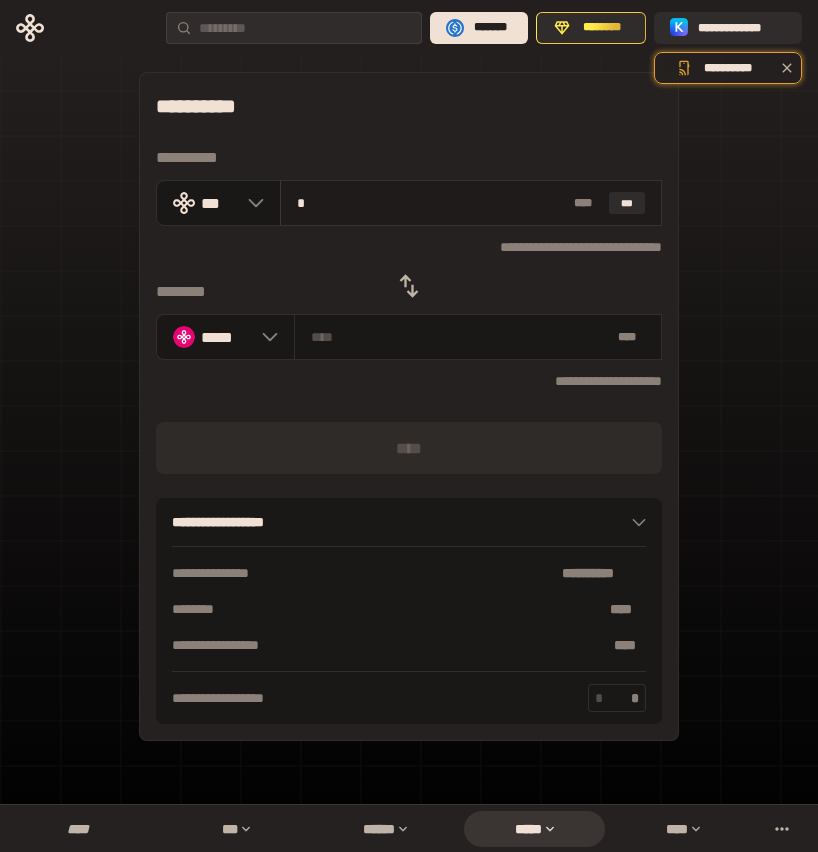type on "**********" 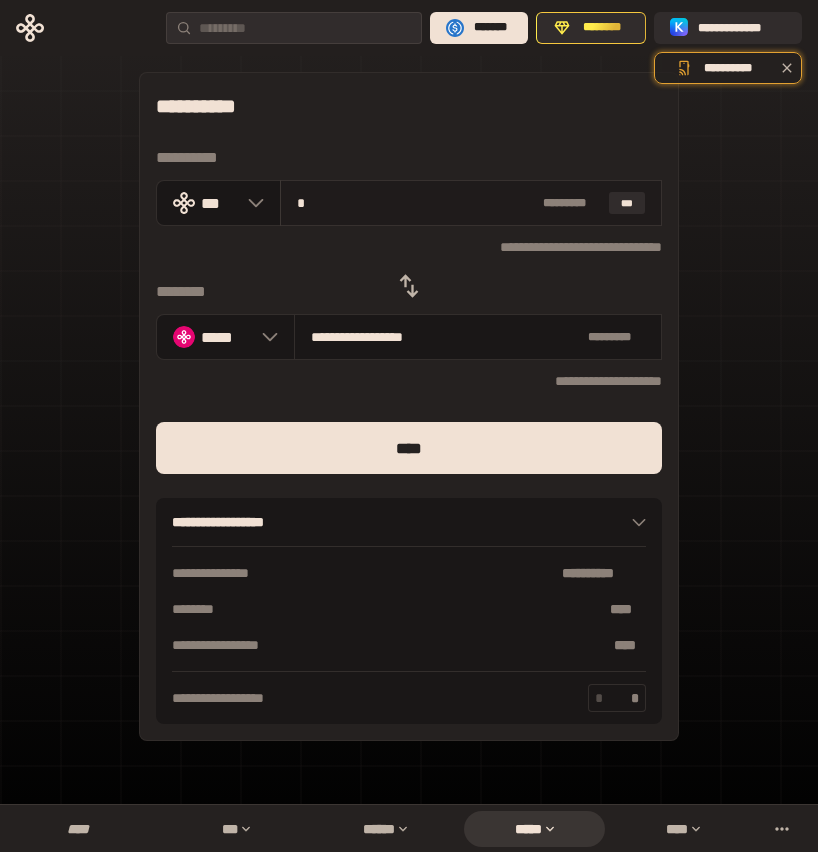 type on "**" 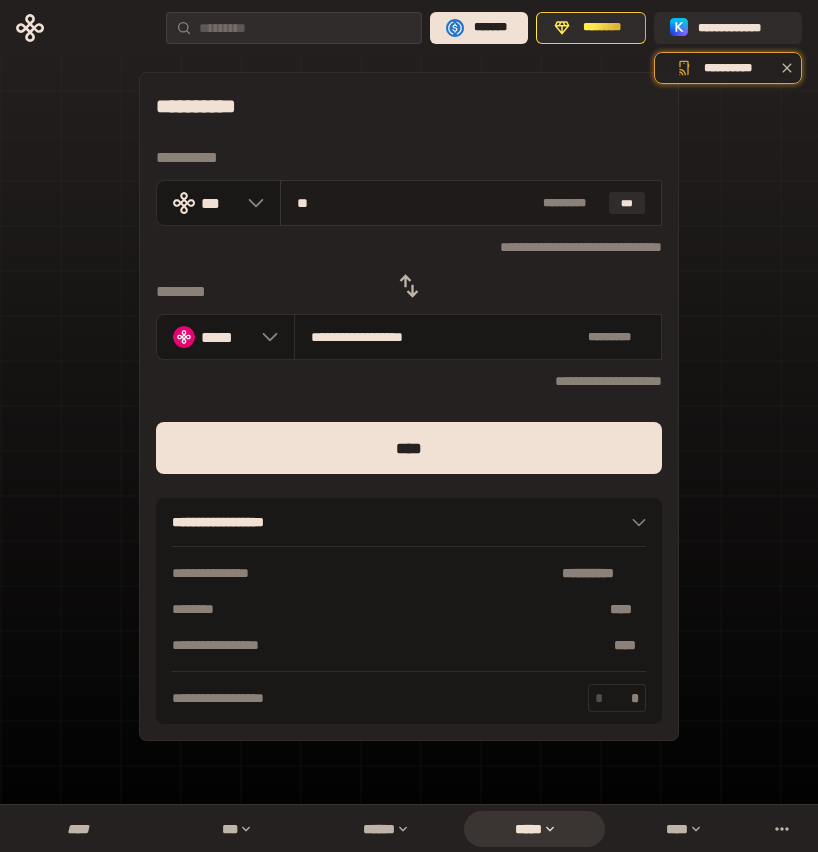 type on "**********" 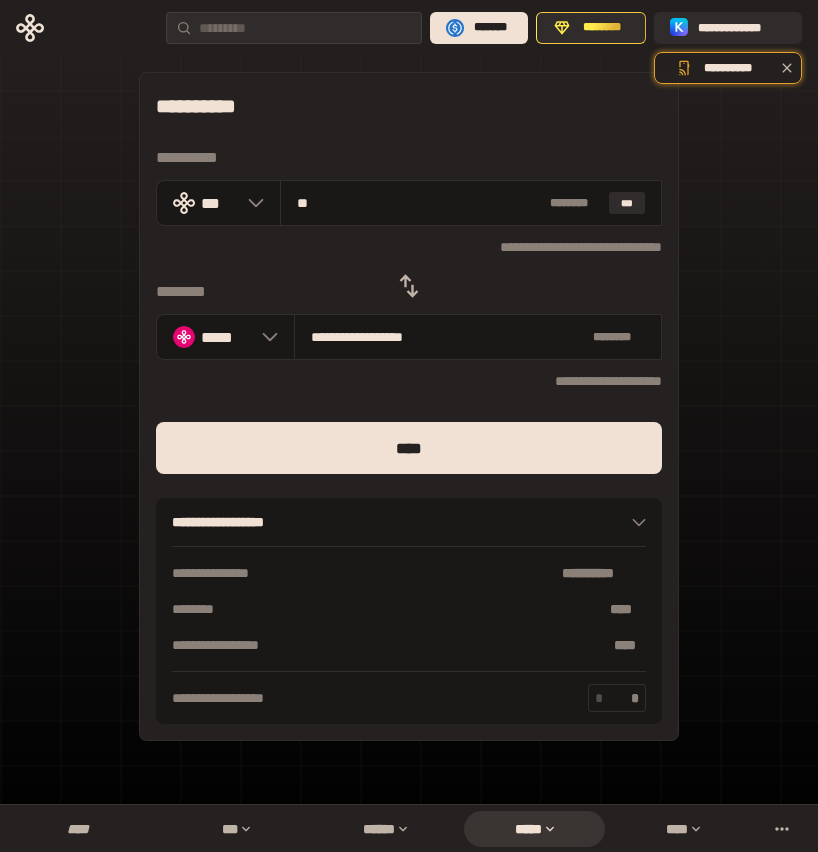 type on "**" 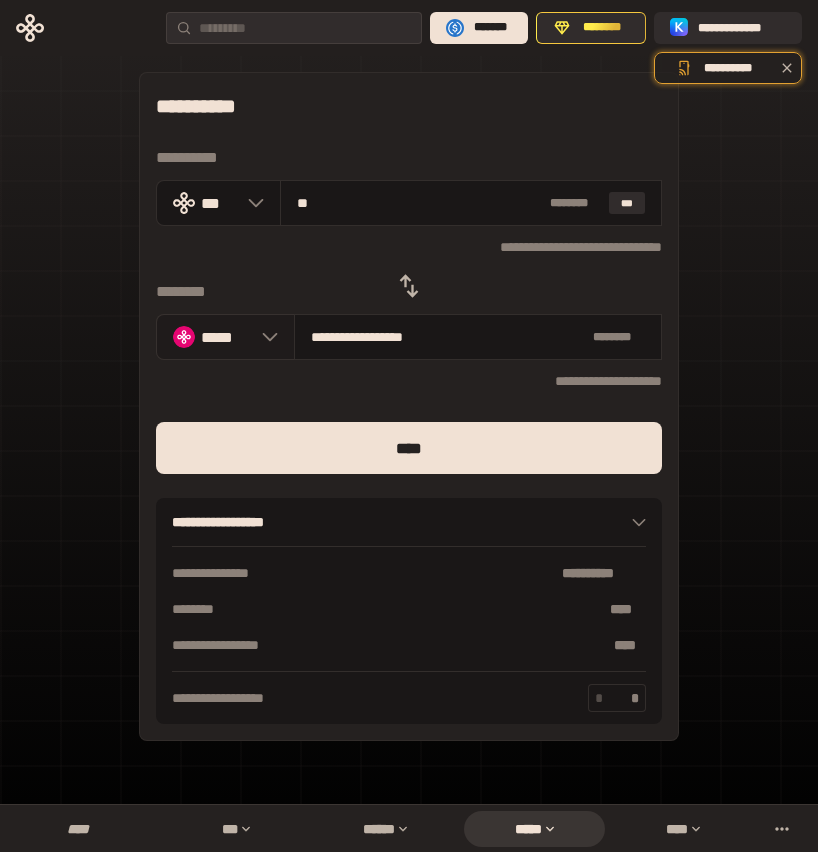 click 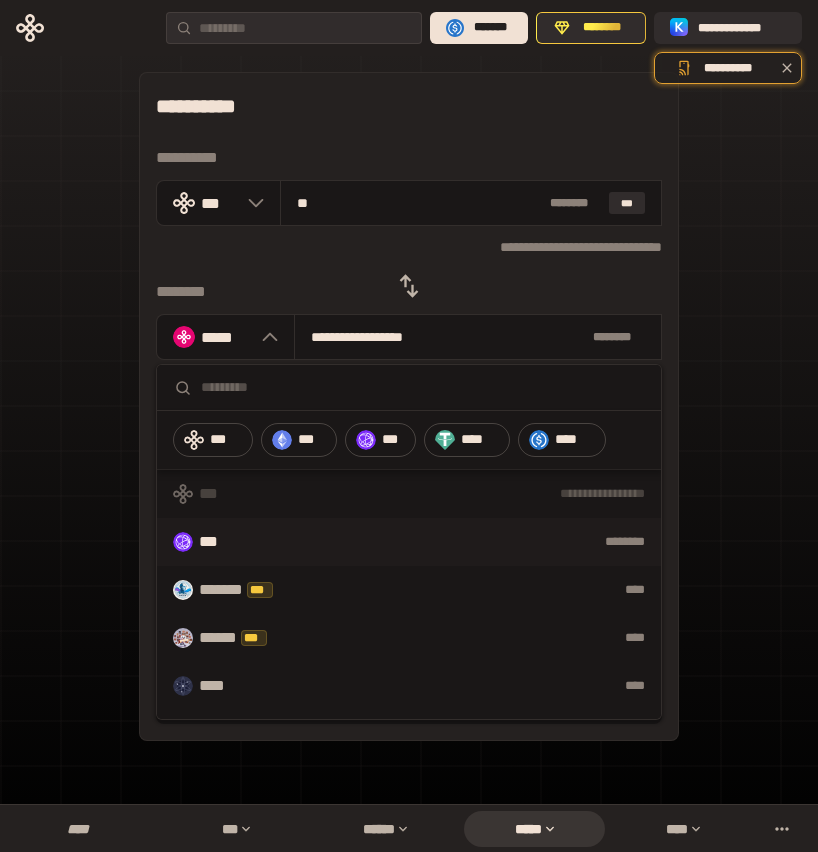 click on "********" at bounding box center (447, 542) 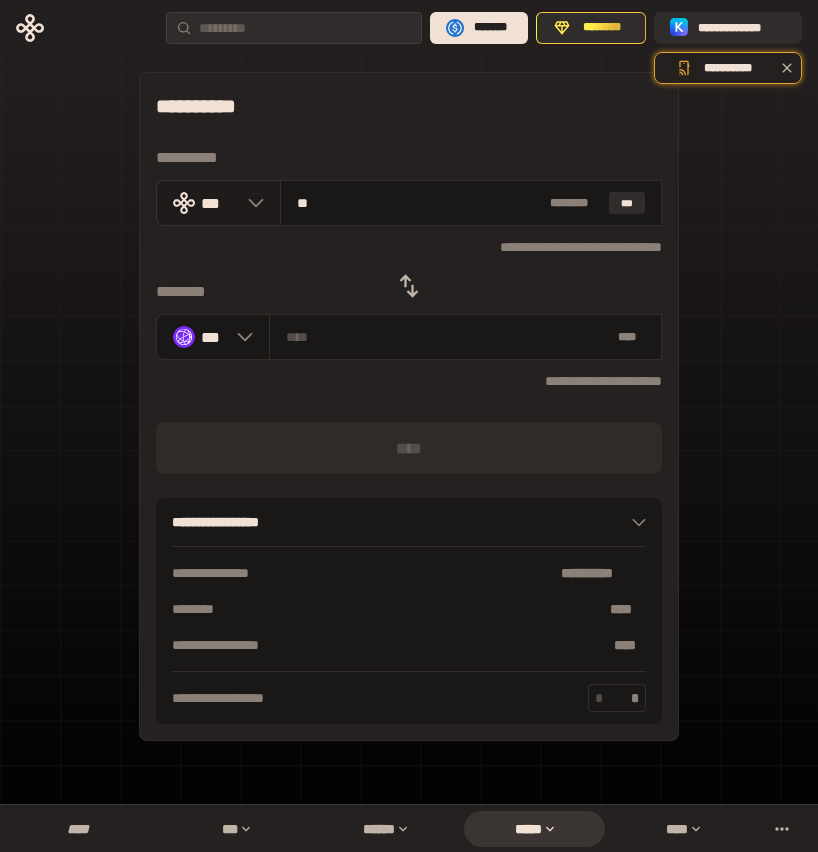 drag, startPoint x: 352, startPoint y: 196, endPoint x: 262, endPoint y: 206, distance: 90.55385 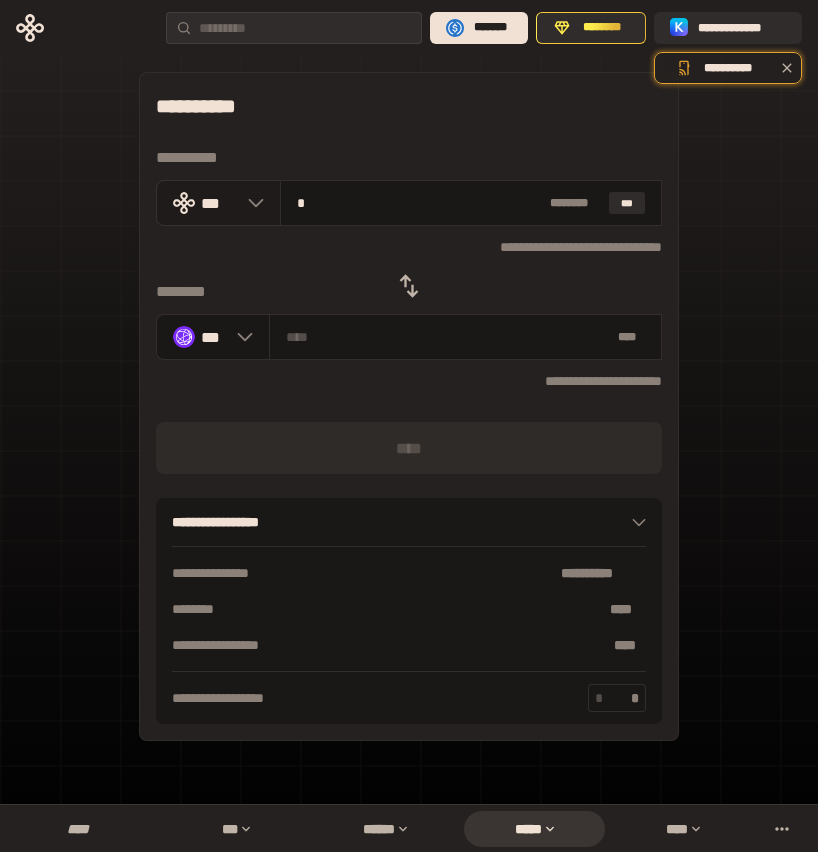type on "********" 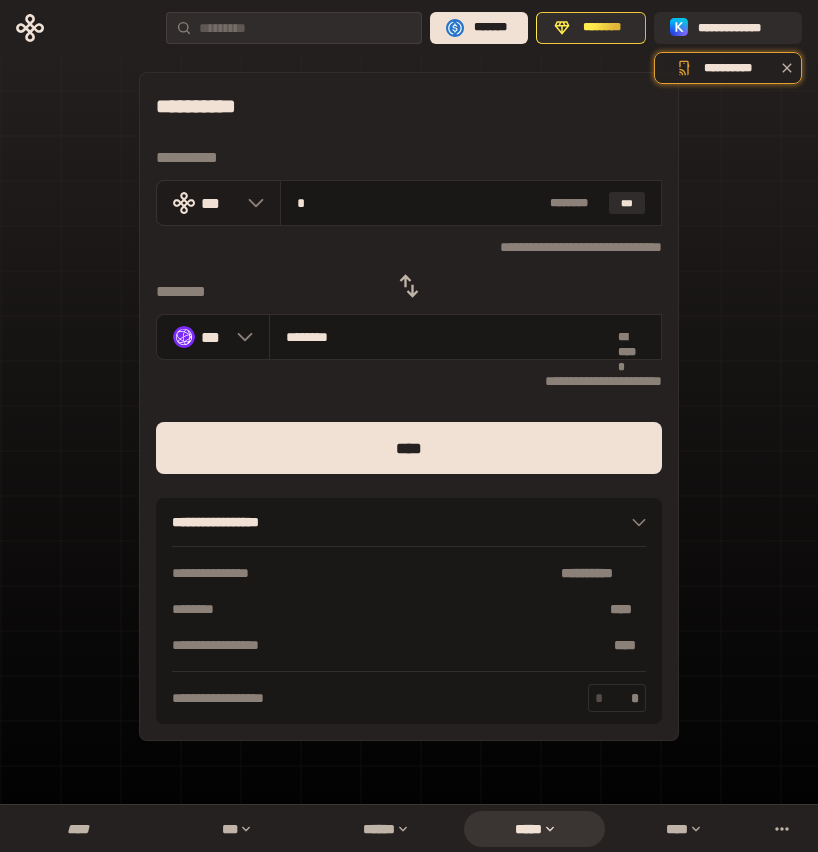 type on "**" 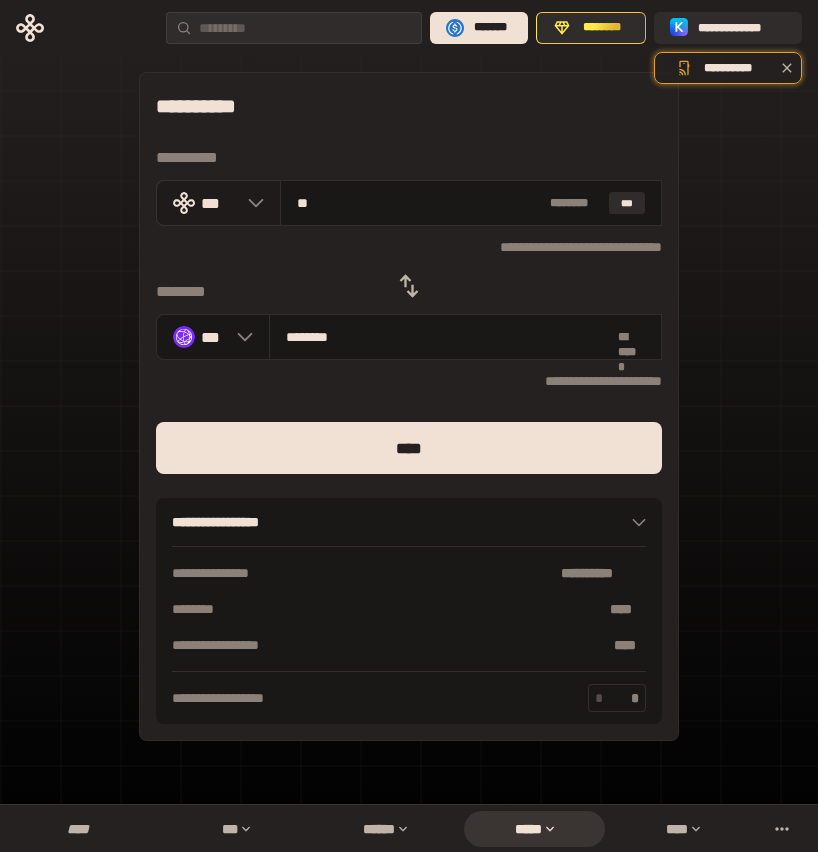 type on "********" 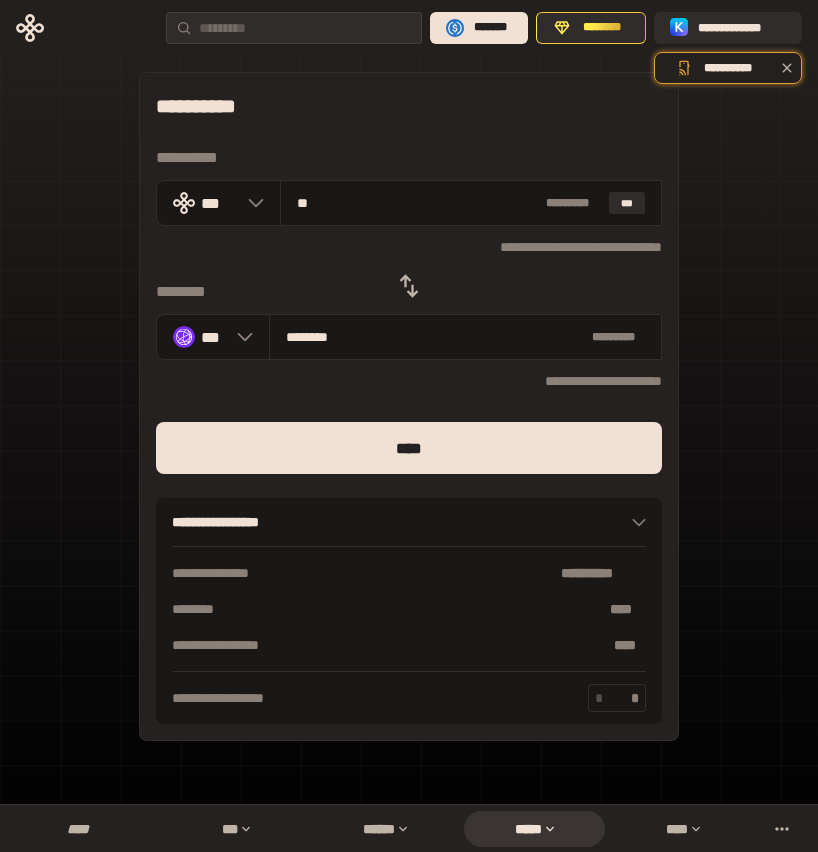type on "**" 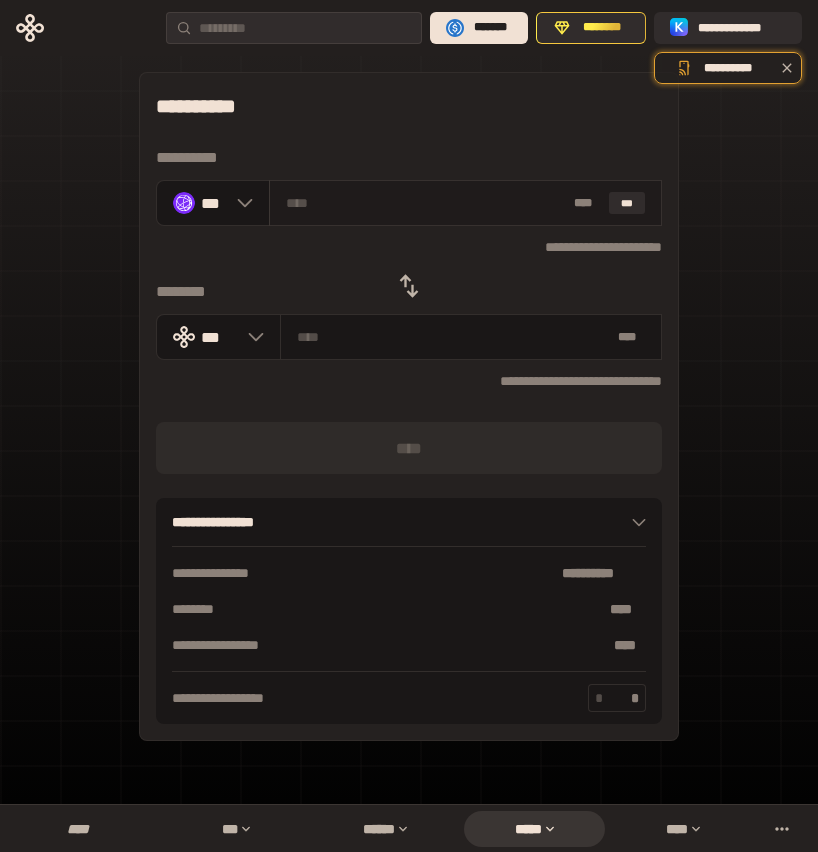 click at bounding box center [426, 203] 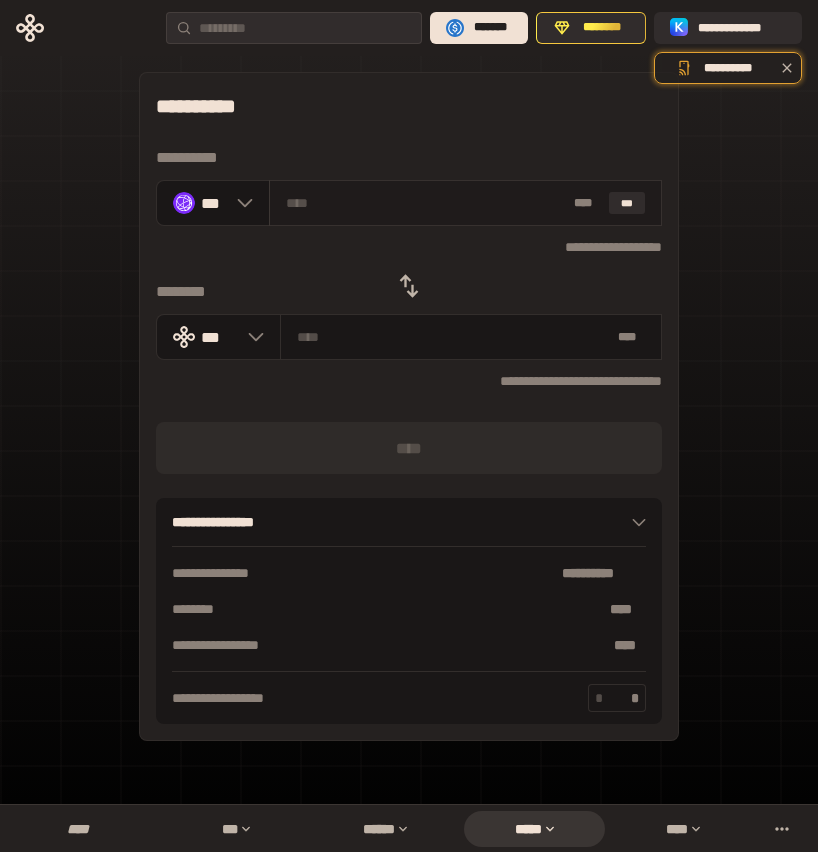 click at bounding box center (426, 203) 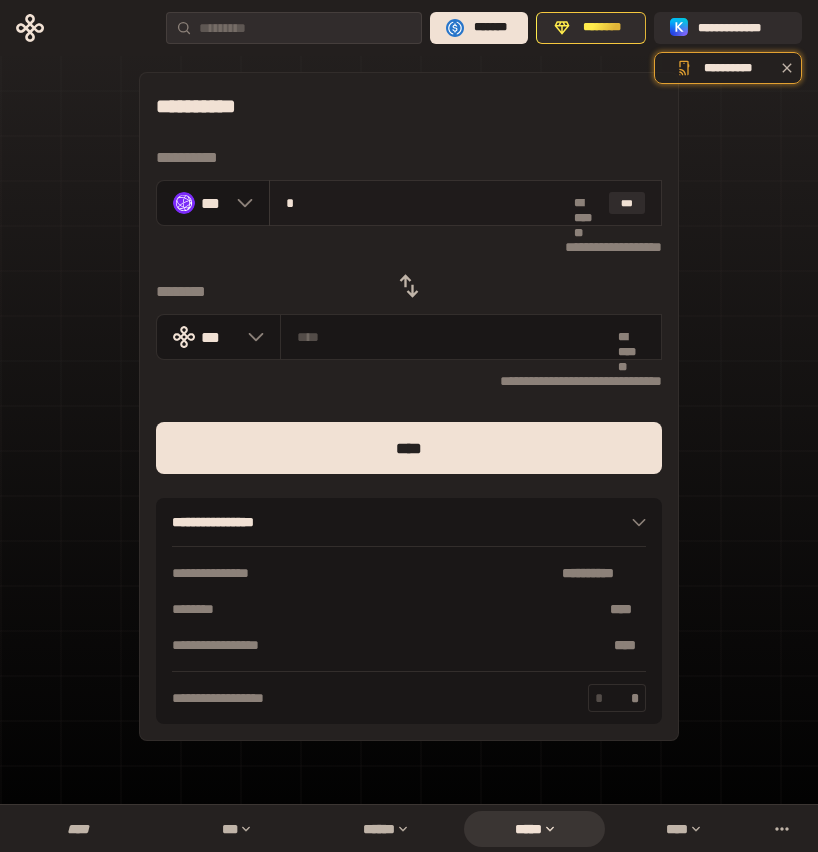 type on "**********" 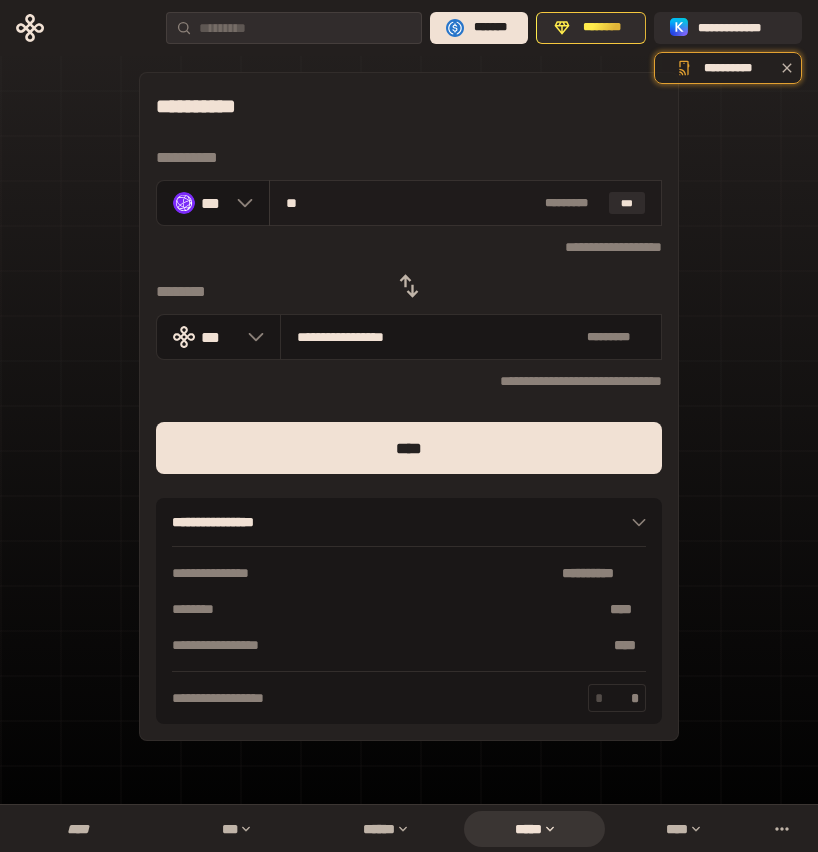 type on "***" 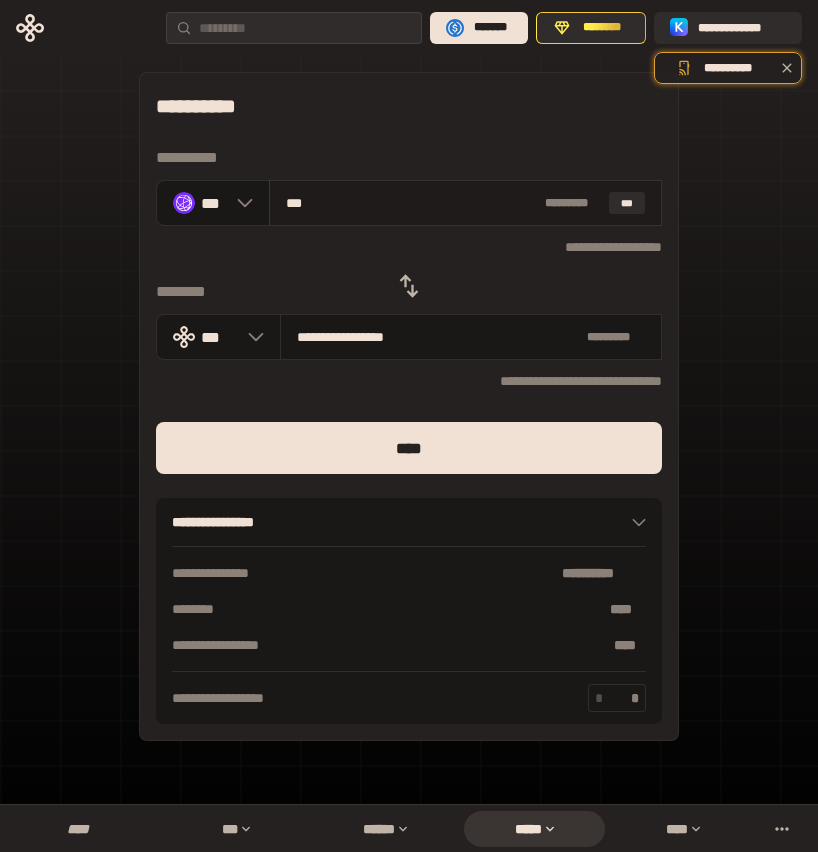 type on "**********" 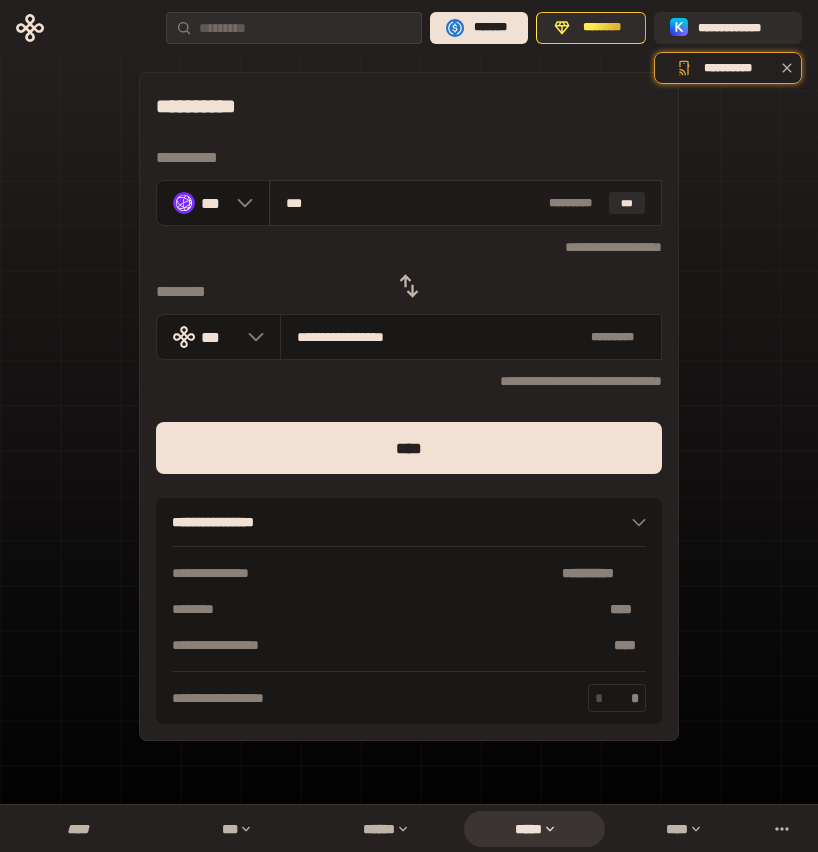 type on "****" 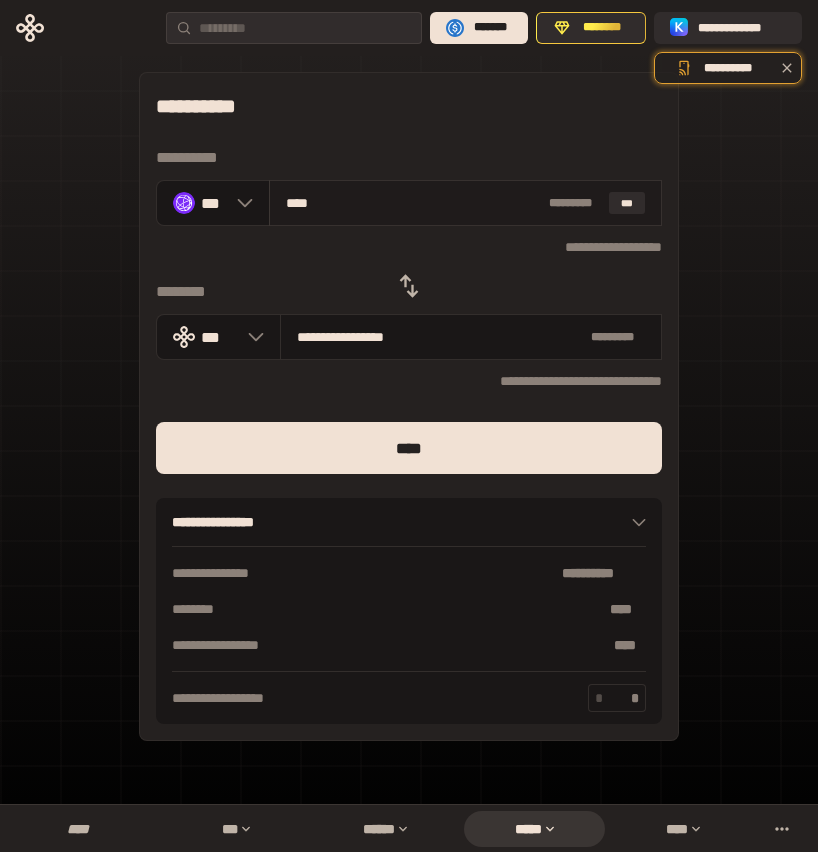type on "**********" 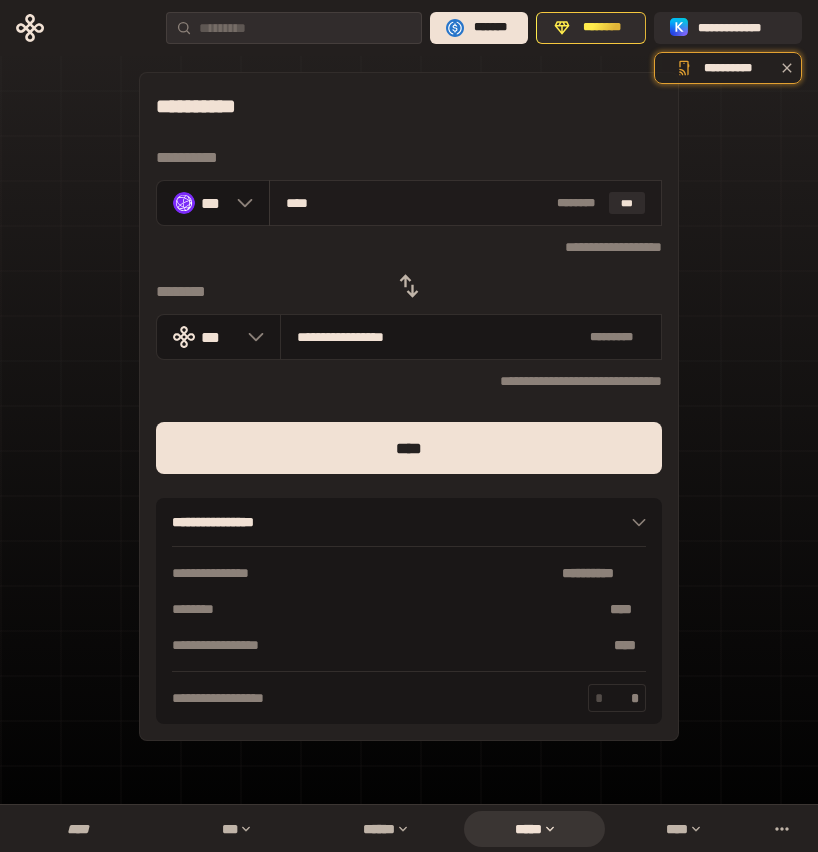 type on "***" 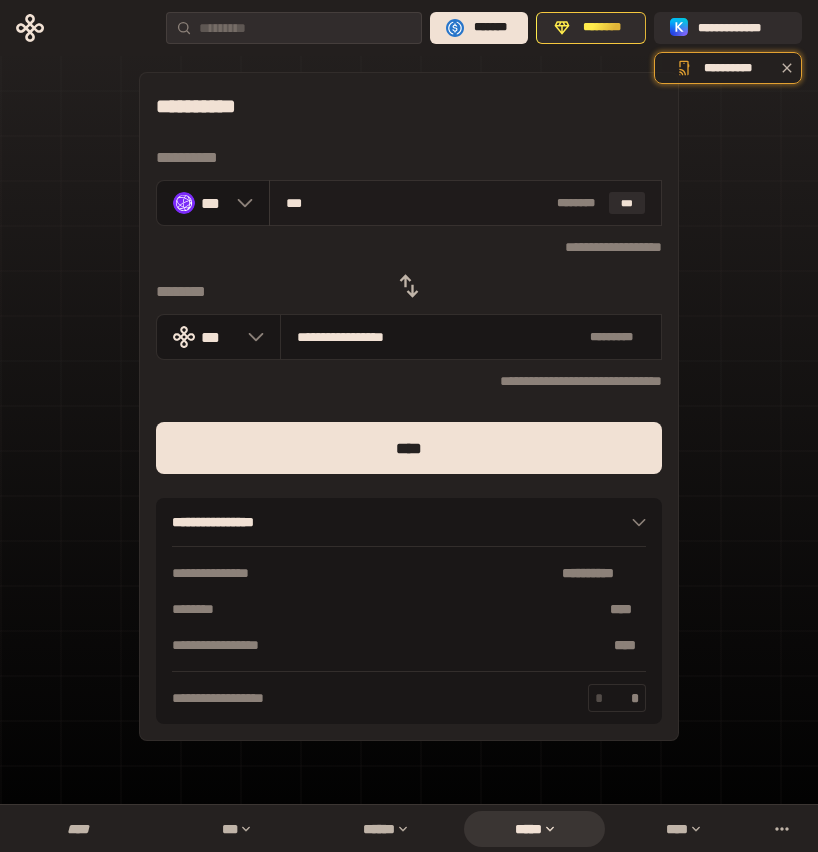 type on "**********" 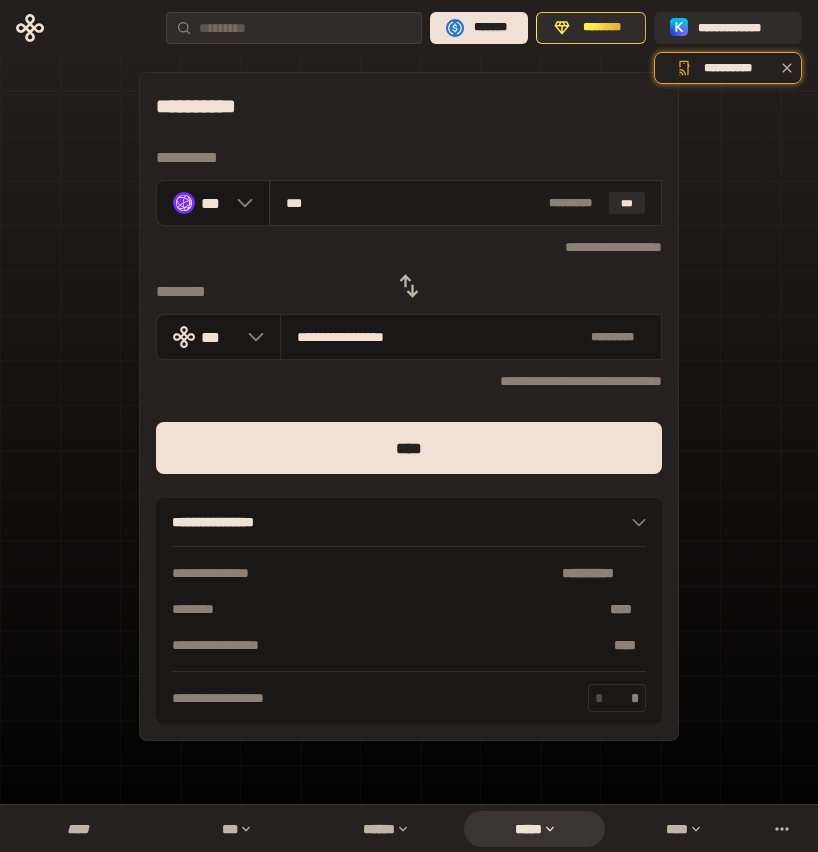 type on "****" 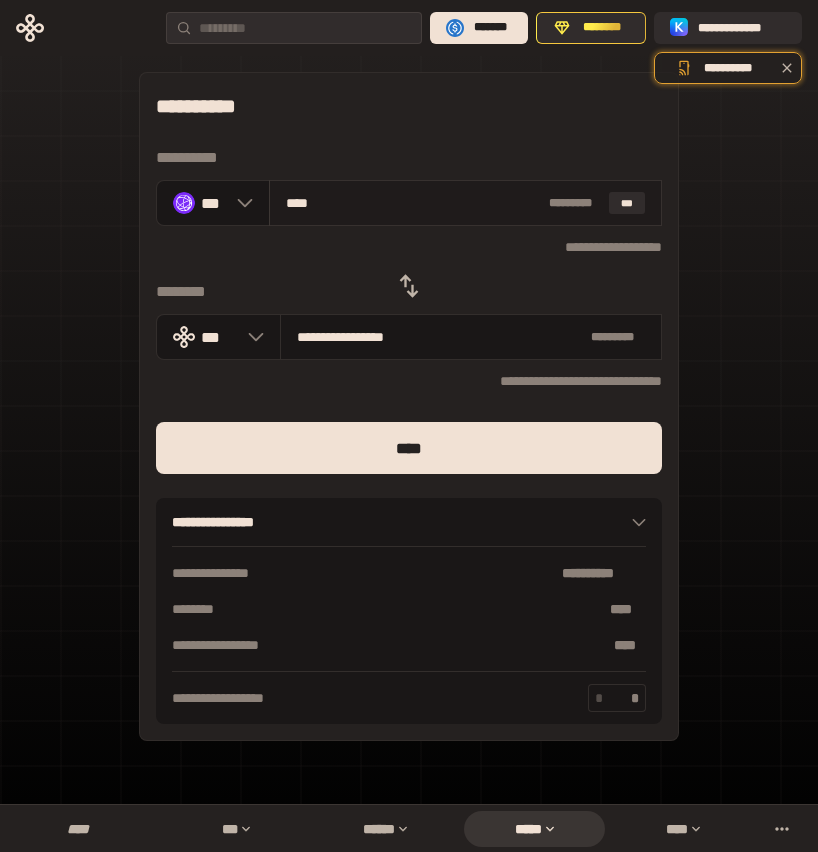 type on "**********" 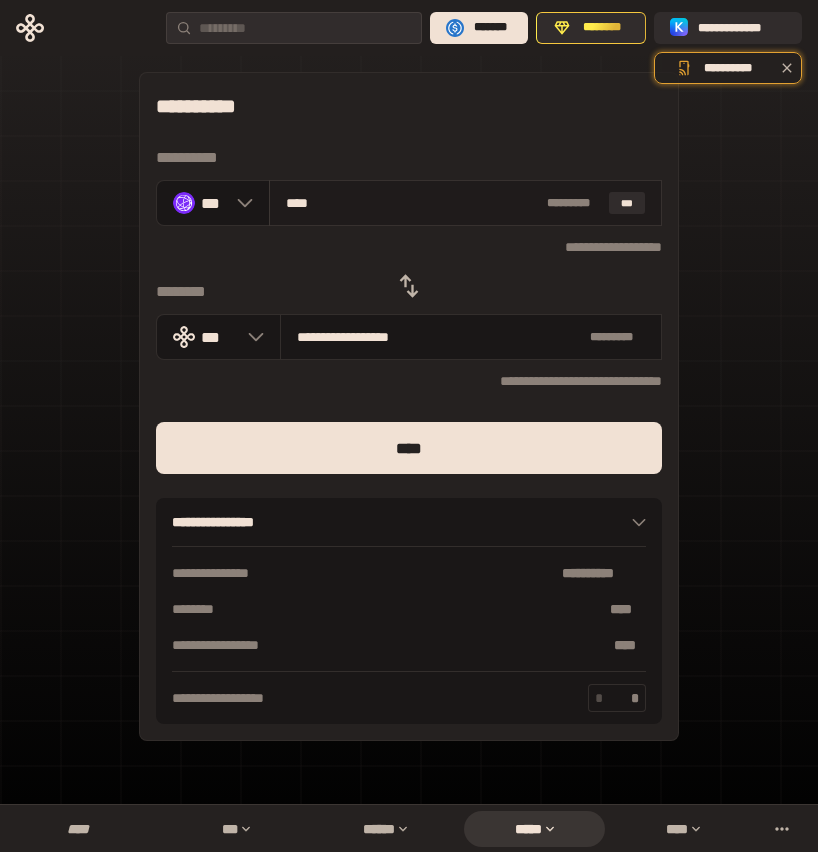 type on "***" 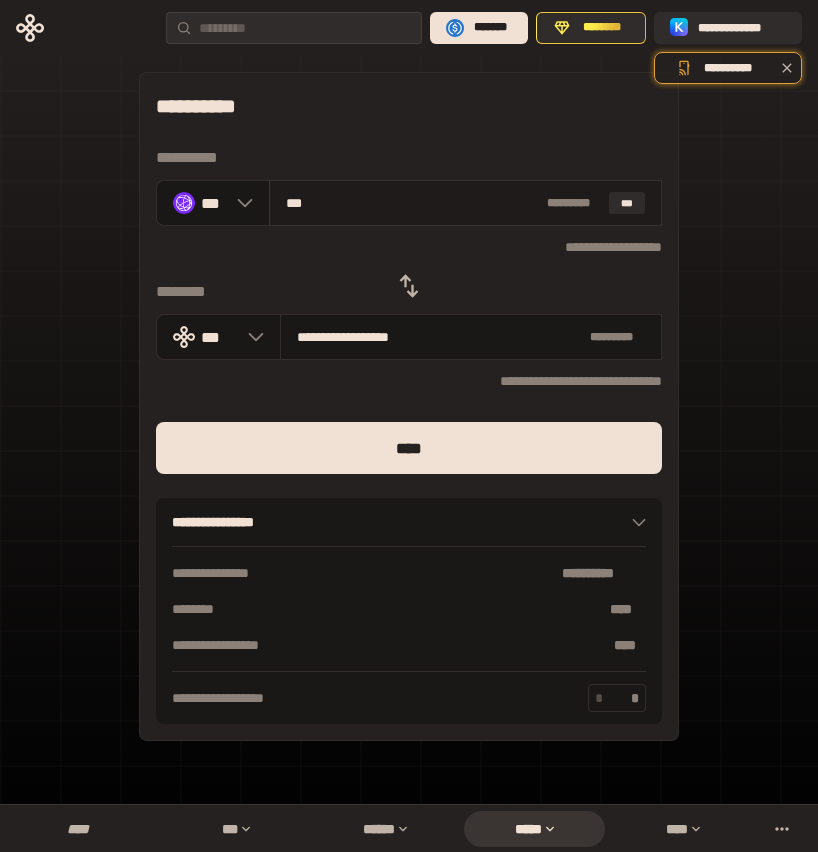 type on "**********" 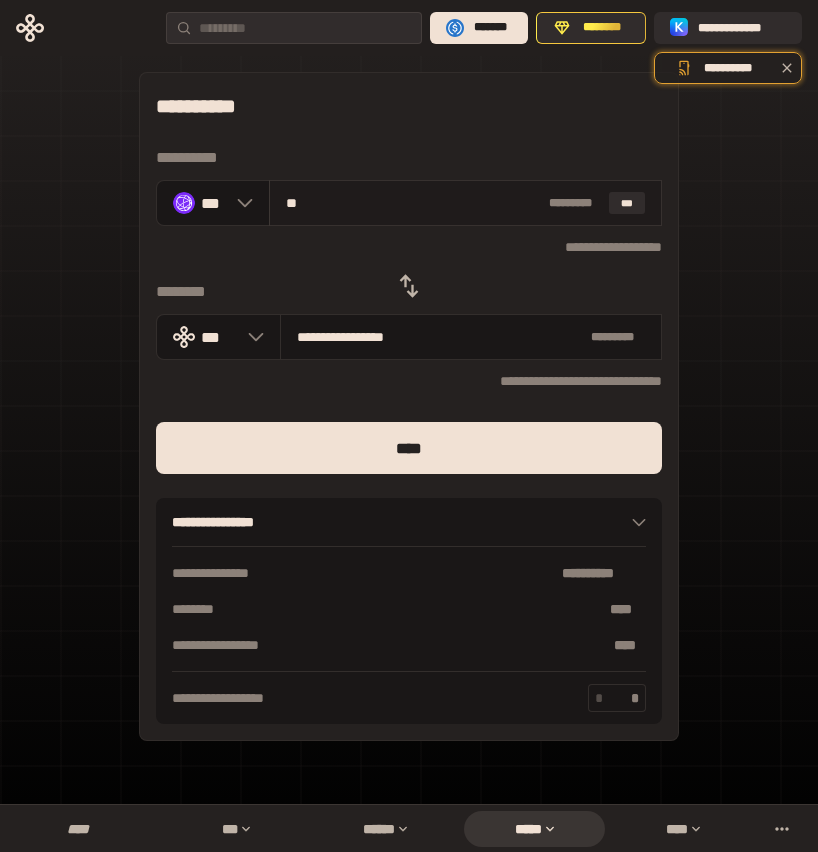 type on "*" 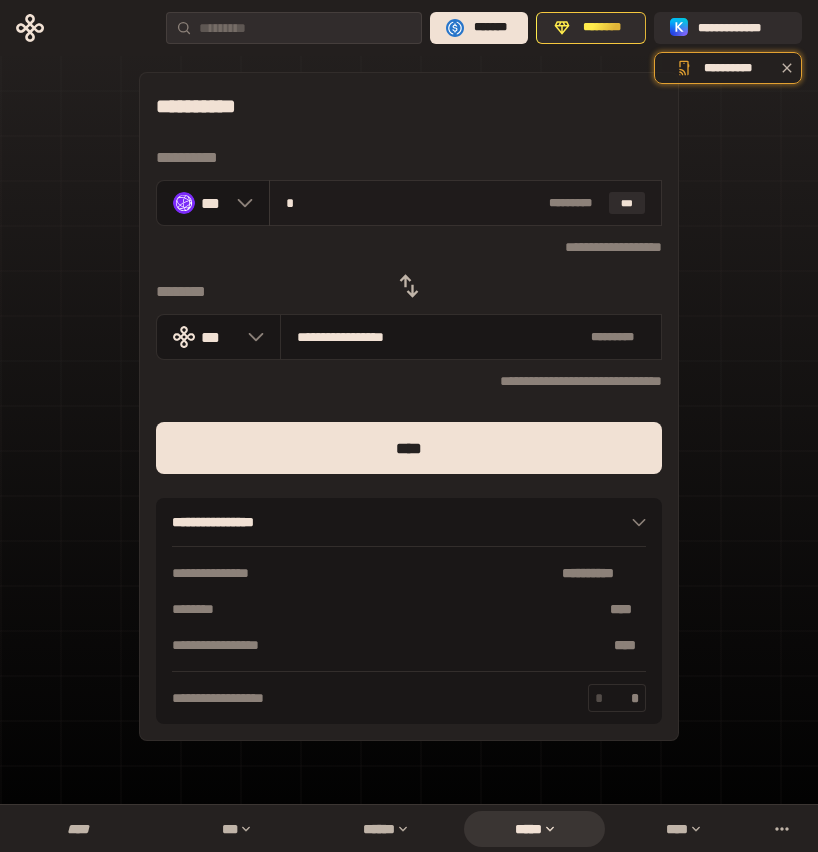 type 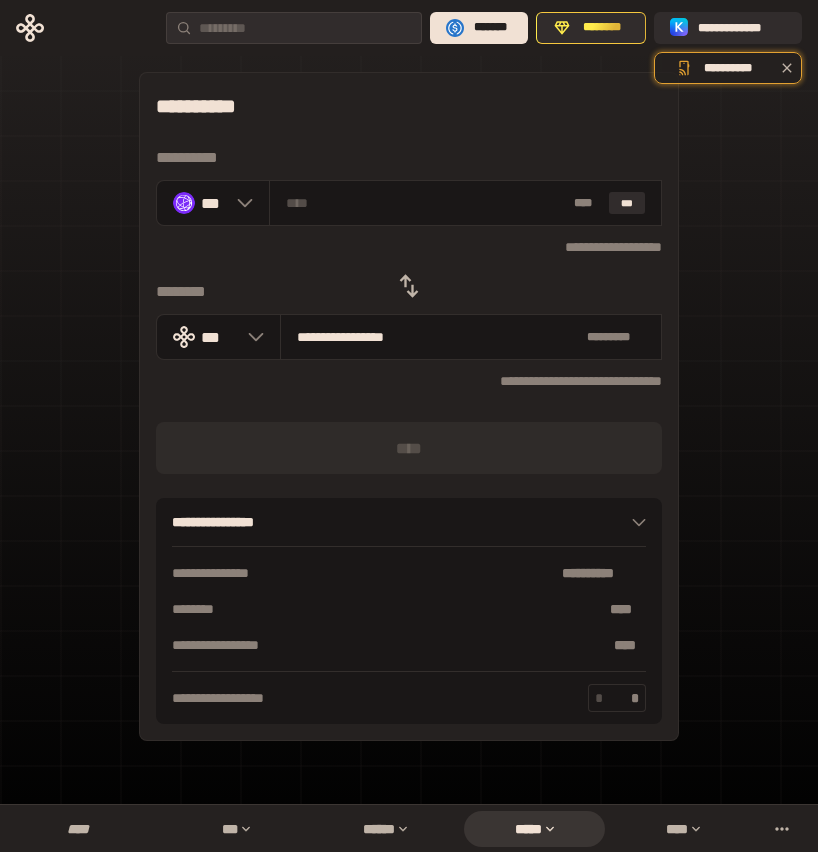 click 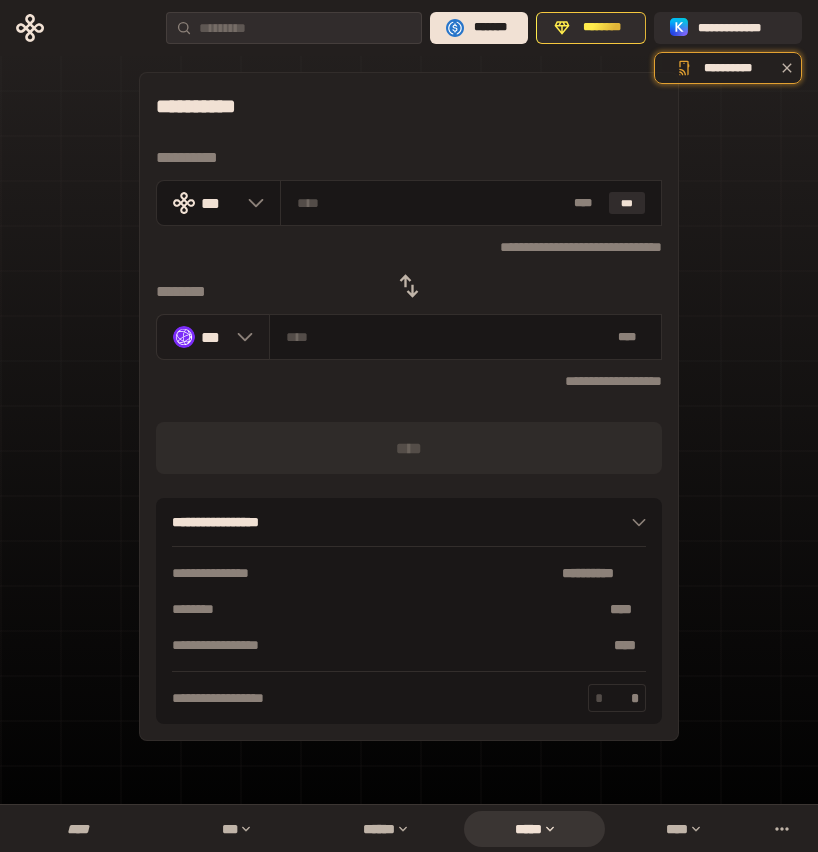 click 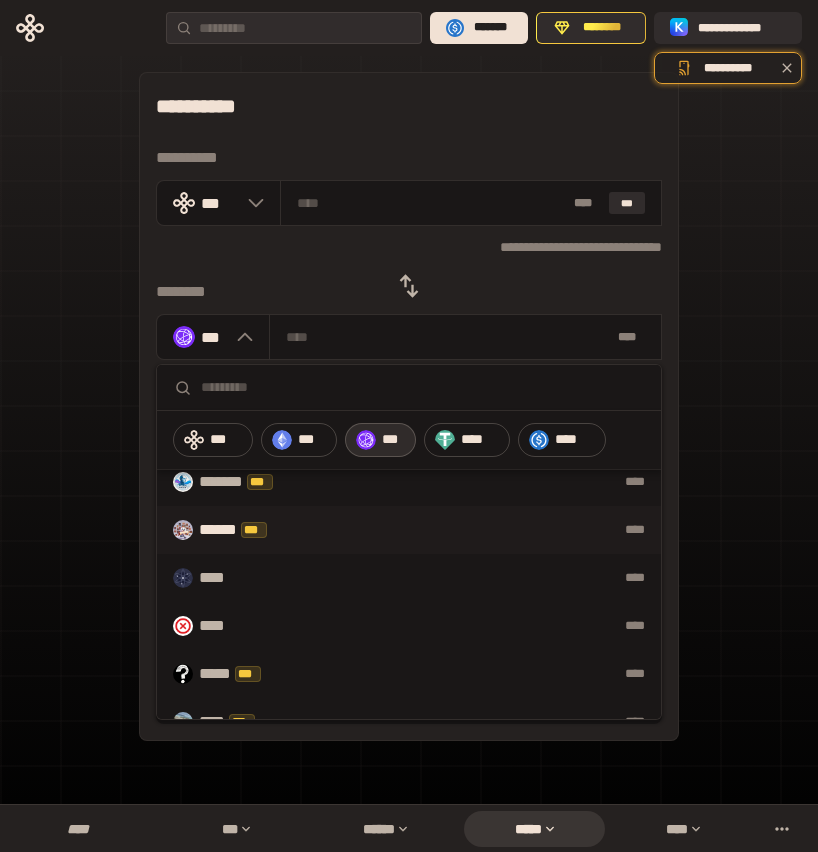 scroll, scrollTop: 63, scrollLeft: 0, axis: vertical 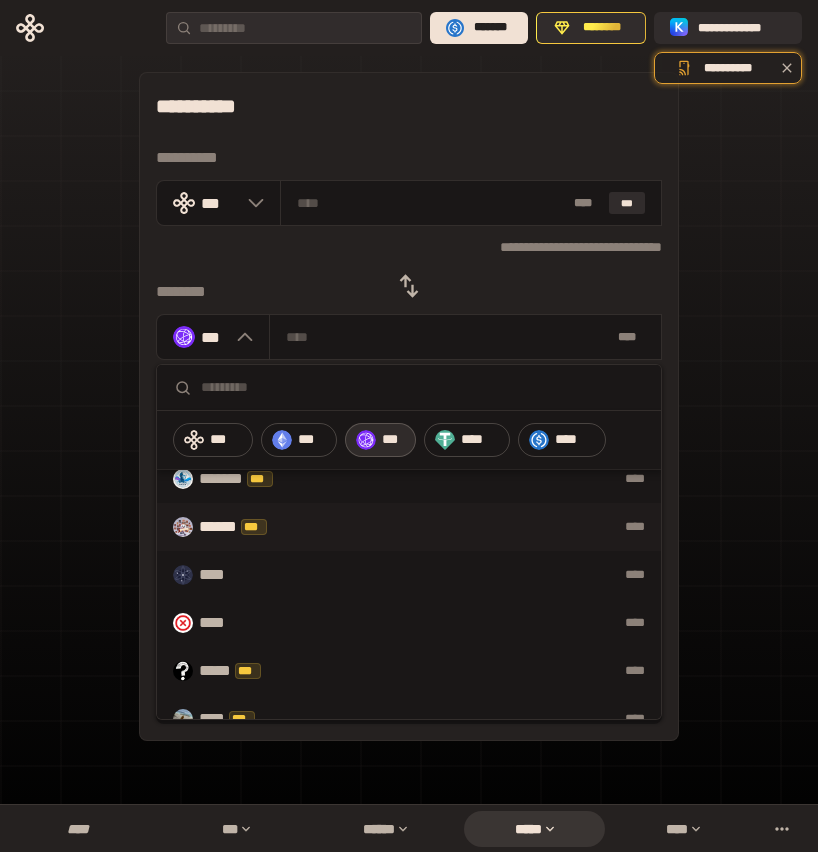 click on "****" at bounding box center (457, 575) 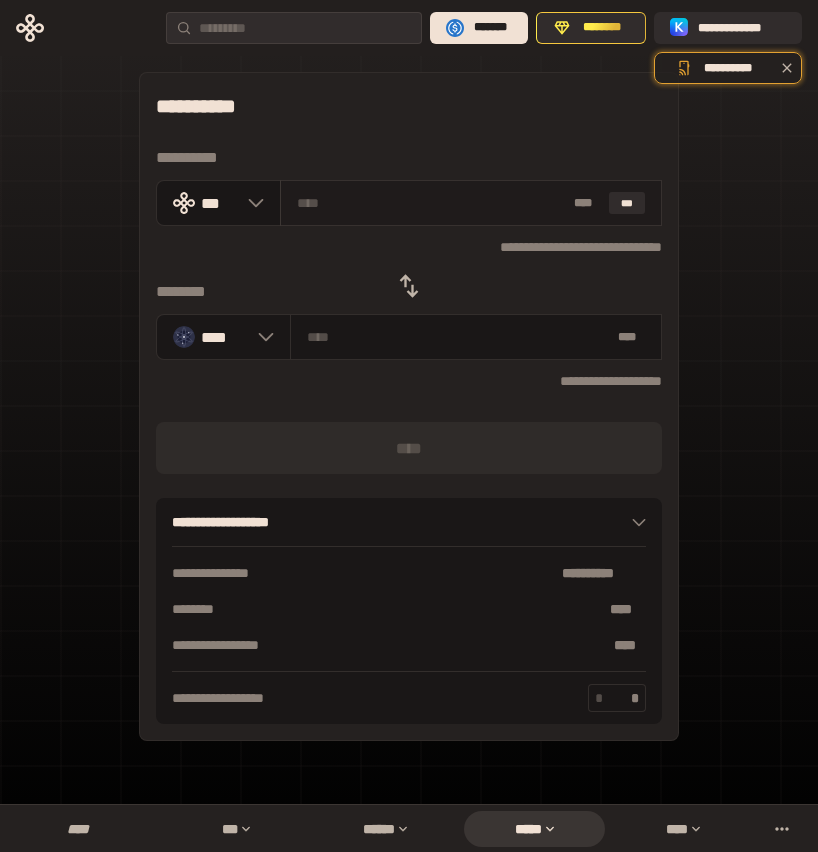 click at bounding box center [432, 203] 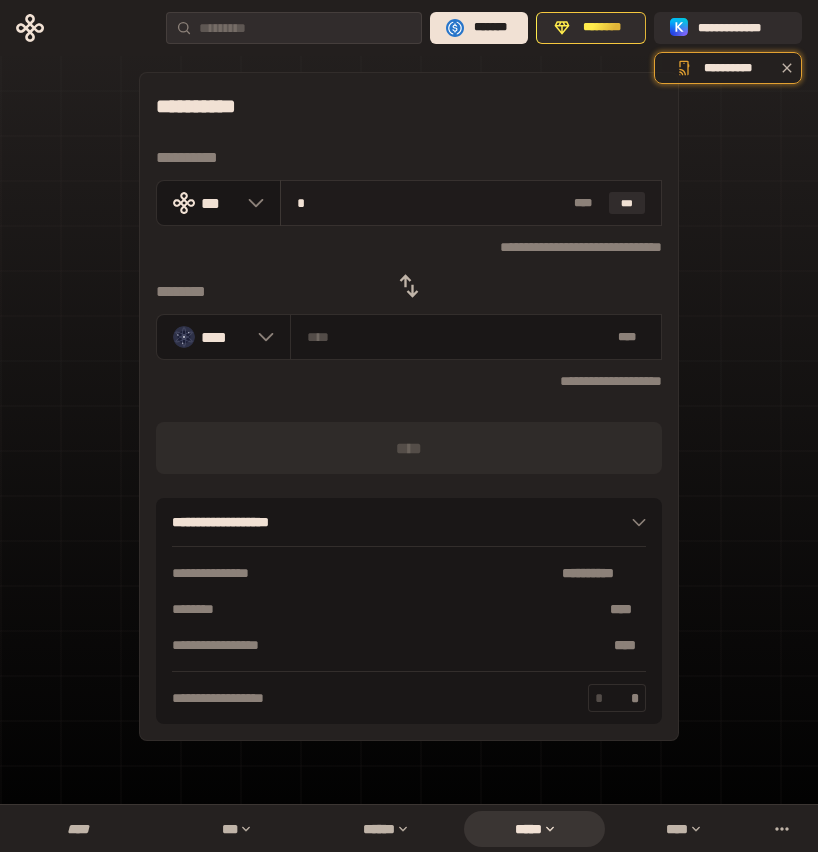 type on "********" 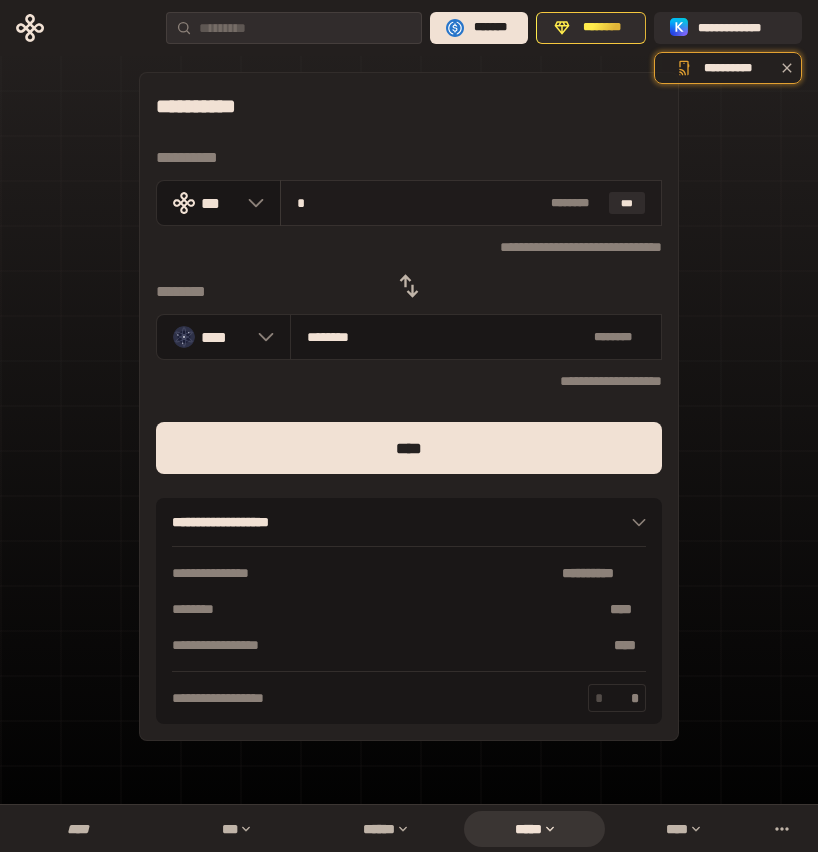 type on "**" 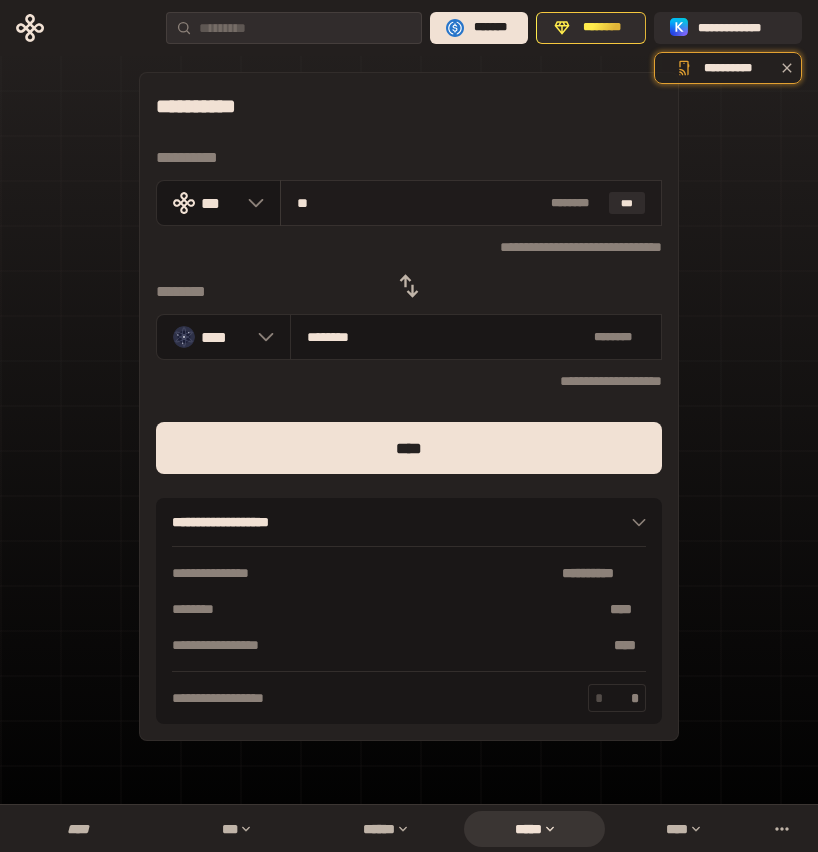 type on "********" 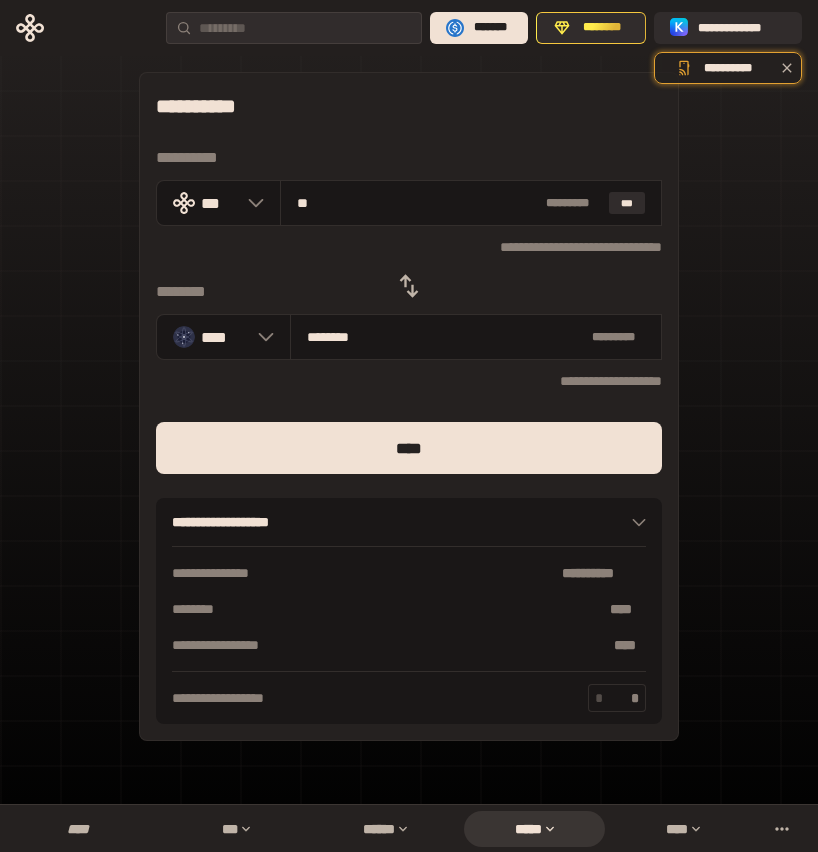type on "**" 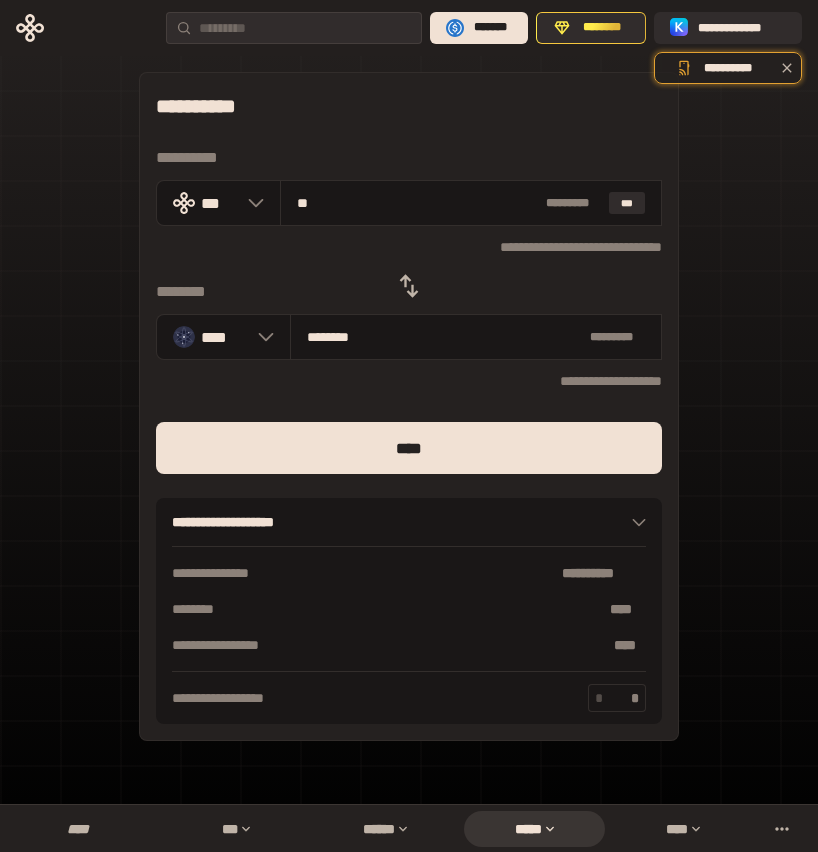 click 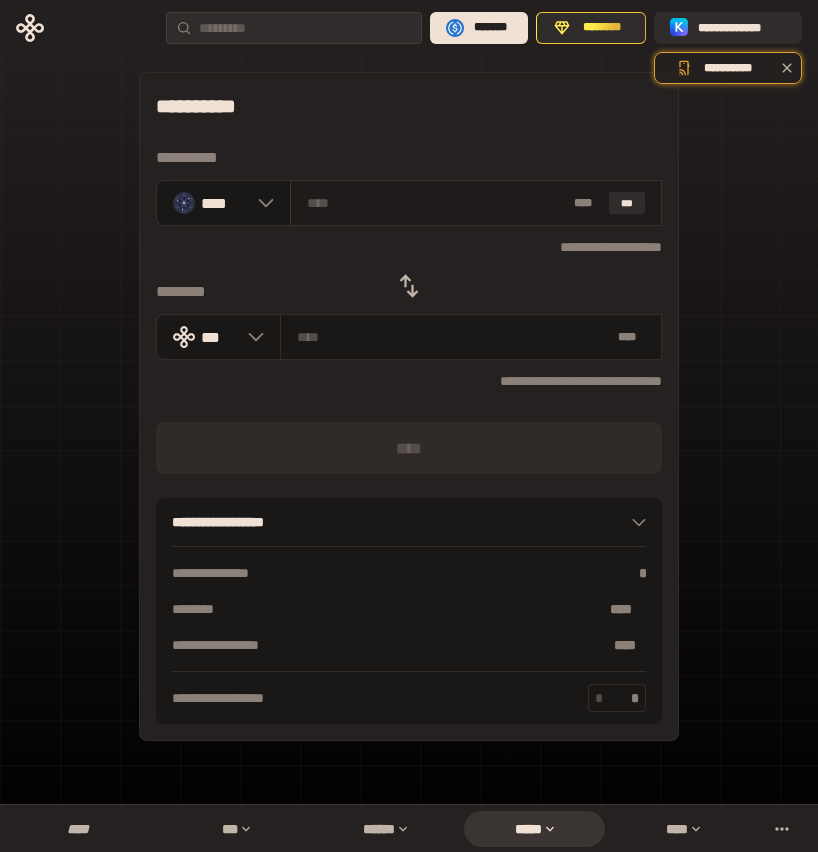 click at bounding box center [437, 203] 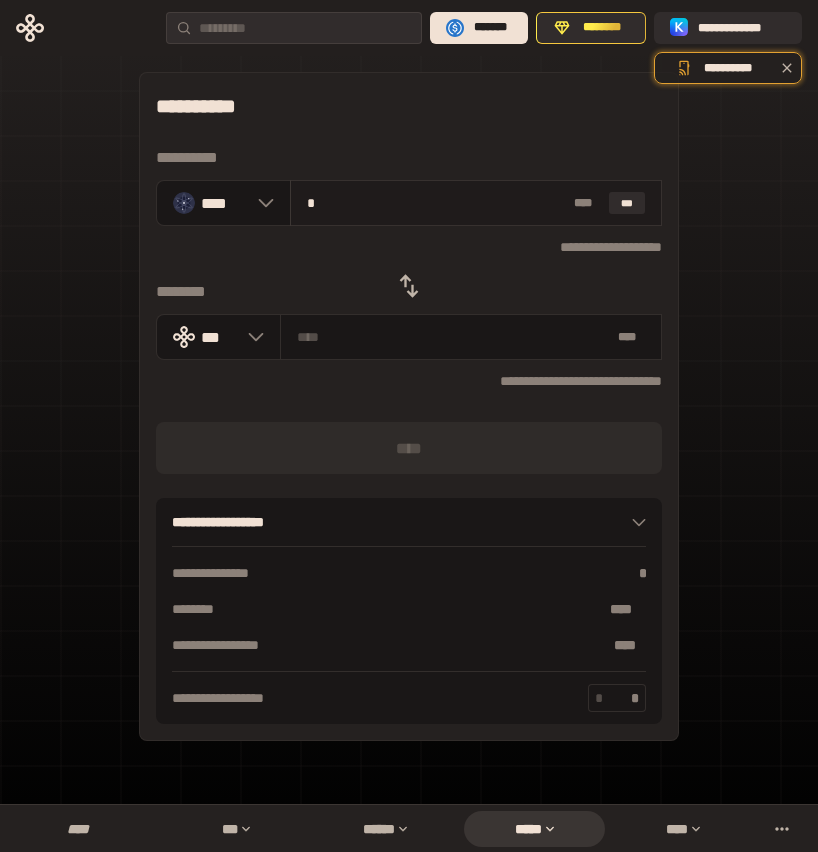 type on "**********" 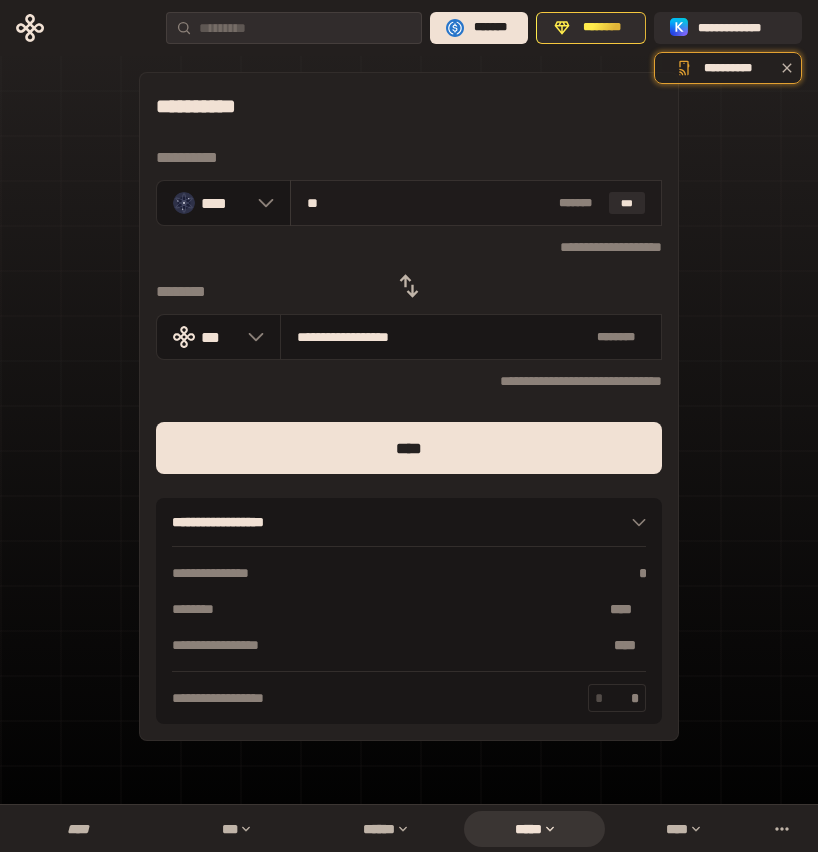 type on "***" 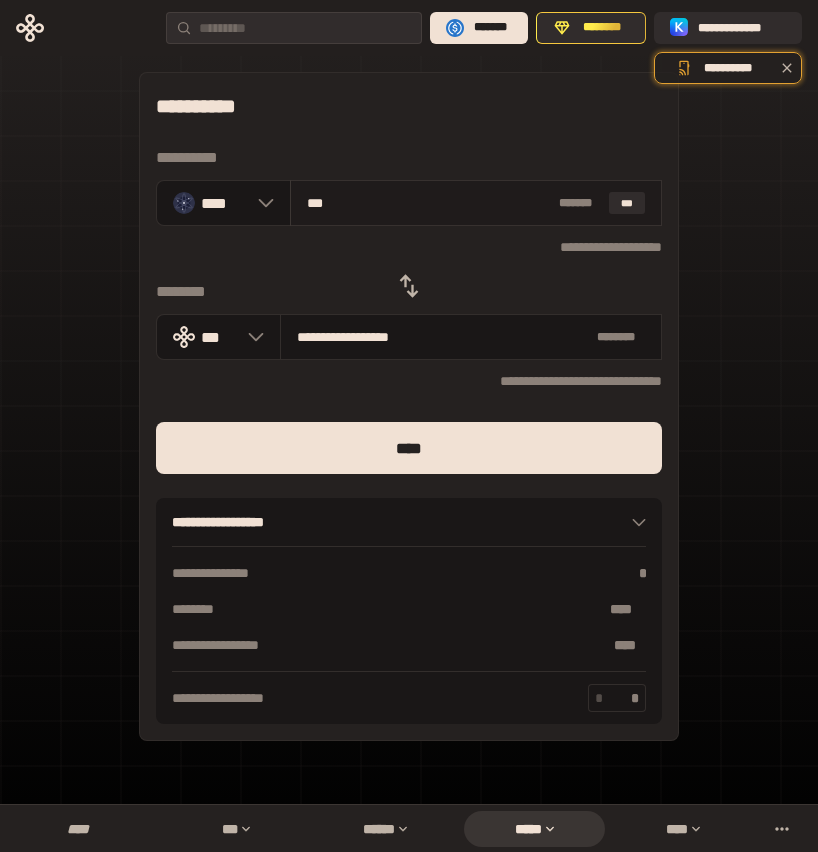 type on "**********" 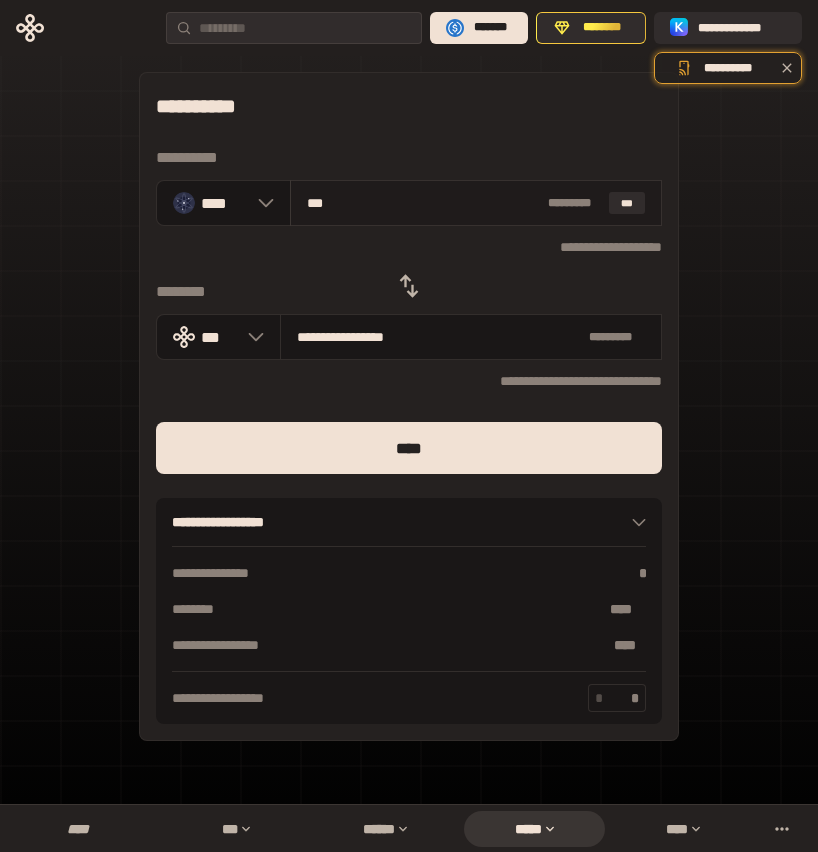 type on "****" 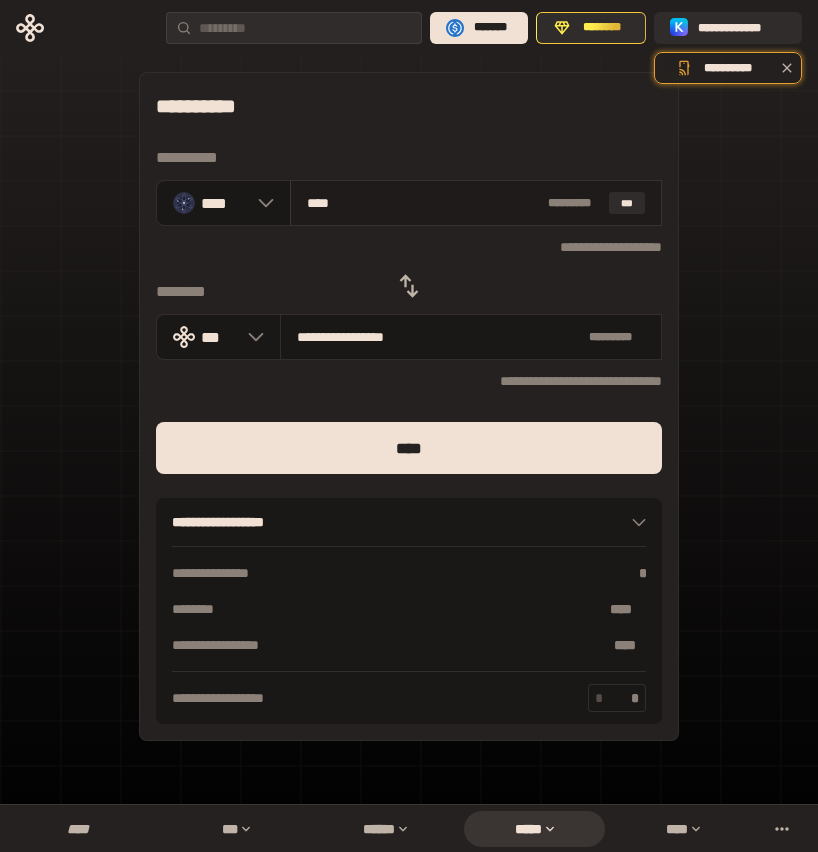 type on "**********" 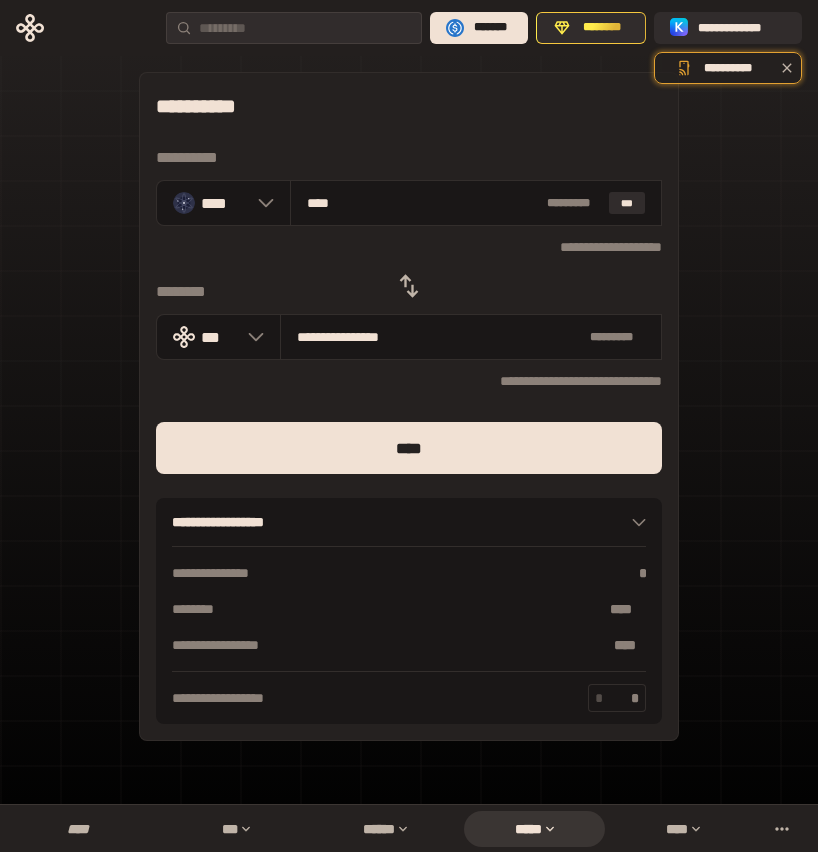type on "****" 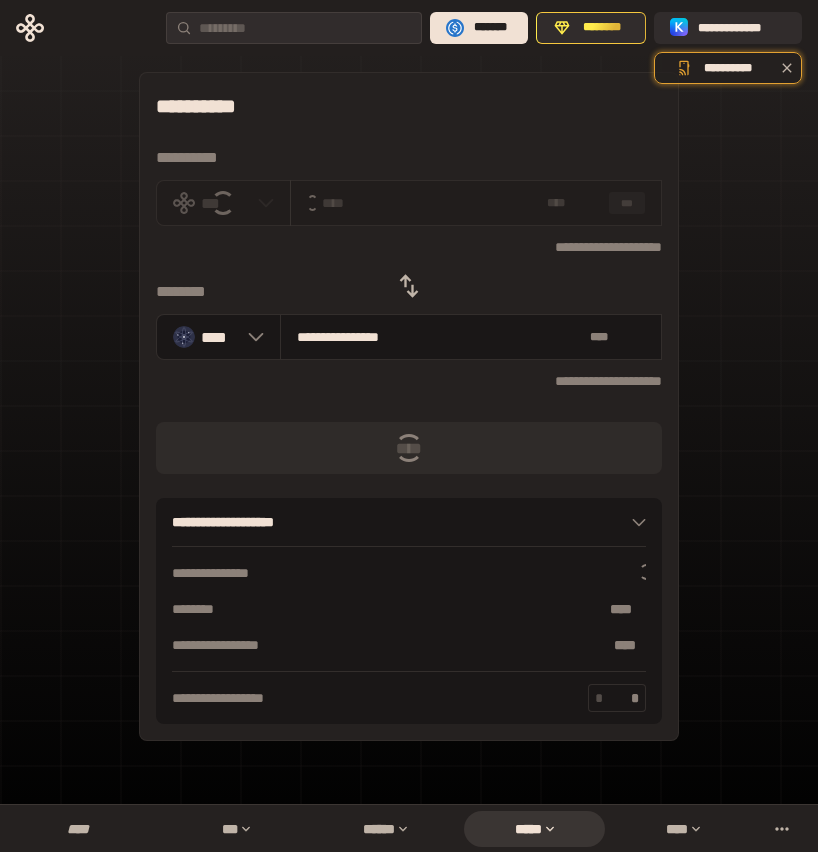 type 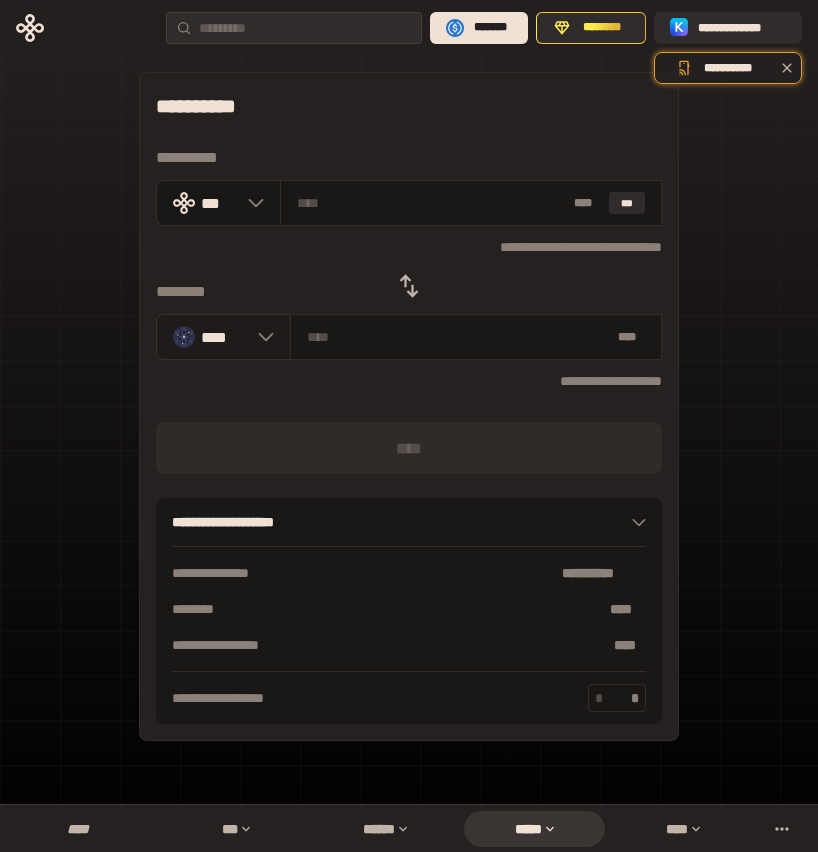 click 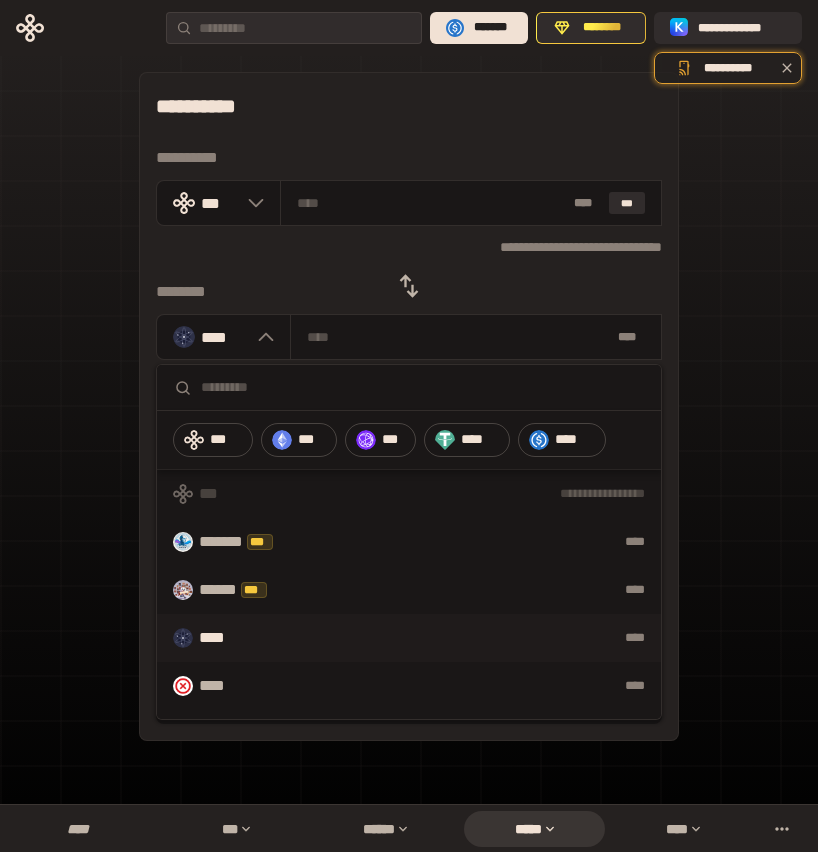 click at bounding box center (423, 387) 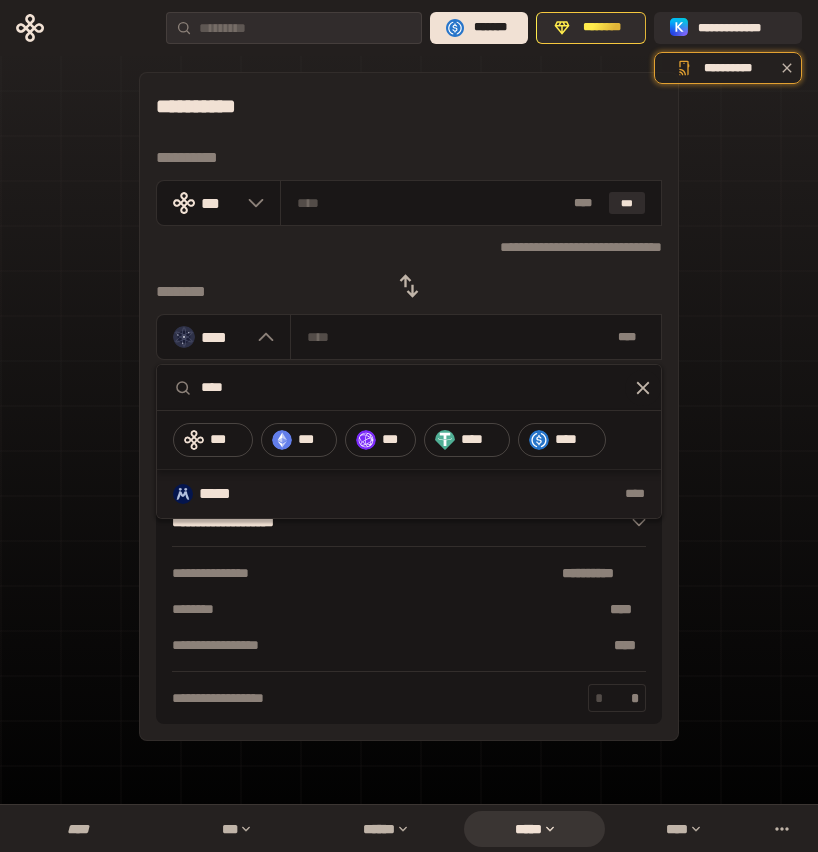 type on "****" 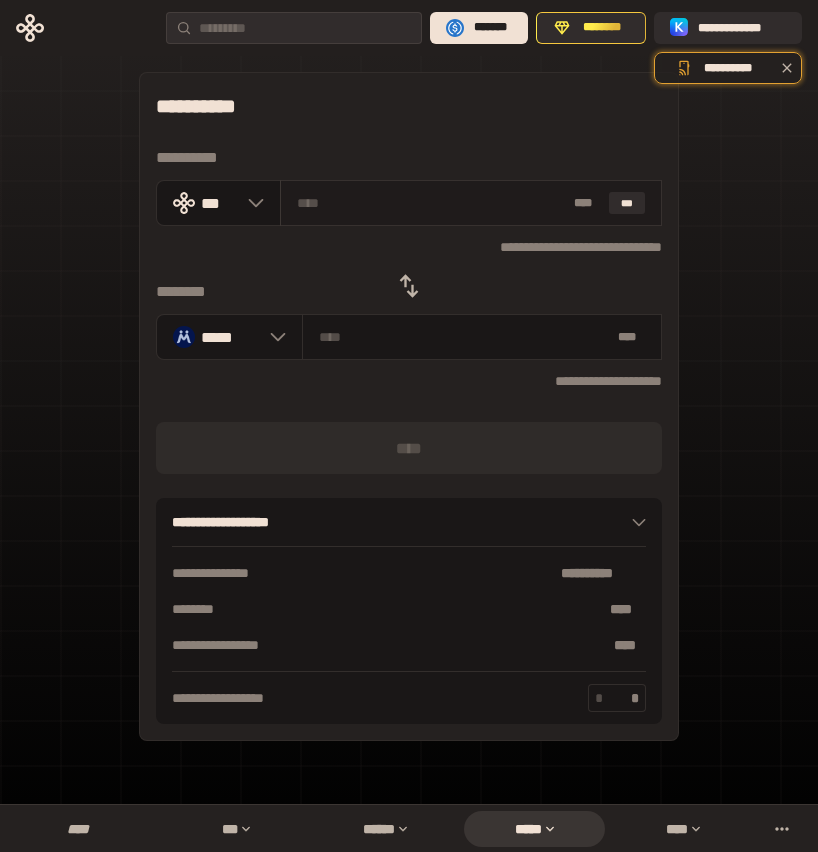 click at bounding box center (432, 203) 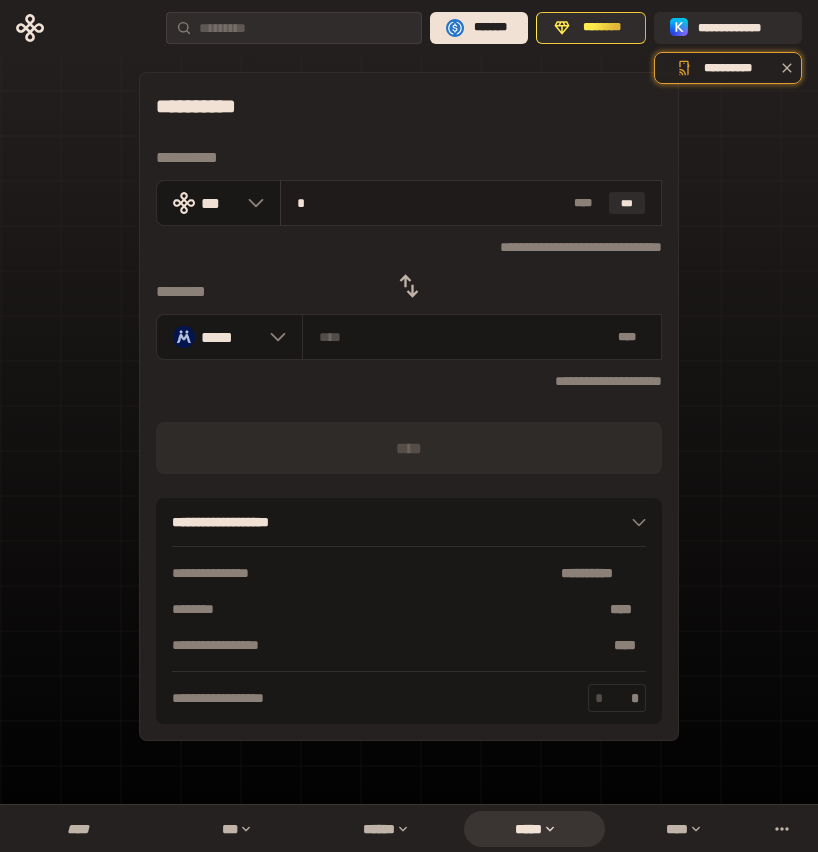 type on "**********" 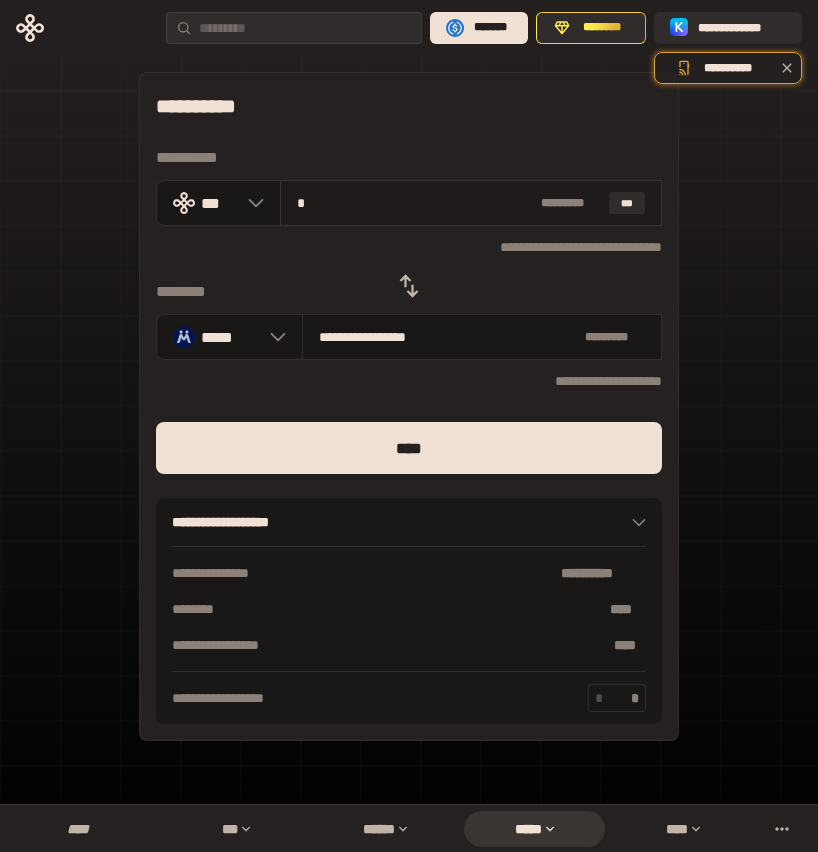 type on "**" 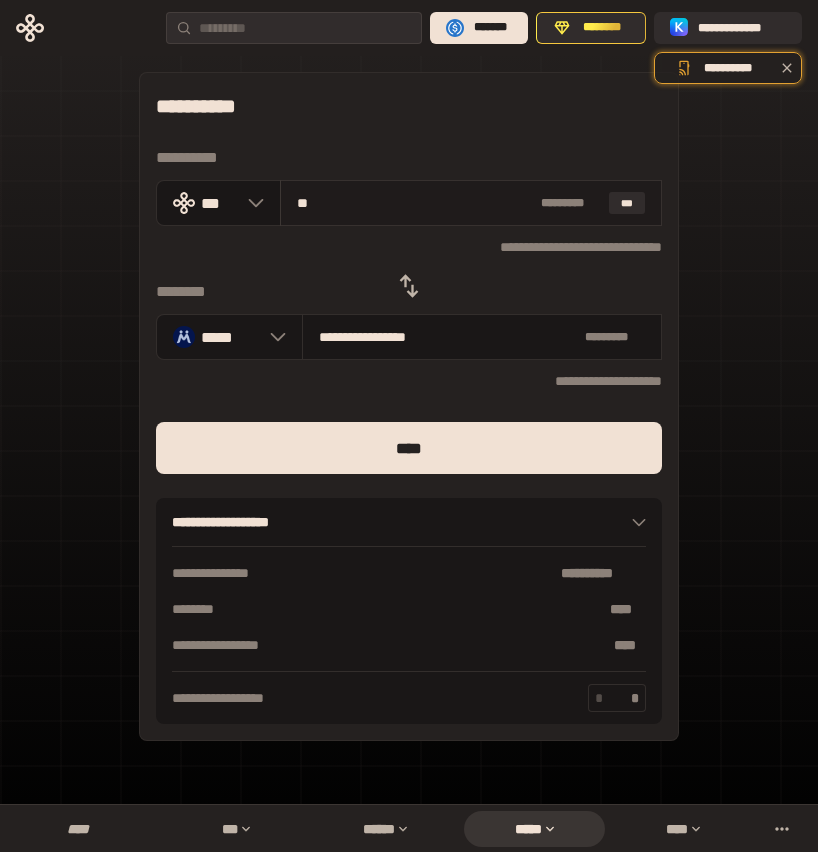 type on "**********" 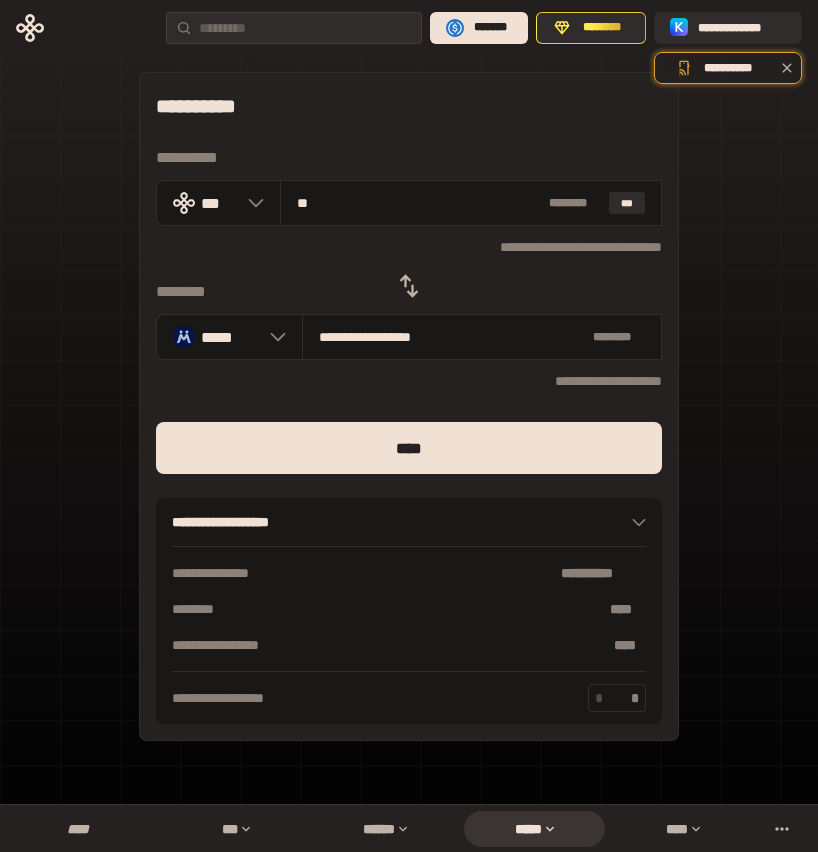 type on "**" 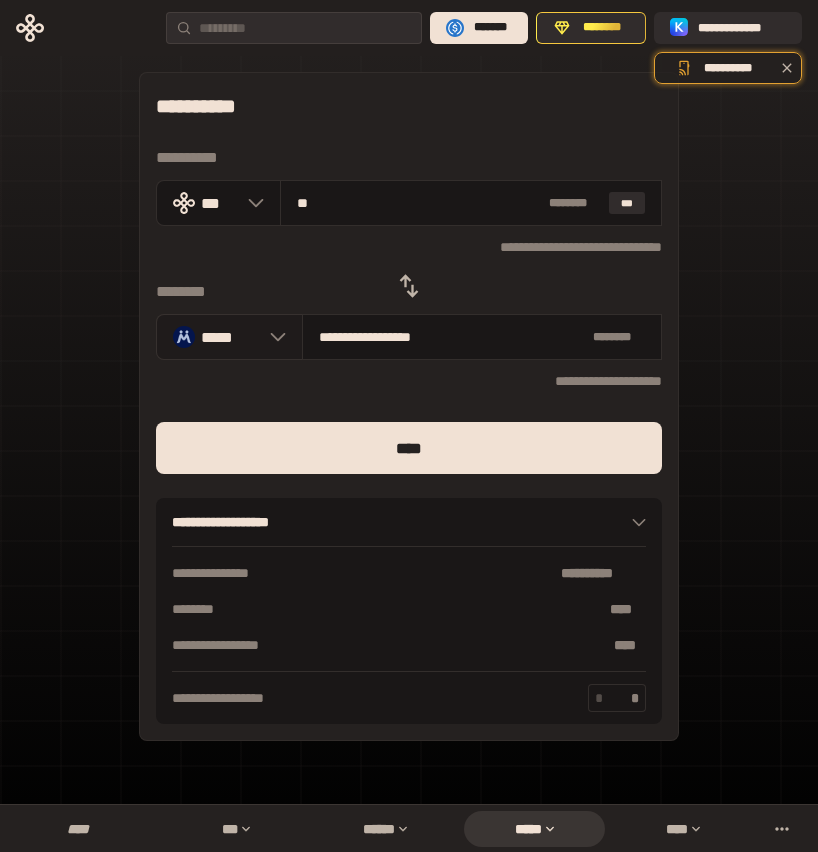 click 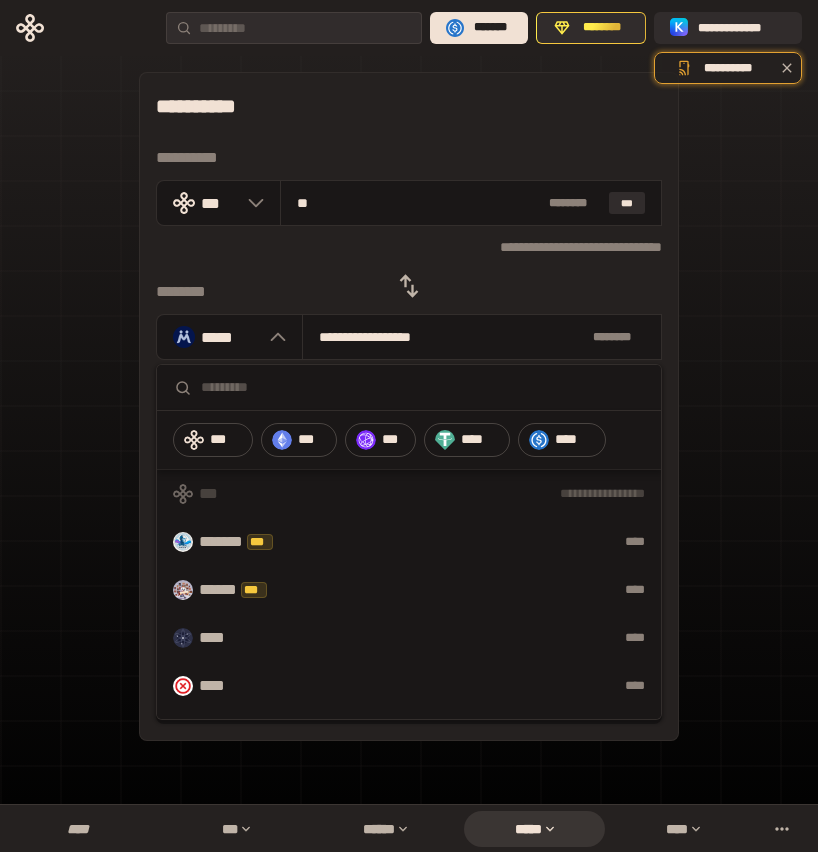 click at bounding box center (409, 388) 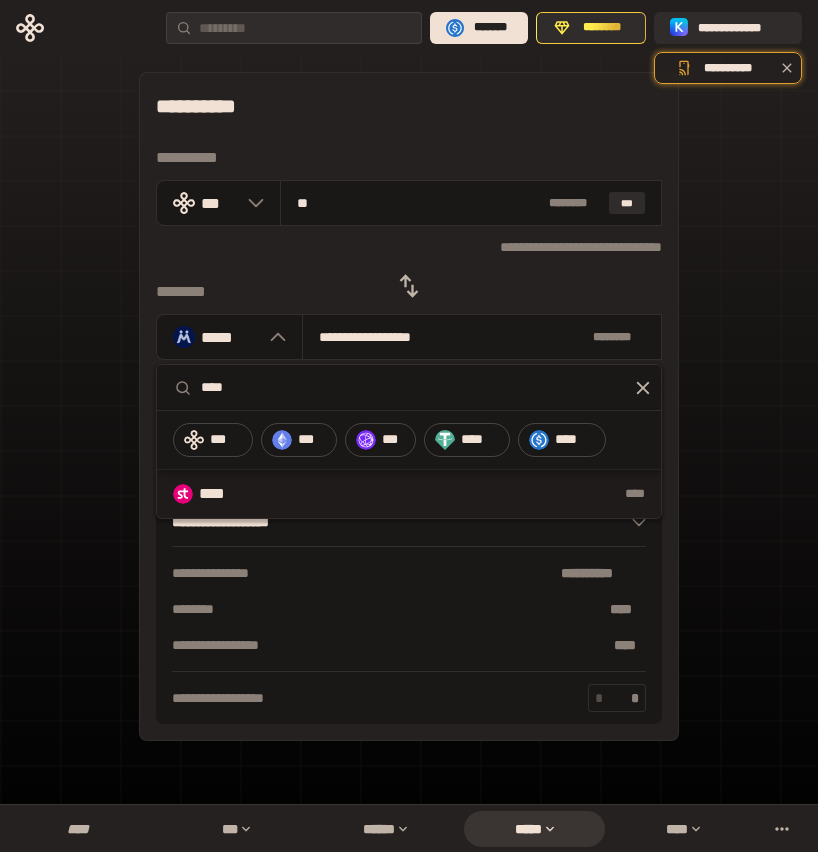 type on "****" 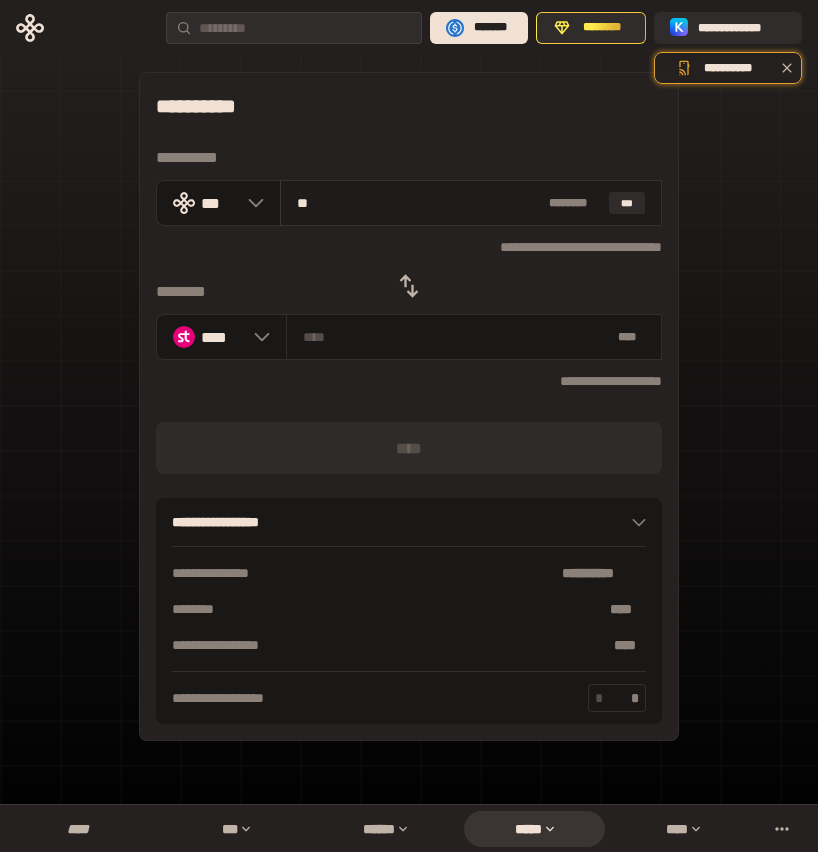 drag, startPoint x: 355, startPoint y: 198, endPoint x: 281, endPoint y: 209, distance: 74.8131 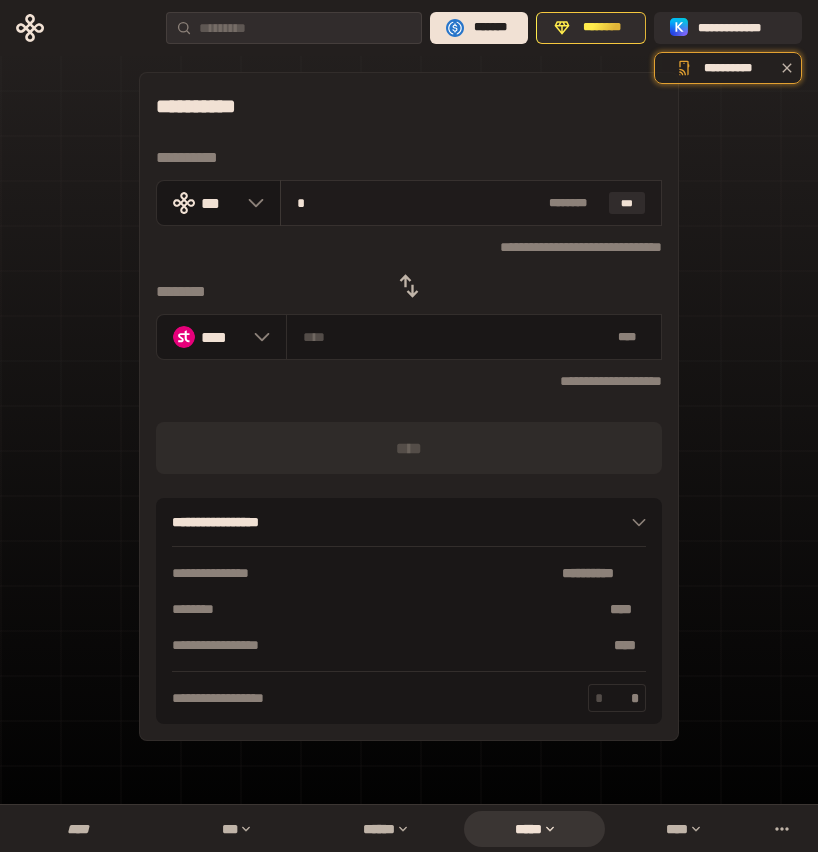 type on "********" 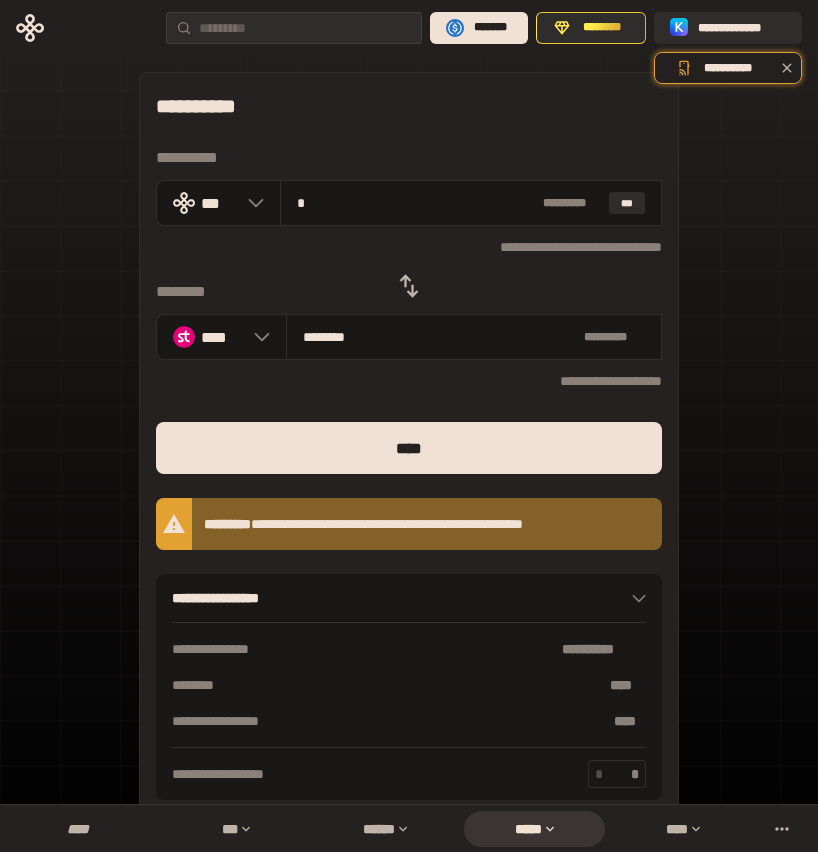 type on "*" 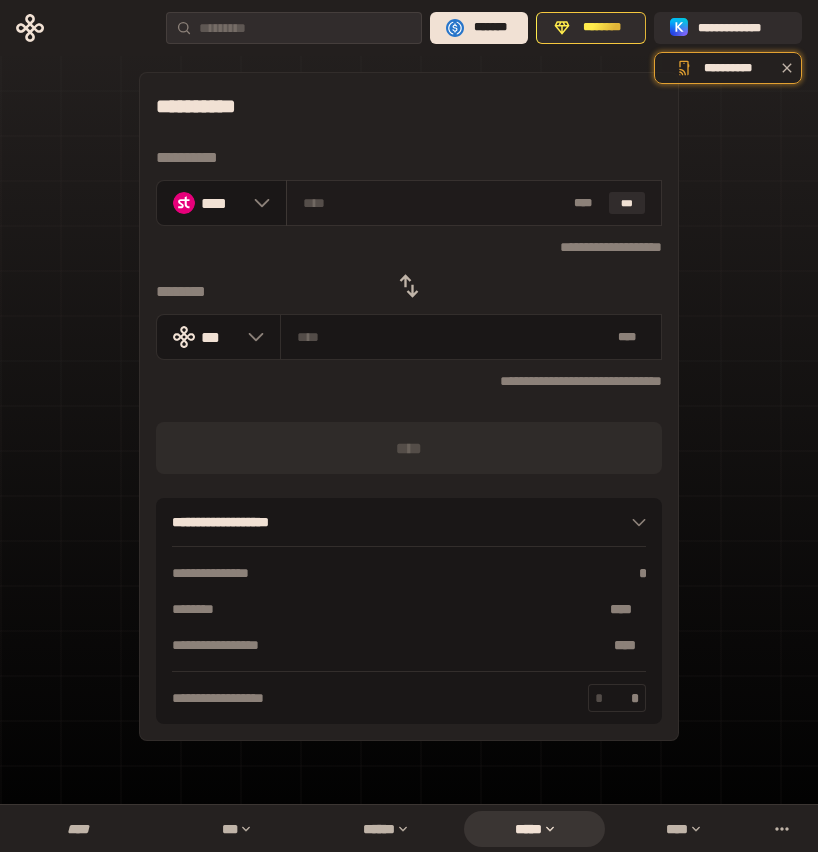 click at bounding box center (435, 203) 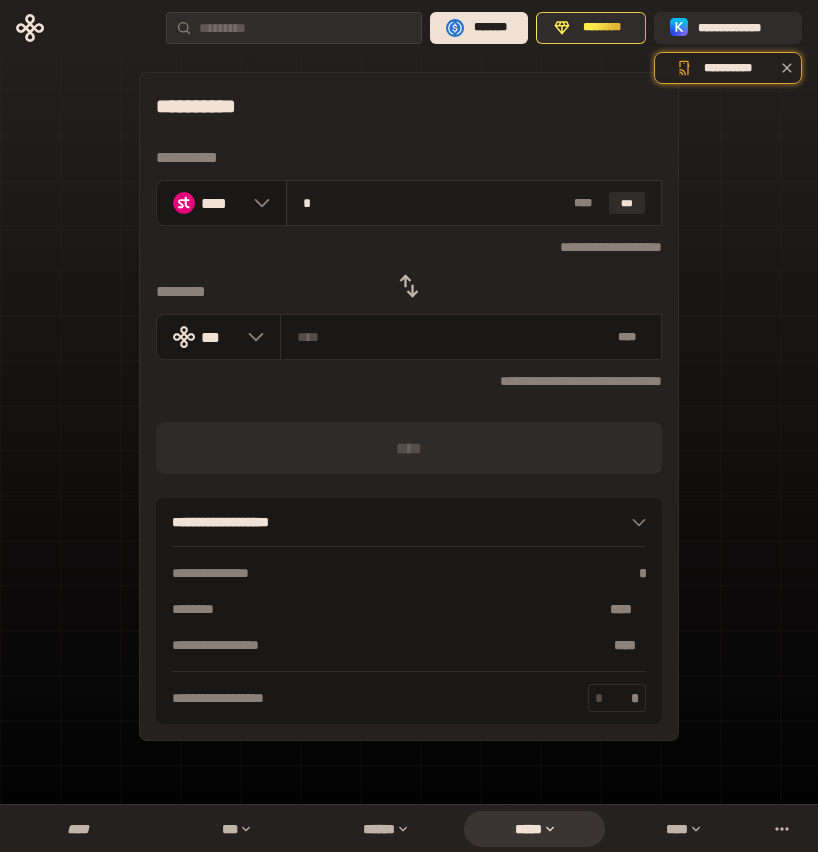 type on "**********" 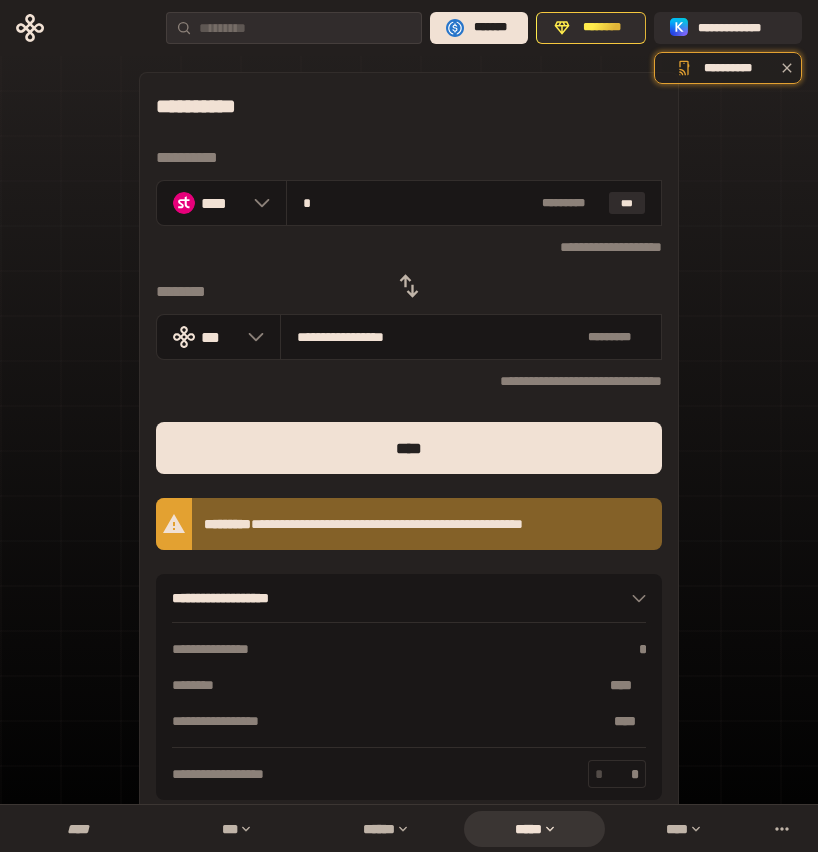 type on "*" 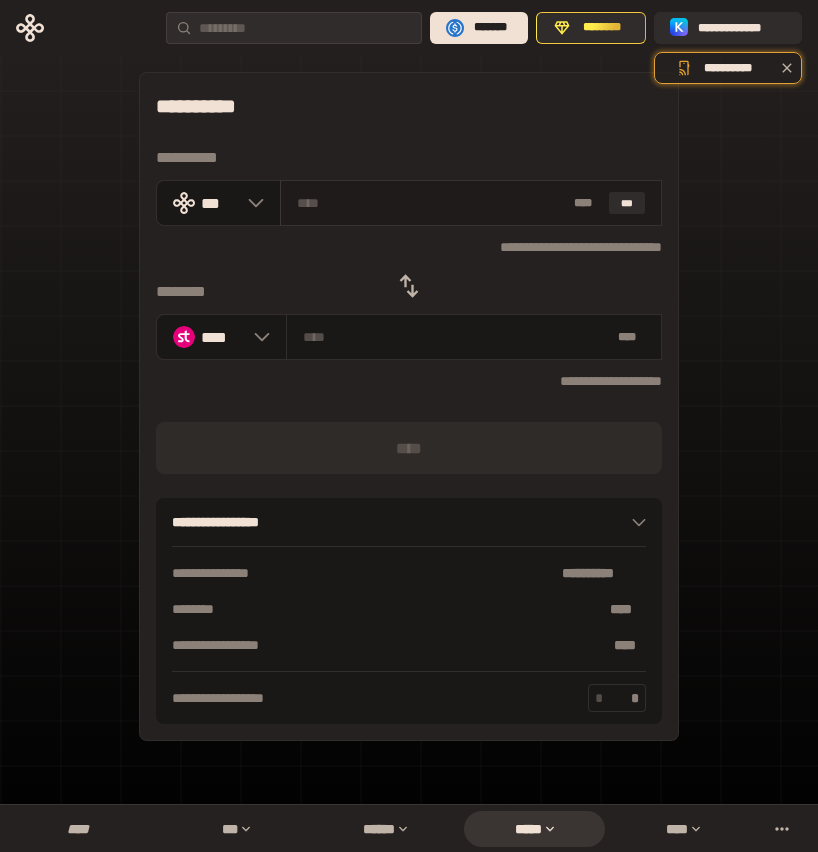 click at bounding box center [432, 203] 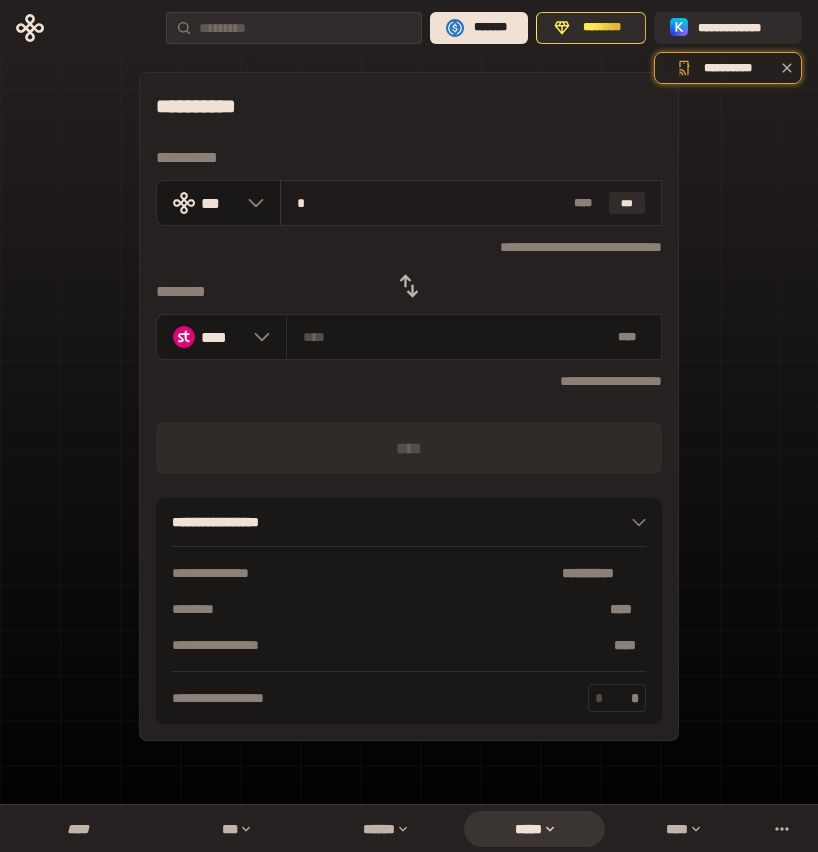 type on "********" 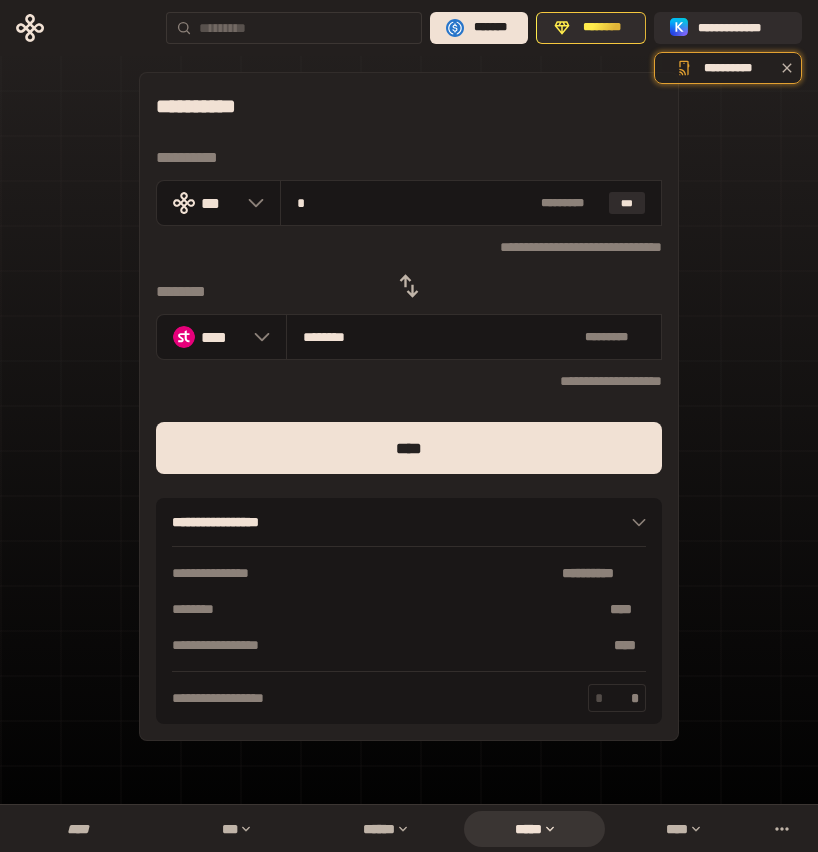 type on "*" 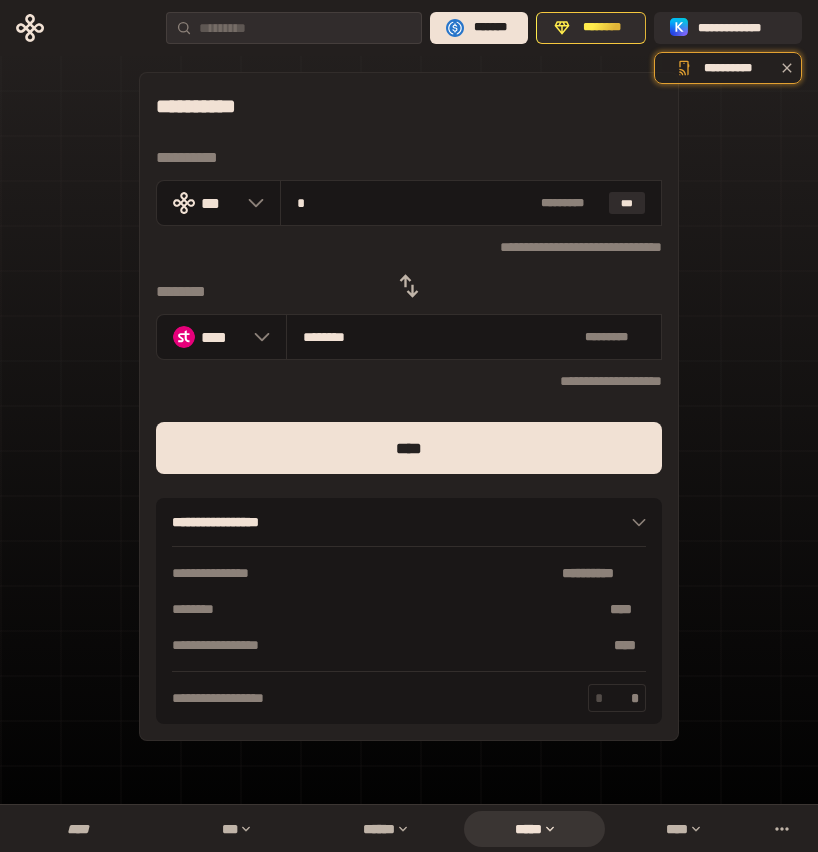 click 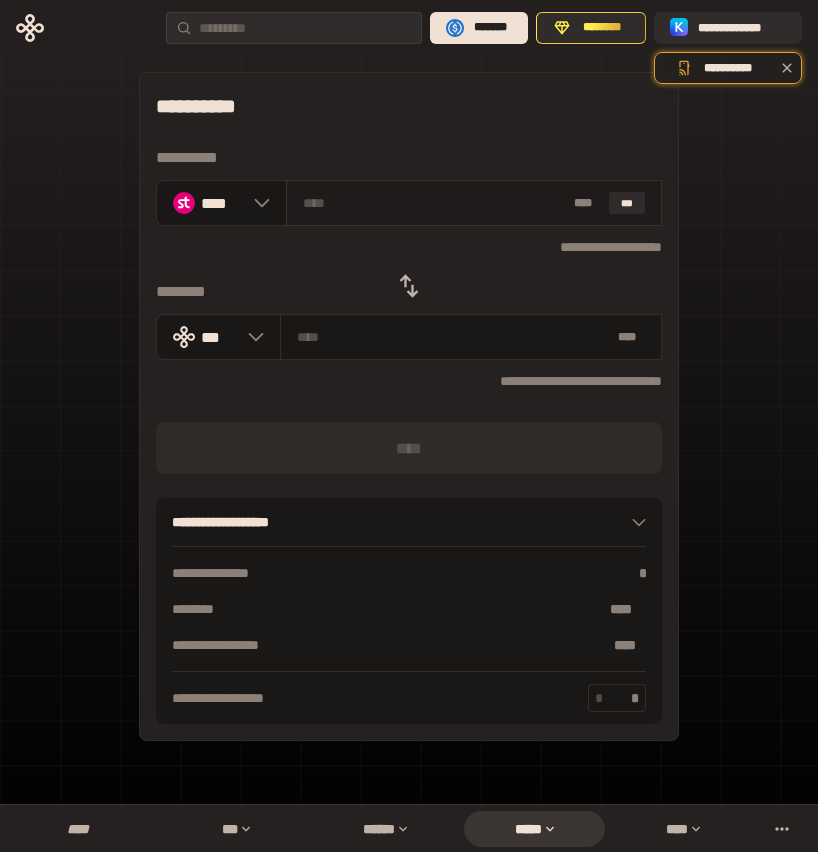 click at bounding box center [435, 203] 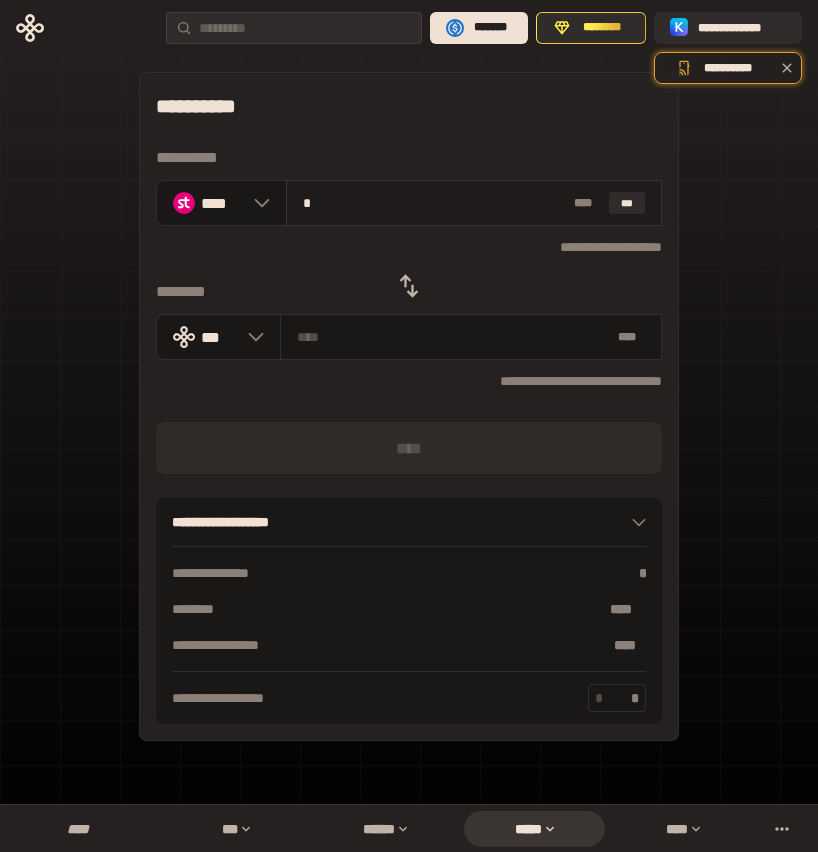type on "**********" 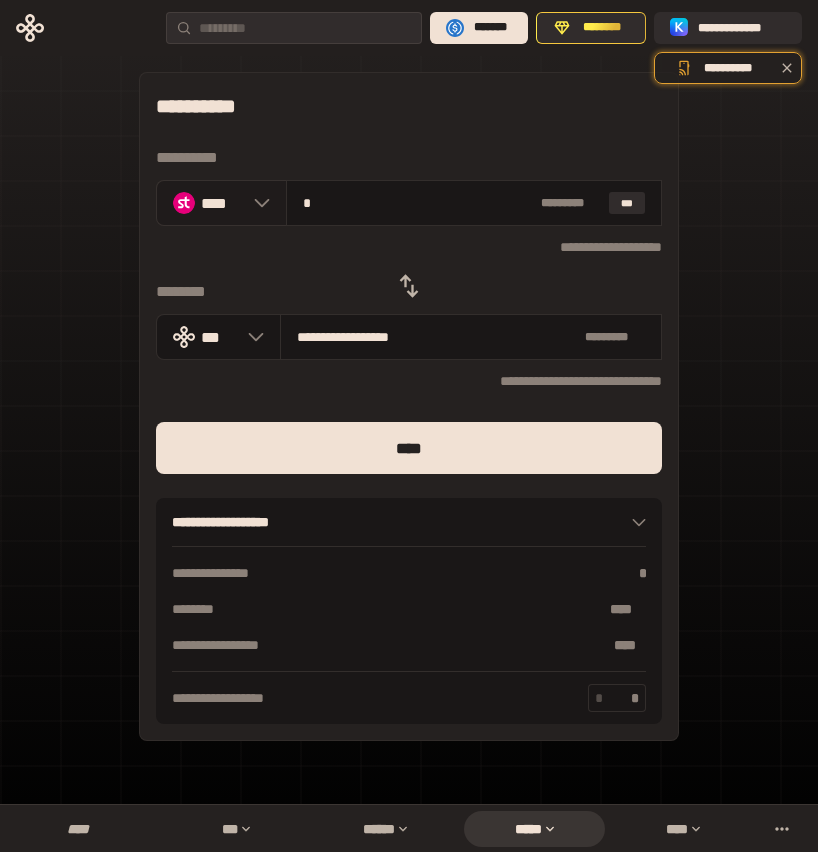 drag, startPoint x: 359, startPoint y: 195, endPoint x: 228, endPoint y: 203, distance: 131.24405 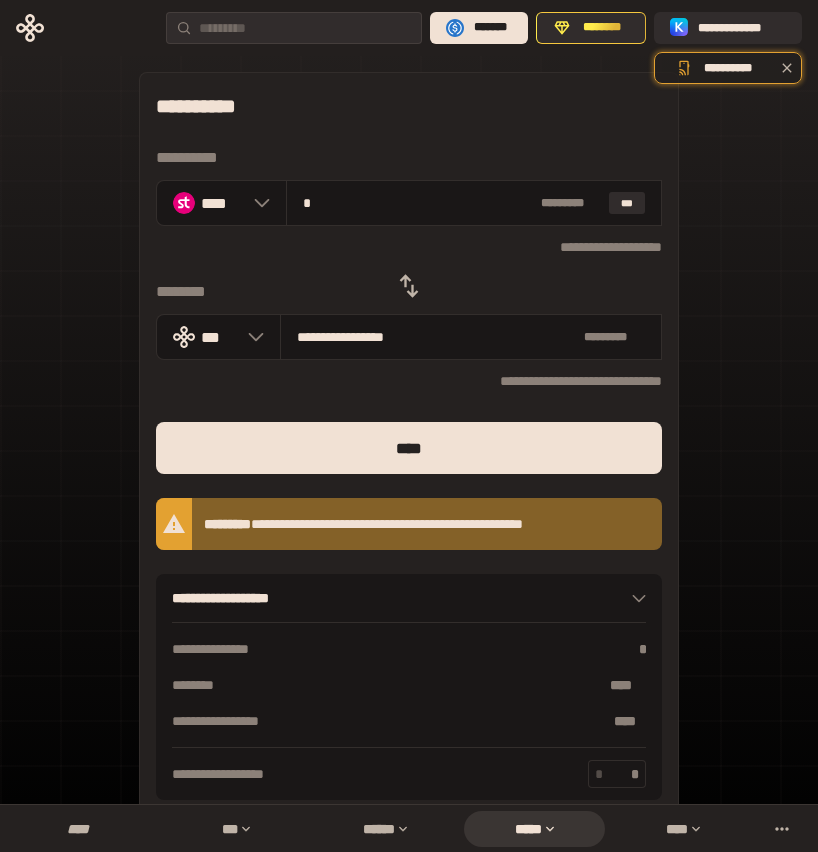 type on "*" 